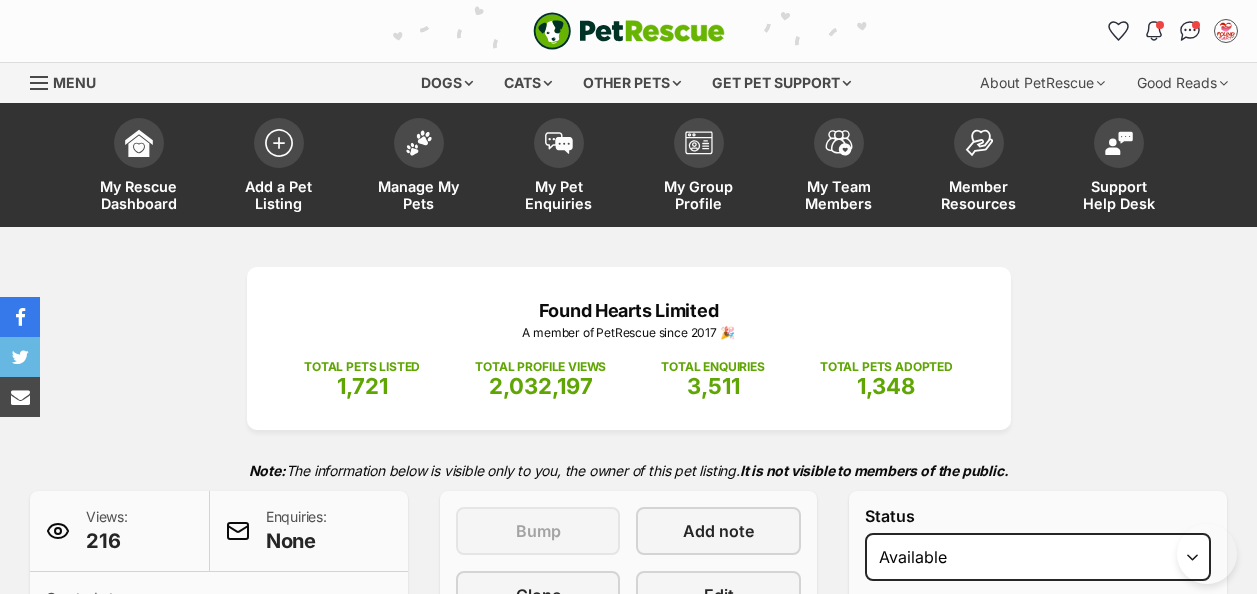 scroll, scrollTop: 0, scrollLeft: 0, axis: both 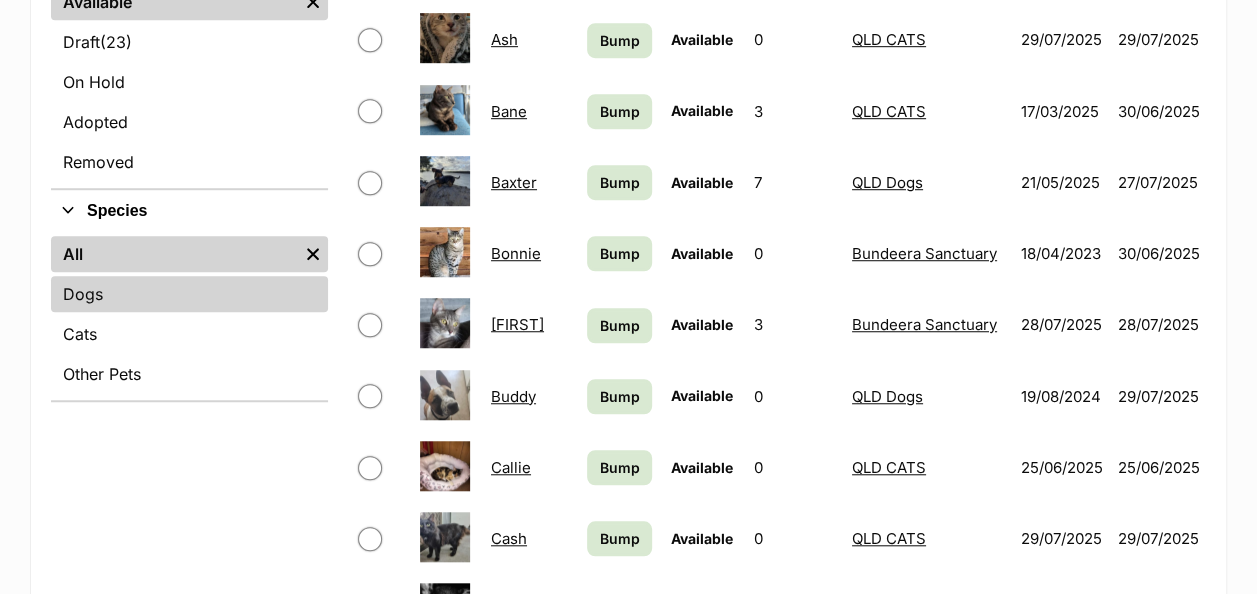 click on "Dogs" at bounding box center (189, 294) 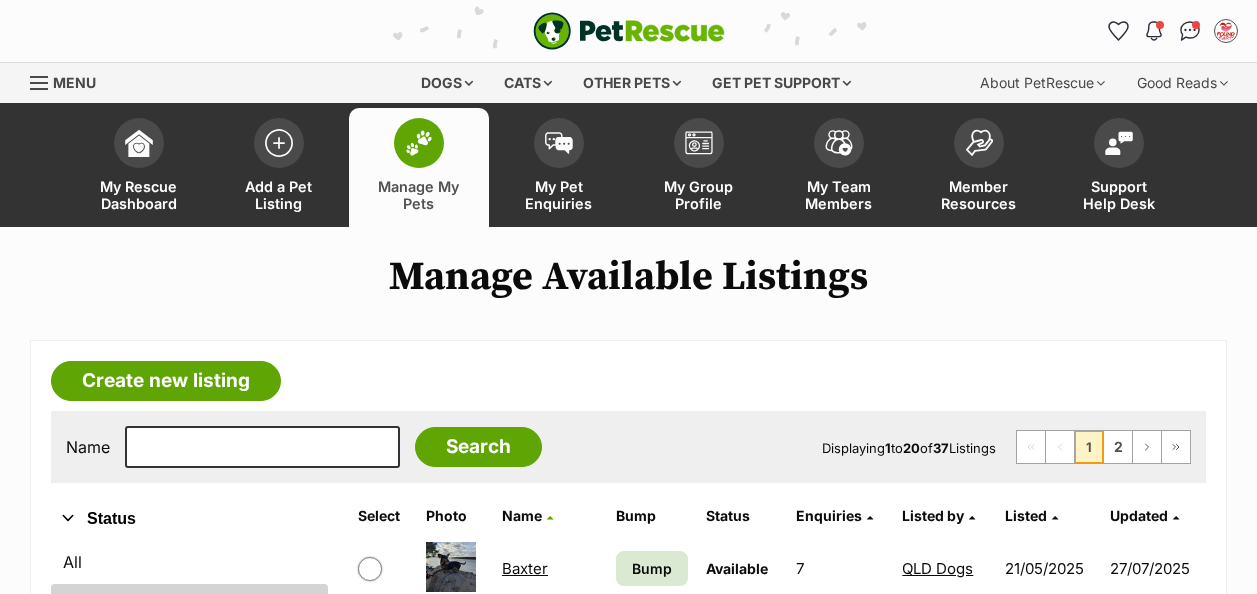 scroll, scrollTop: 0, scrollLeft: 0, axis: both 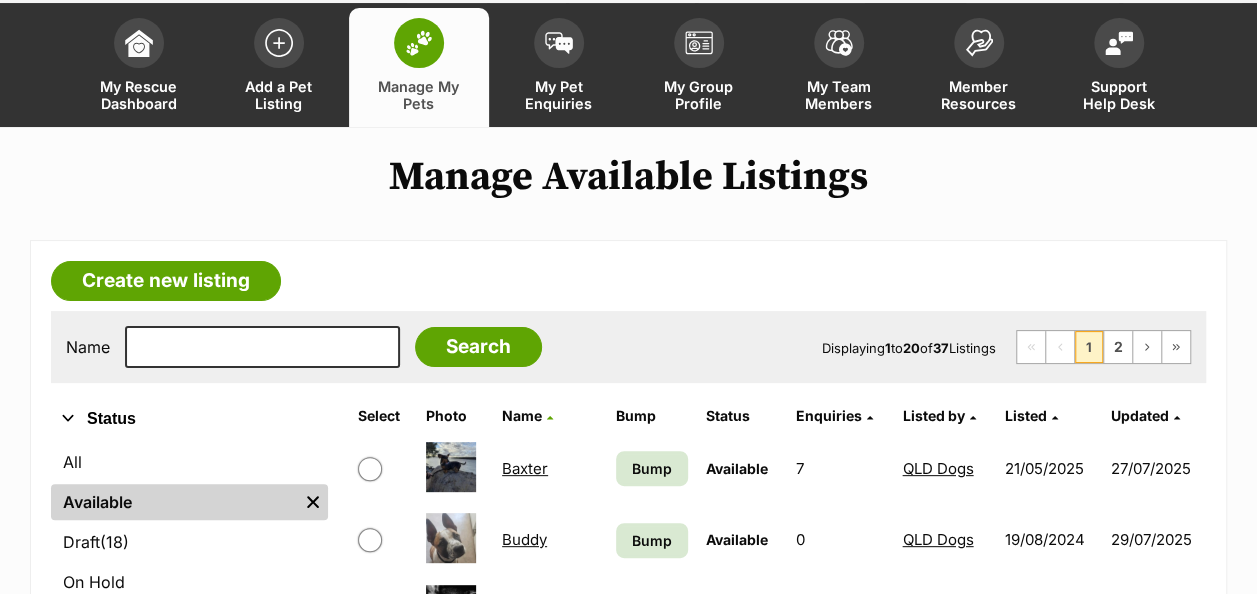 click on "Listed by" at bounding box center [933, 415] 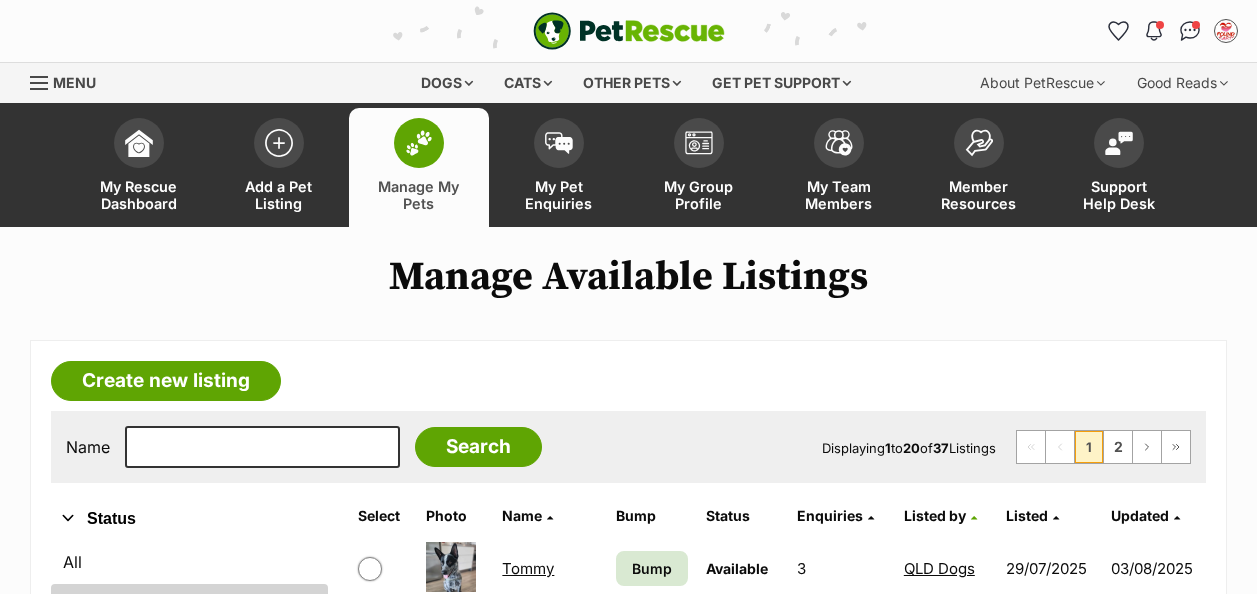scroll, scrollTop: 0, scrollLeft: 0, axis: both 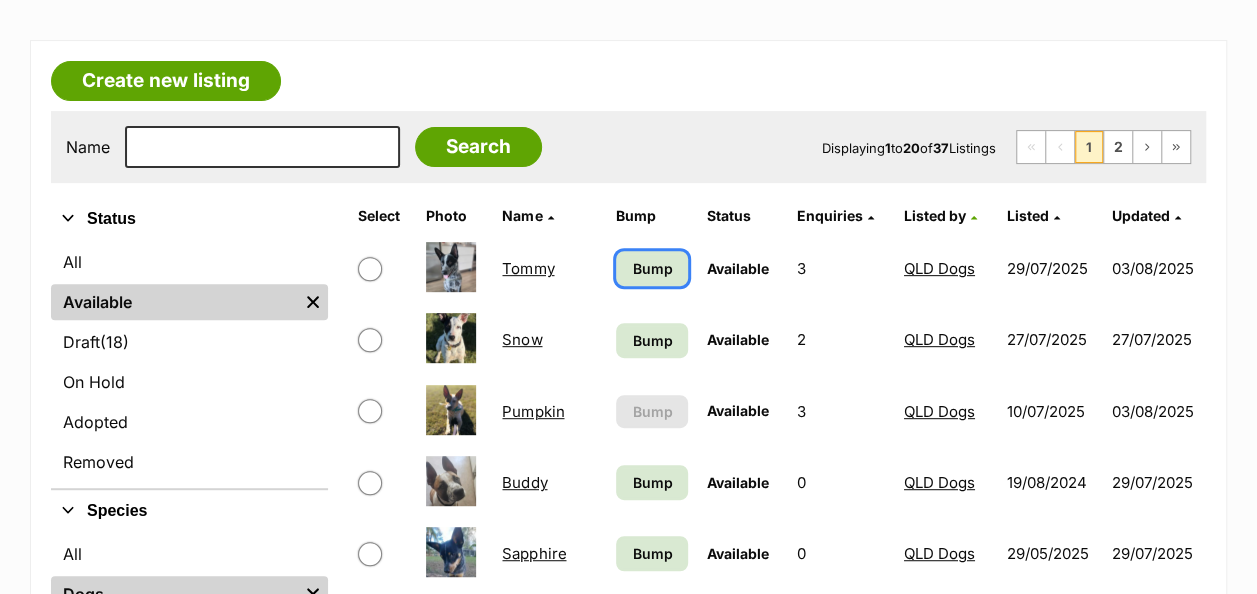 click on "Bump" at bounding box center (652, 268) 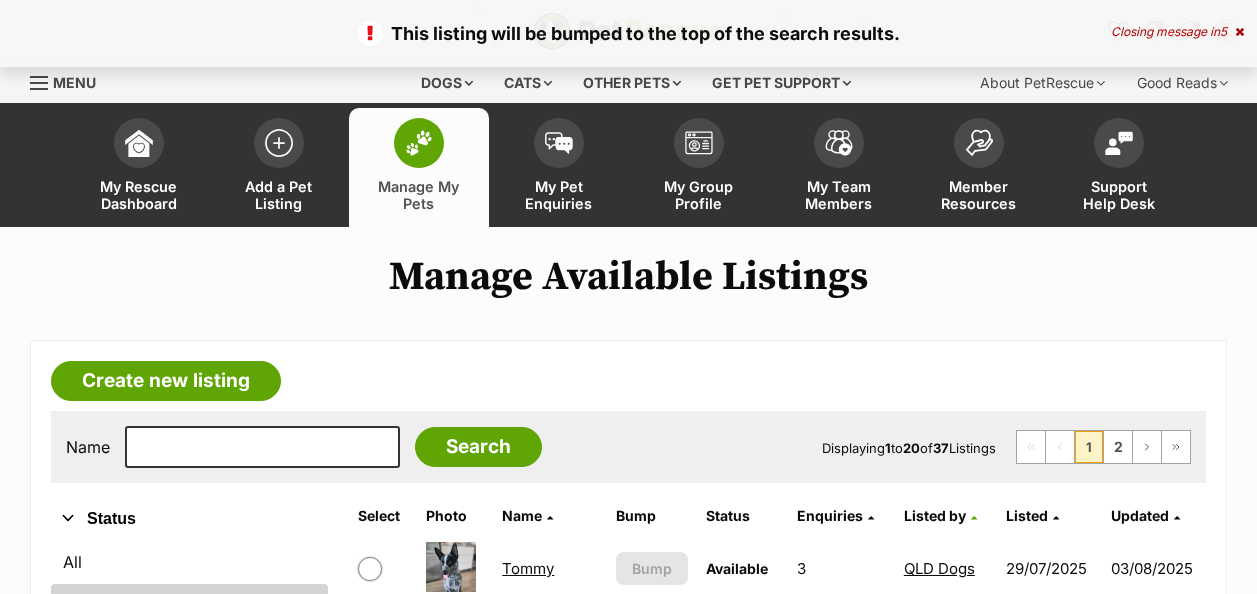 scroll, scrollTop: 0, scrollLeft: 0, axis: both 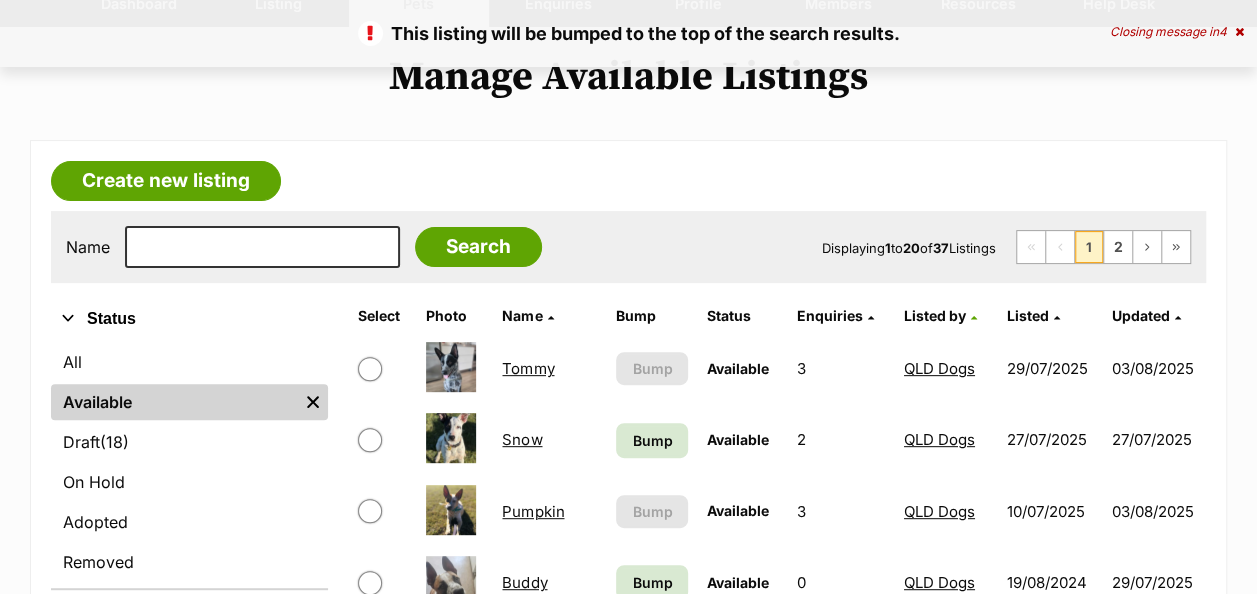 click on "Tommy" at bounding box center (528, 368) 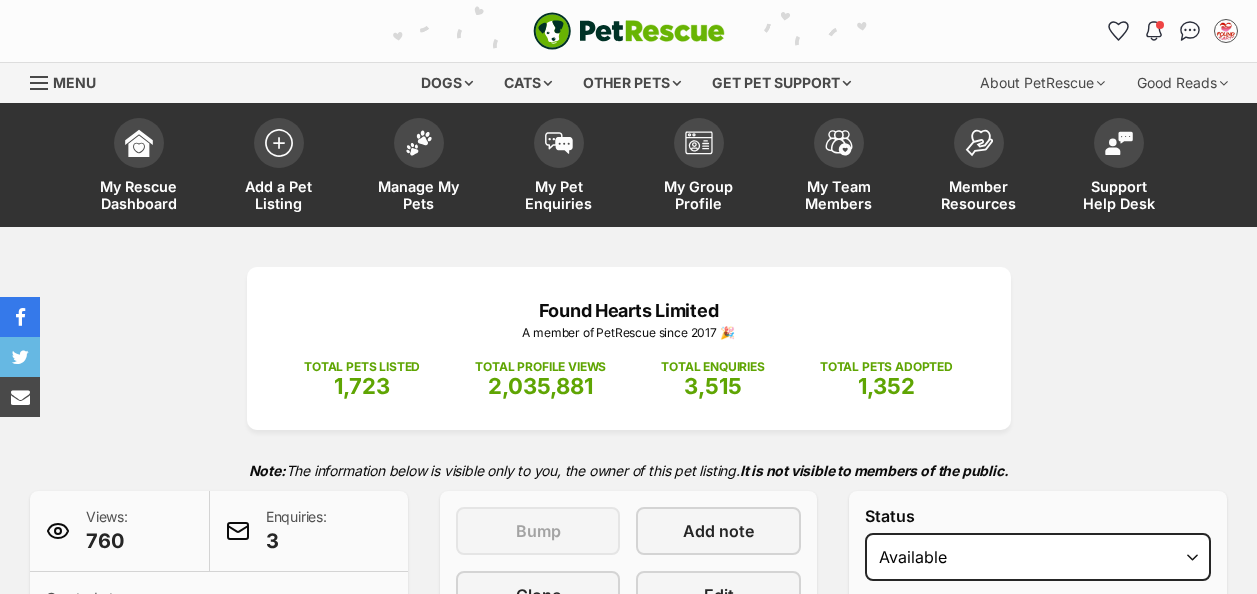 scroll, scrollTop: 0, scrollLeft: 0, axis: both 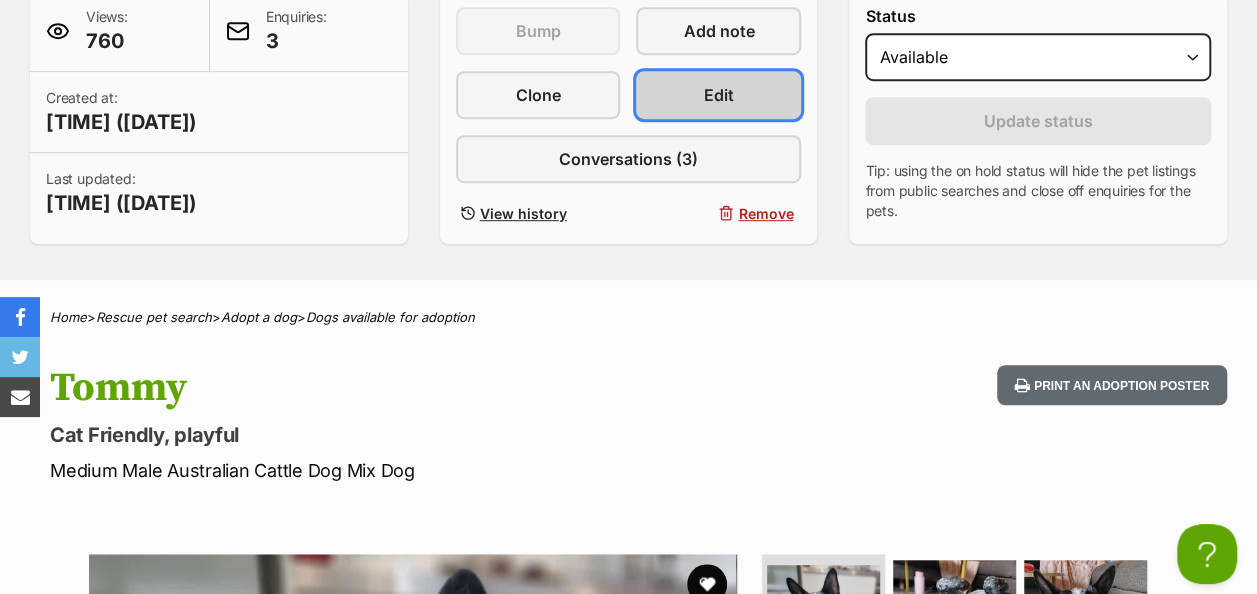 click on "Edit" at bounding box center (719, 95) 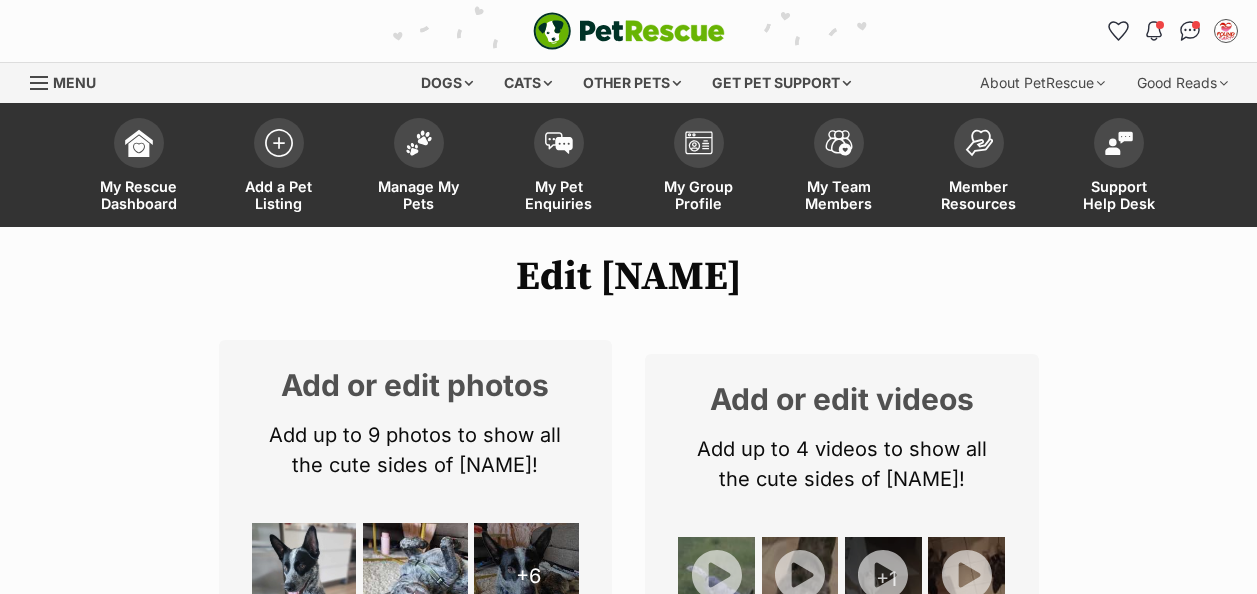 scroll, scrollTop: 0, scrollLeft: 0, axis: both 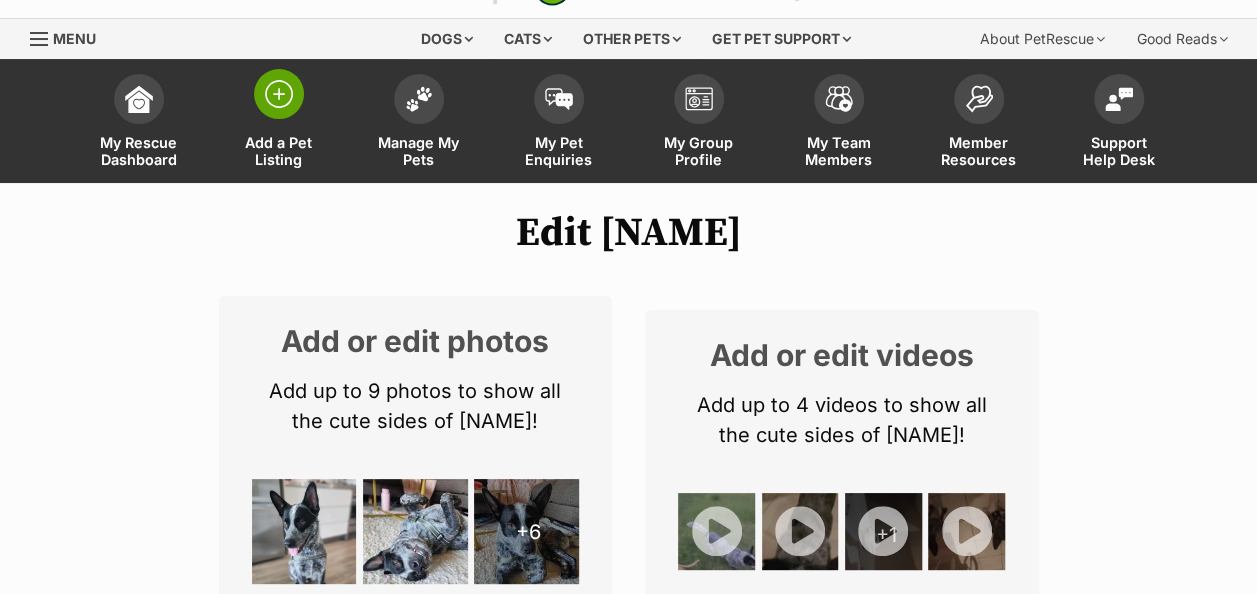 click on "PetRescue home
Notifications
Unread
Mark all as read
Nebula hasn't been updated in two months, help him get adopted by updating his listing.
Need some tips?
View listing
8 days ago
Ollie hasn't been updated in two months, help him get adopted by updating his listing.
Need some tips?
View listing
9 days ago
Mia hasn't been updated in two months, help her get adopted by updating her listing.
Need some tips?
View listing
13 days ago
My account
Qld Cats
Edit profile
Log out
Pet alerts
Pet alert matches
Account settings
Change password
Dogs
Find a dog on PetRescue
View all dogs
Browse all of the doggos looking for a home" at bounding box center [628, 4935] 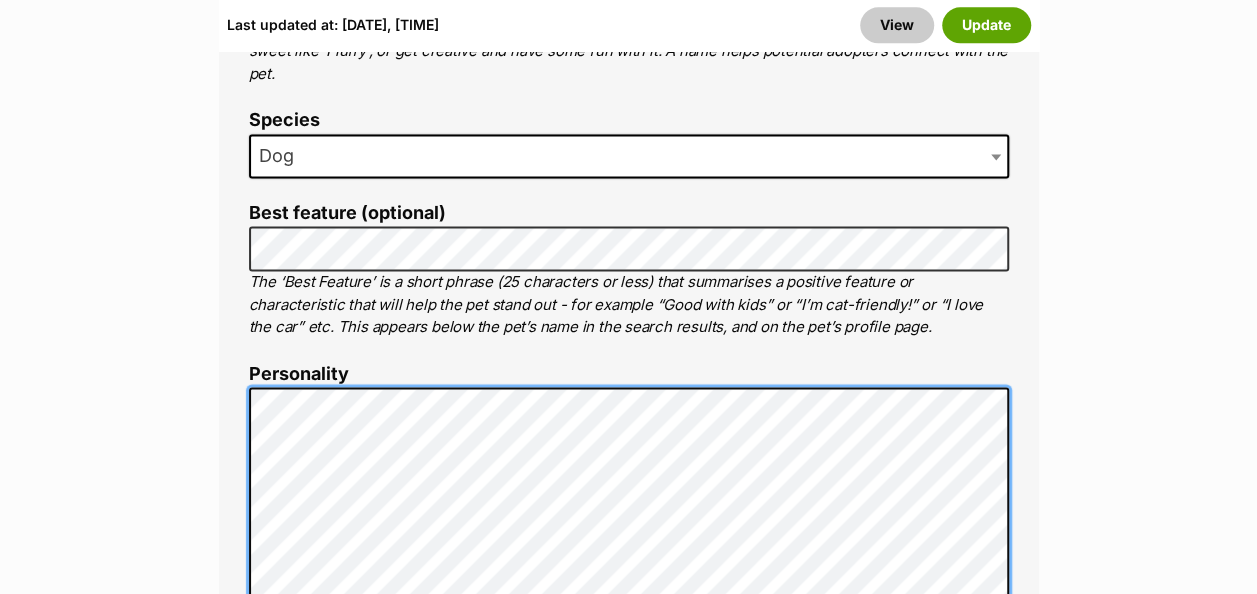 scroll, scrollTop: 1544, scrollLeft: 0, axis: vertical 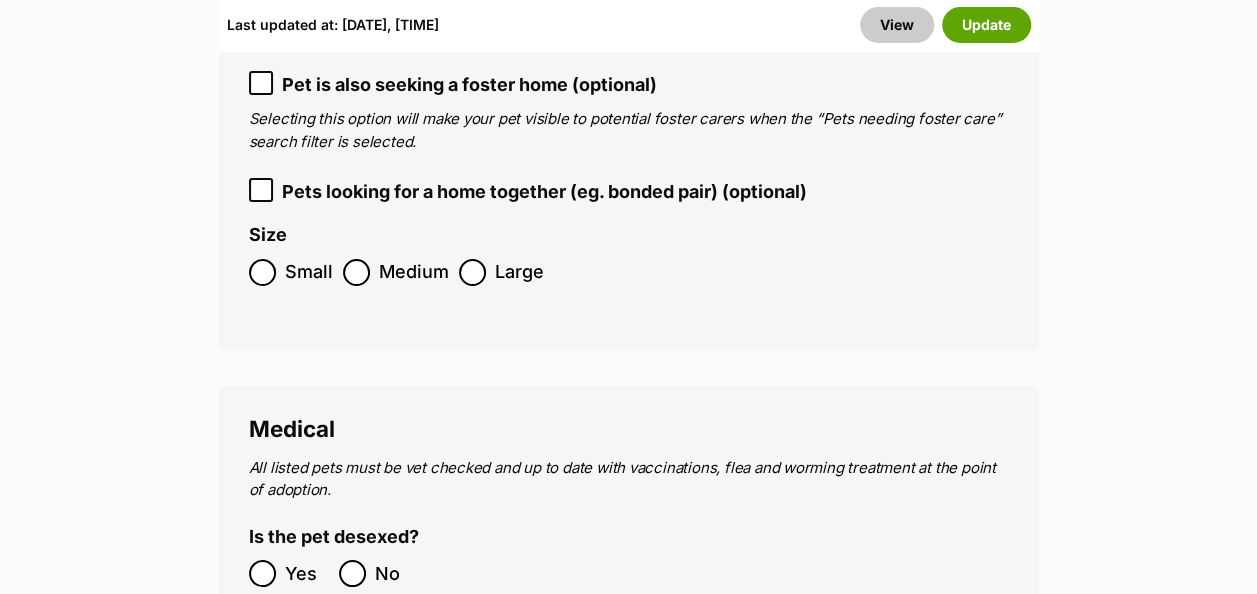 click 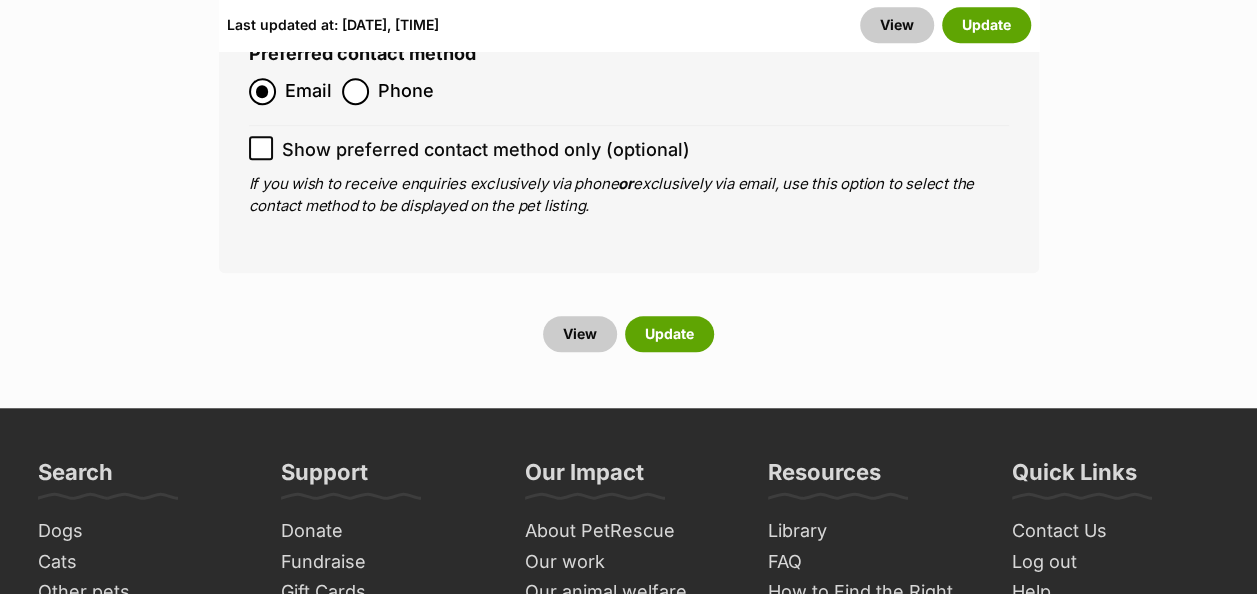 scroll, scrollTop: 8144, scrollLeft: 0, axis: vertical 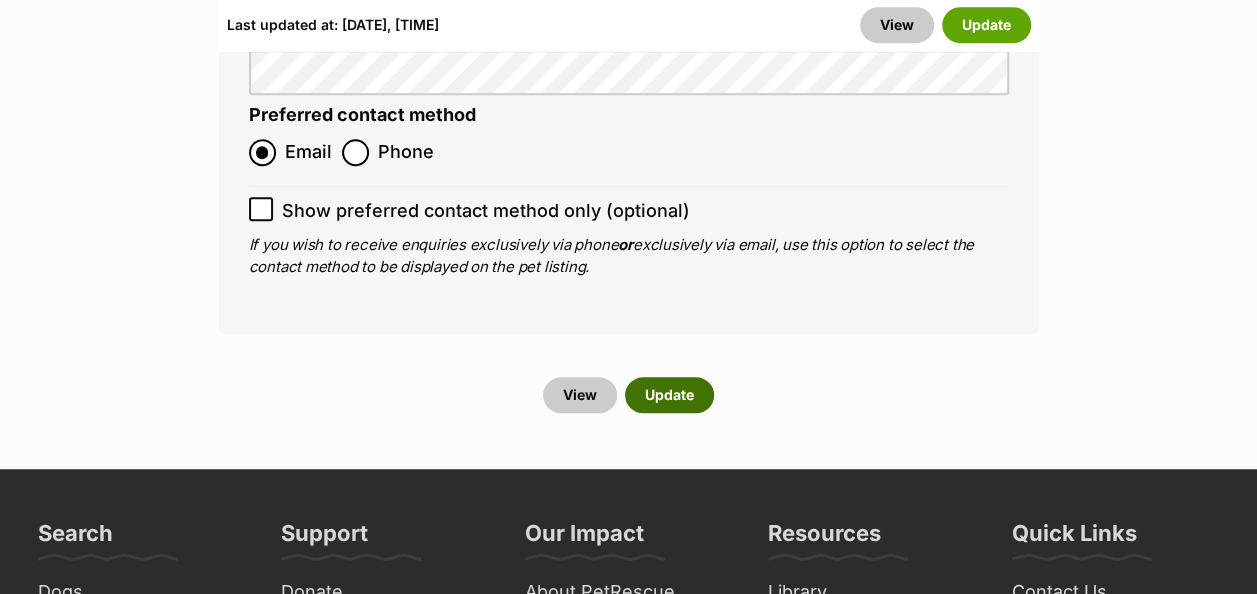 click on "Update" at bounding box center [669, 395] 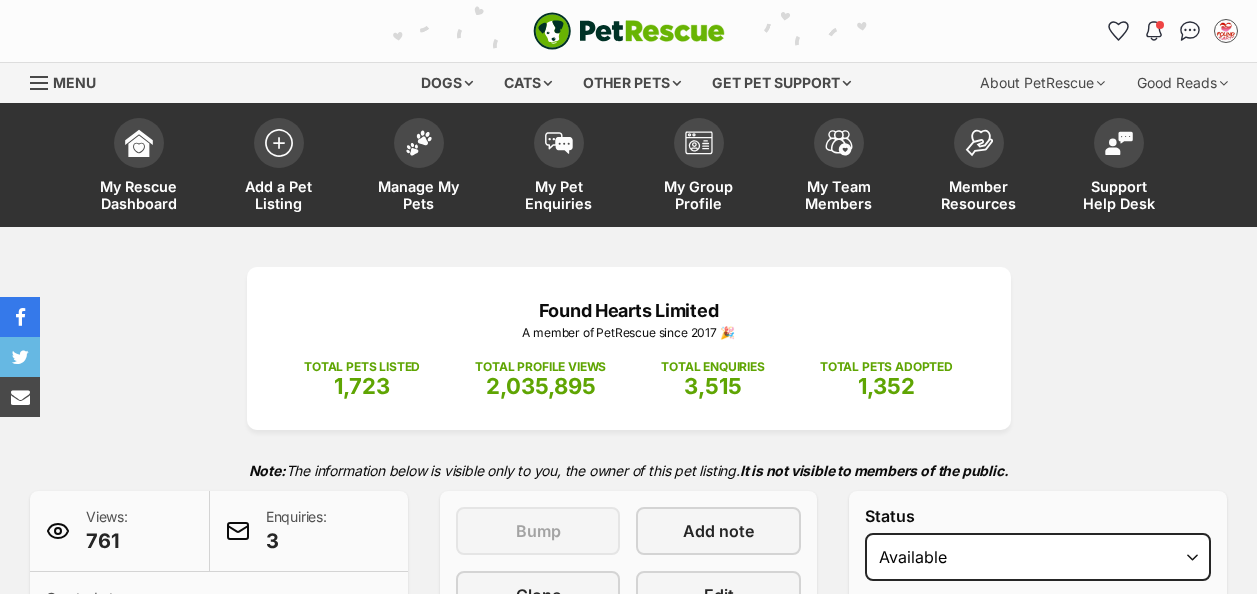 scroll, scrollTop: 0, scrollLeft: 0, axis: both 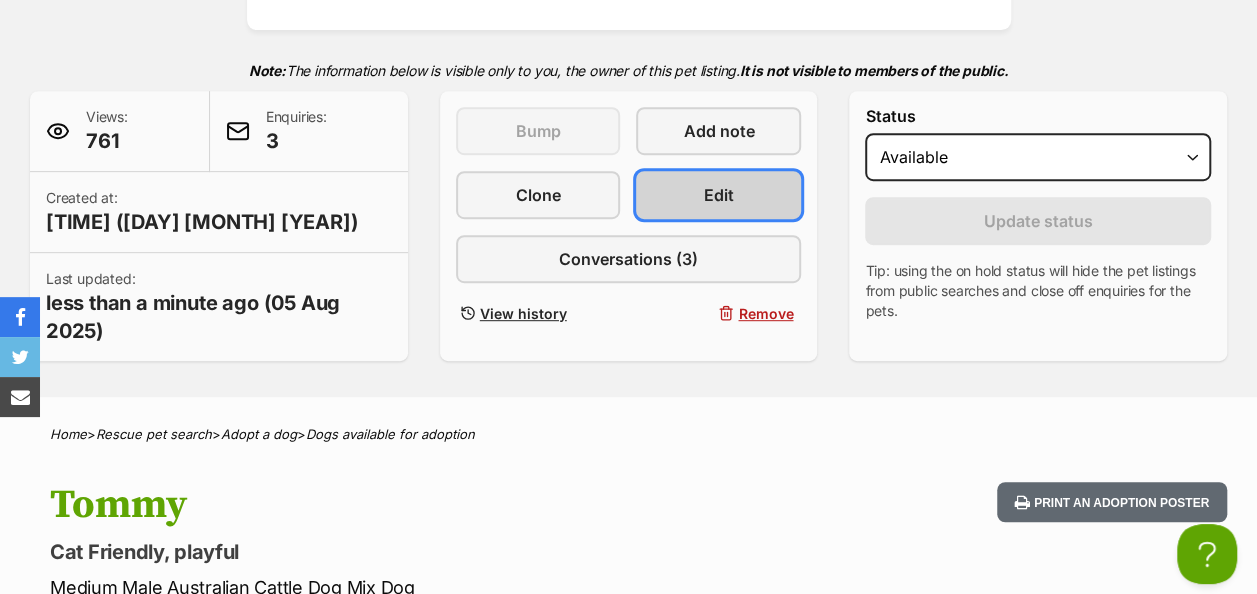 click on "Edit" at bounding box center [719, 195] 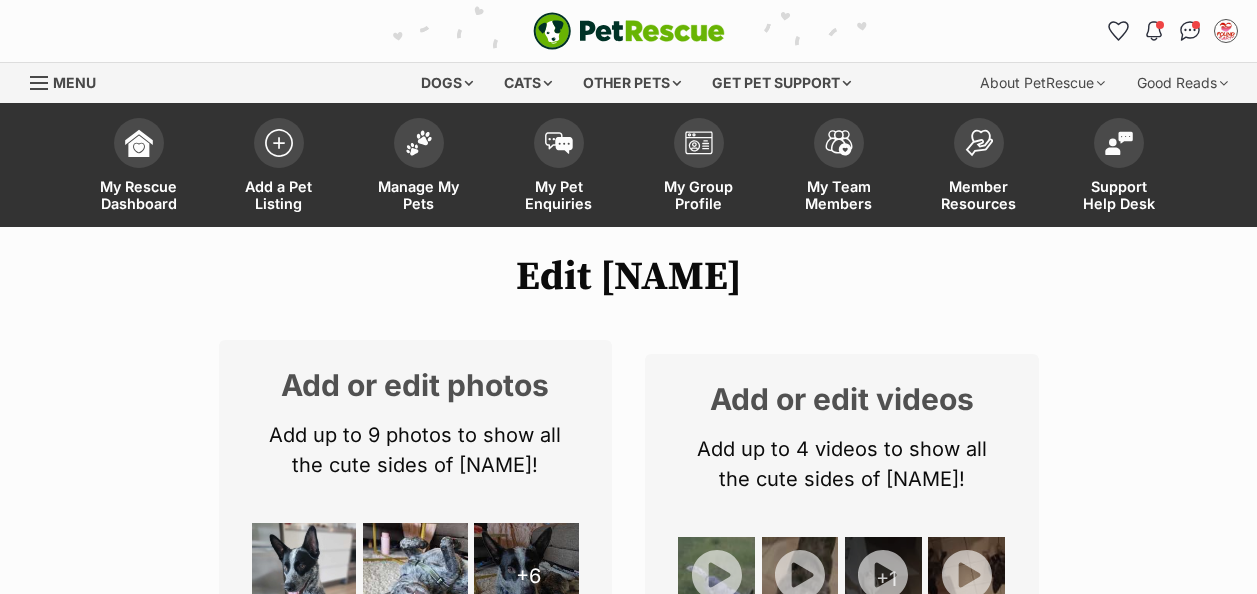 scroll, scrollTop: 500, scrollLeft: 0, axis: vertical 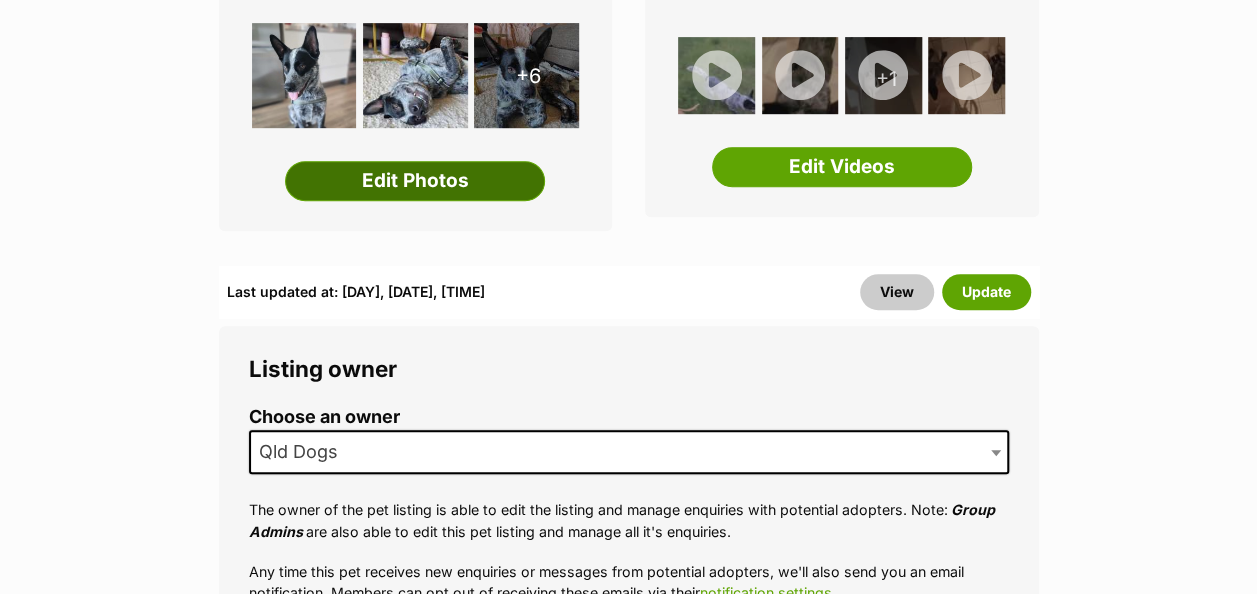 click on "Edit Photos" at bounding box center [415, 181] 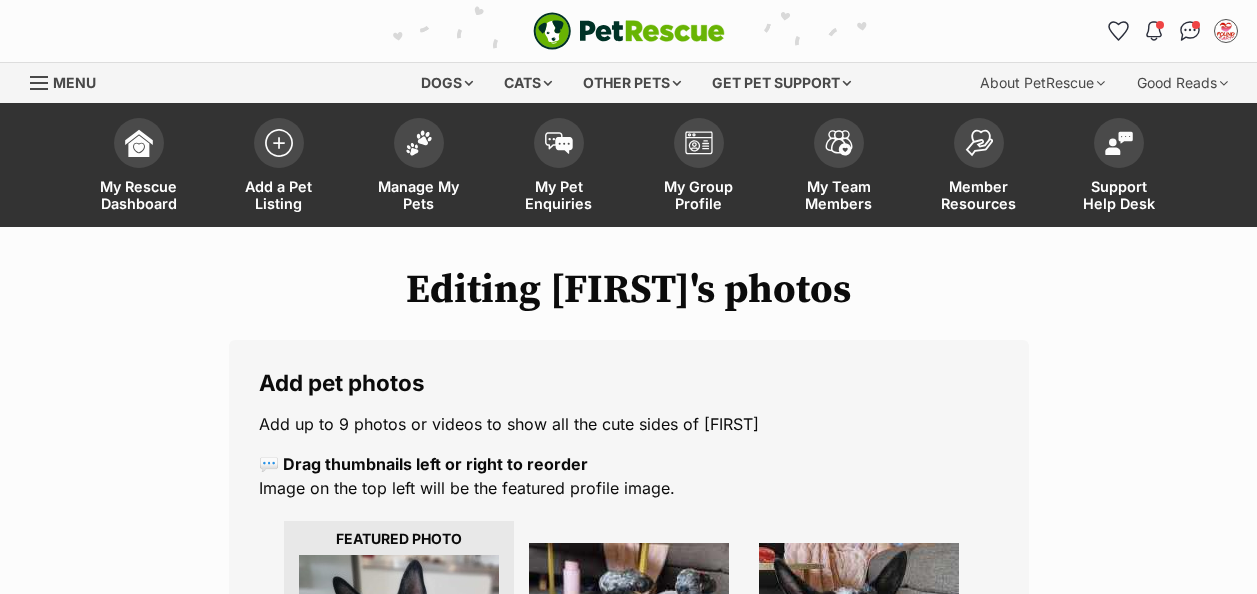 scroll, scrollTop: 0, scrollLeft: 0, axis: both 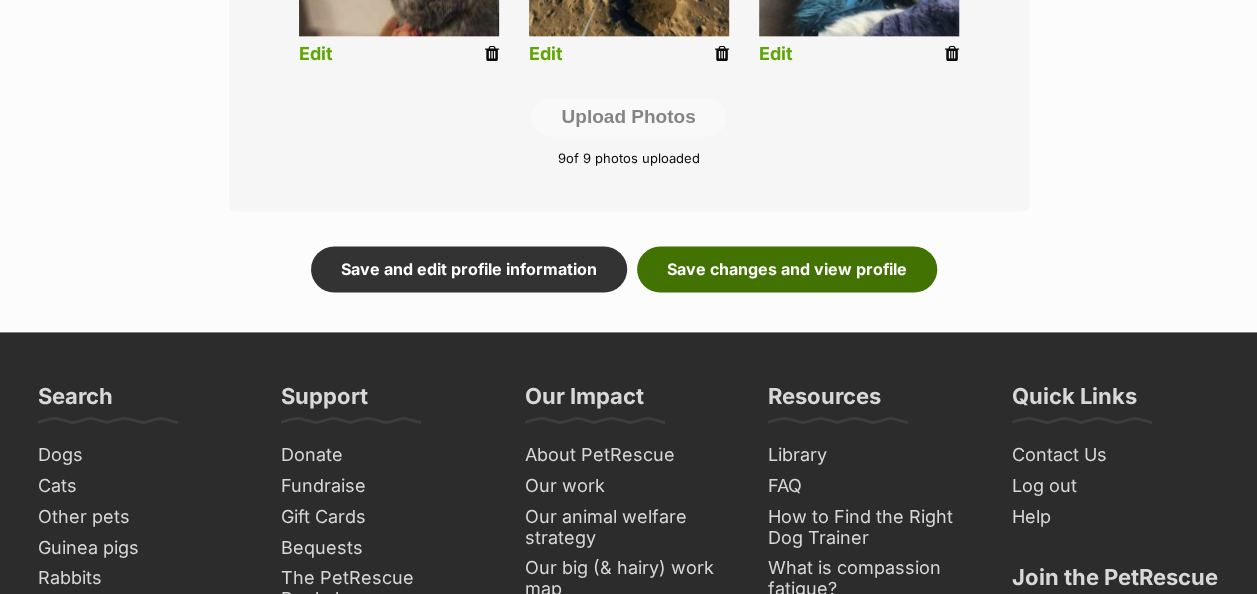 click on "Save changes and view profile" at bounding box center [787, 269] 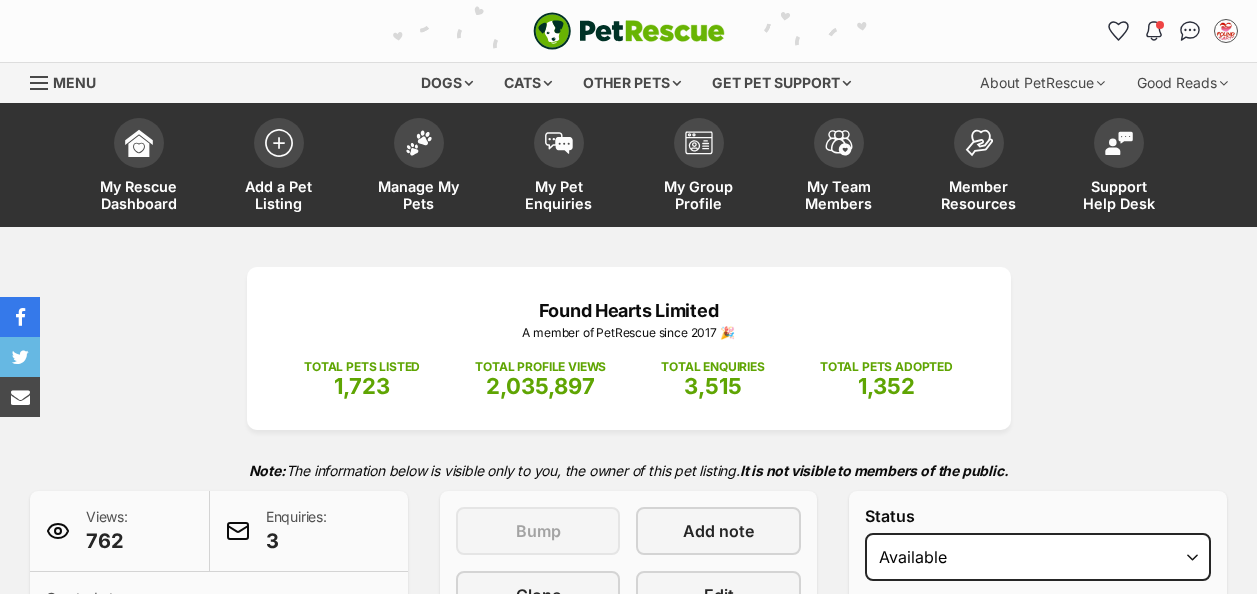 scroll, scrollTop: 0, scrollLeft: 0, axis: both 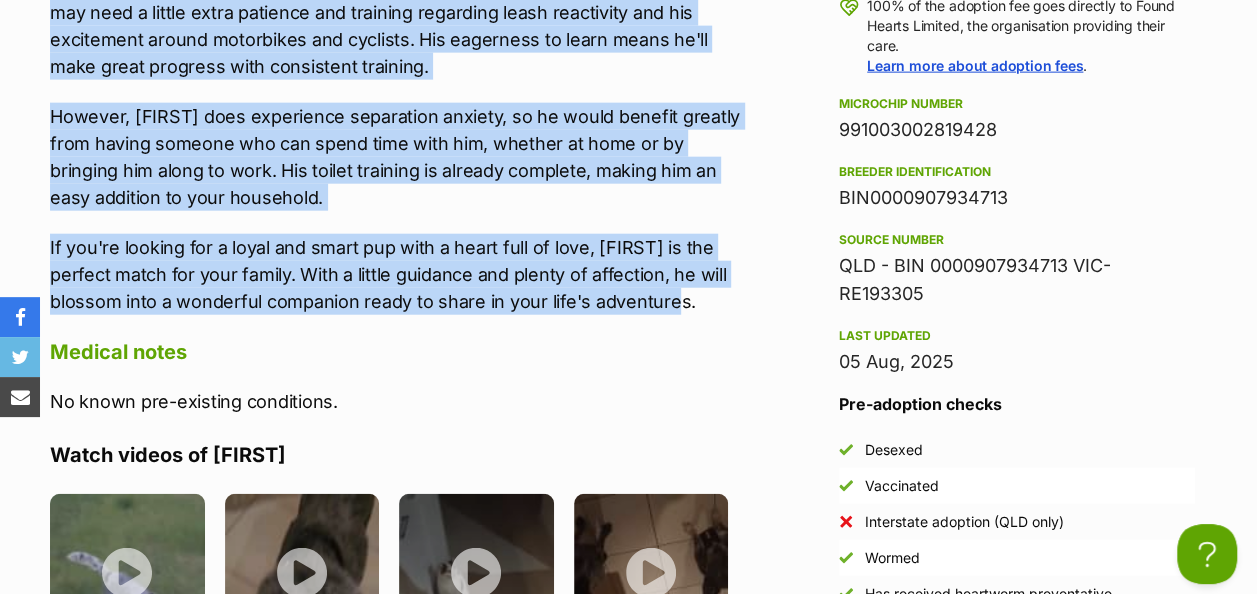 drag, startPoint x: 58, startPoint y: 160, endPoint x: 712, endPoint y: 305, distance: 669.88135 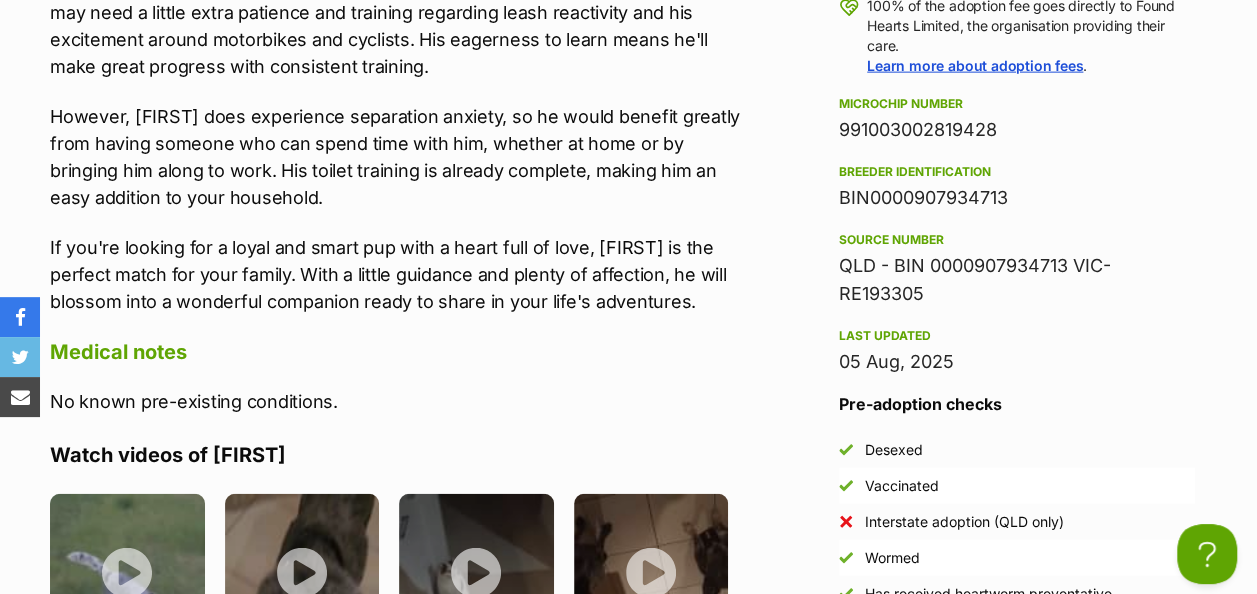 click on "Medical notes" at bounding box center [399, 352] 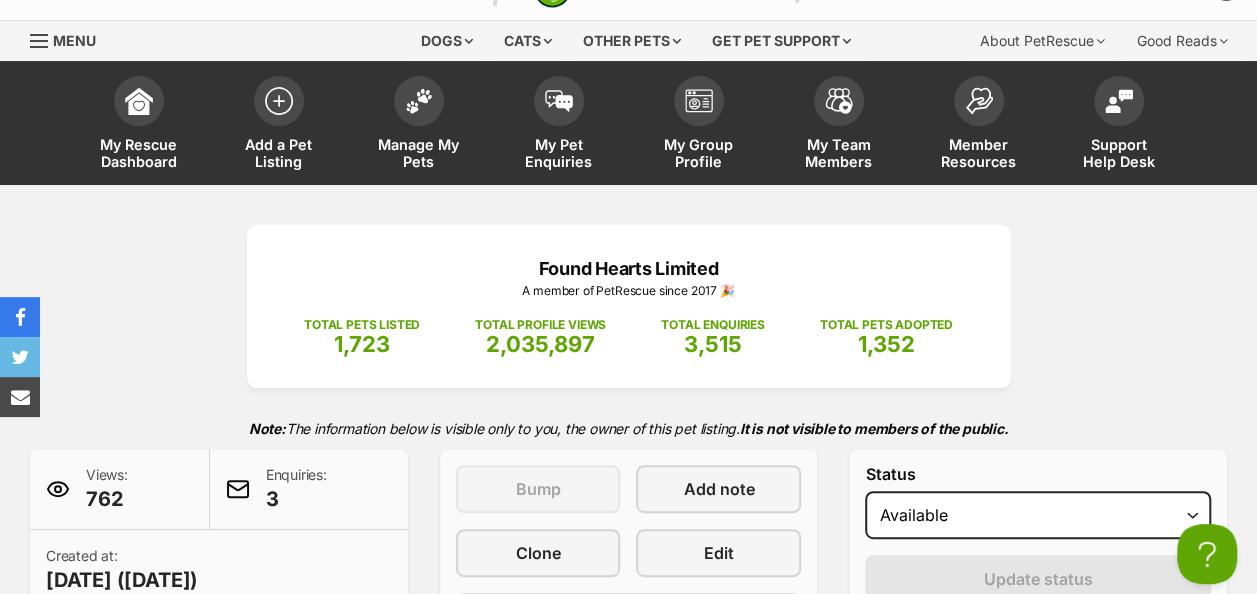 scroll, scrollTop: 0, scrollLeft: 0, axis: both 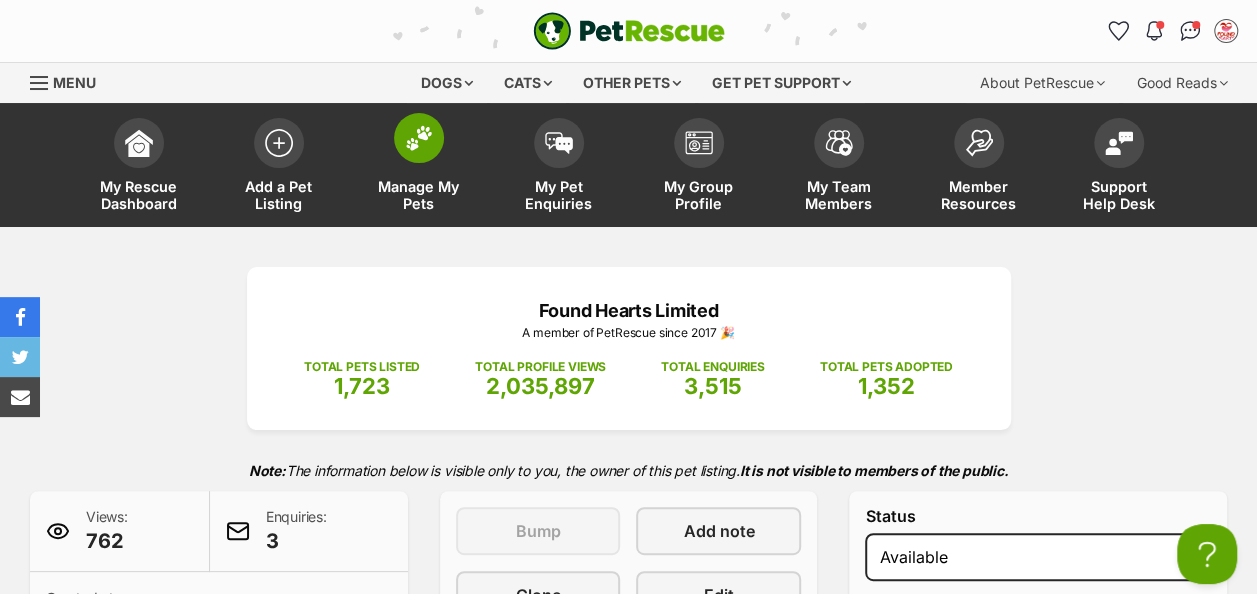 click at bounding box center [419, 138] 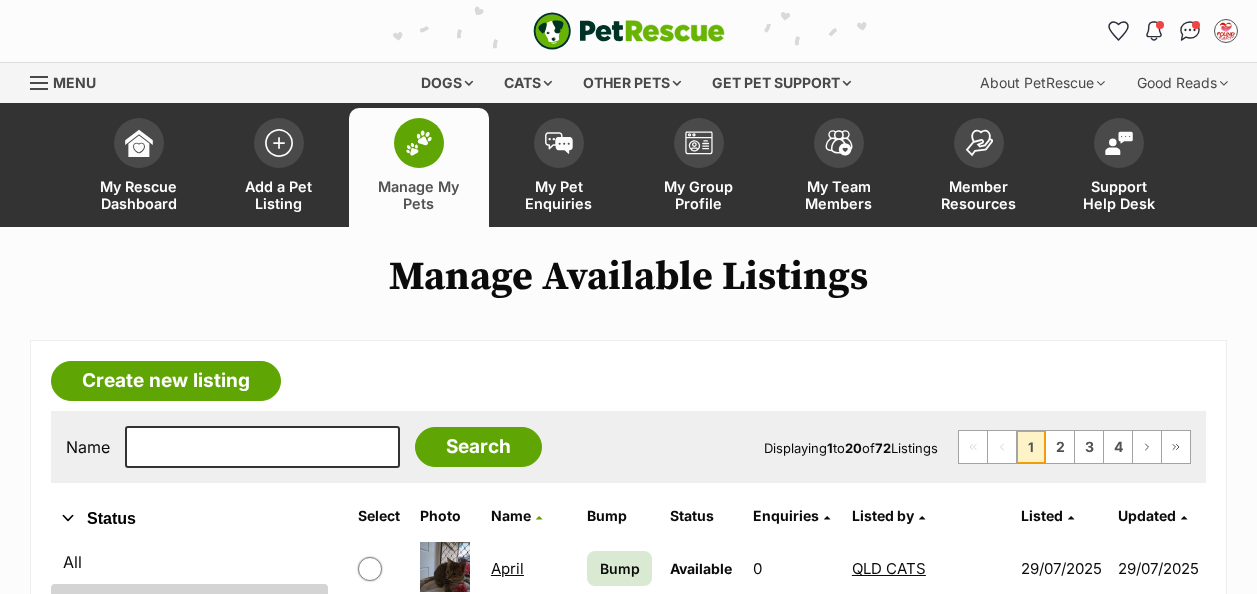 scroll, scrollTop: 0, scrollLeft: 0, axis: both 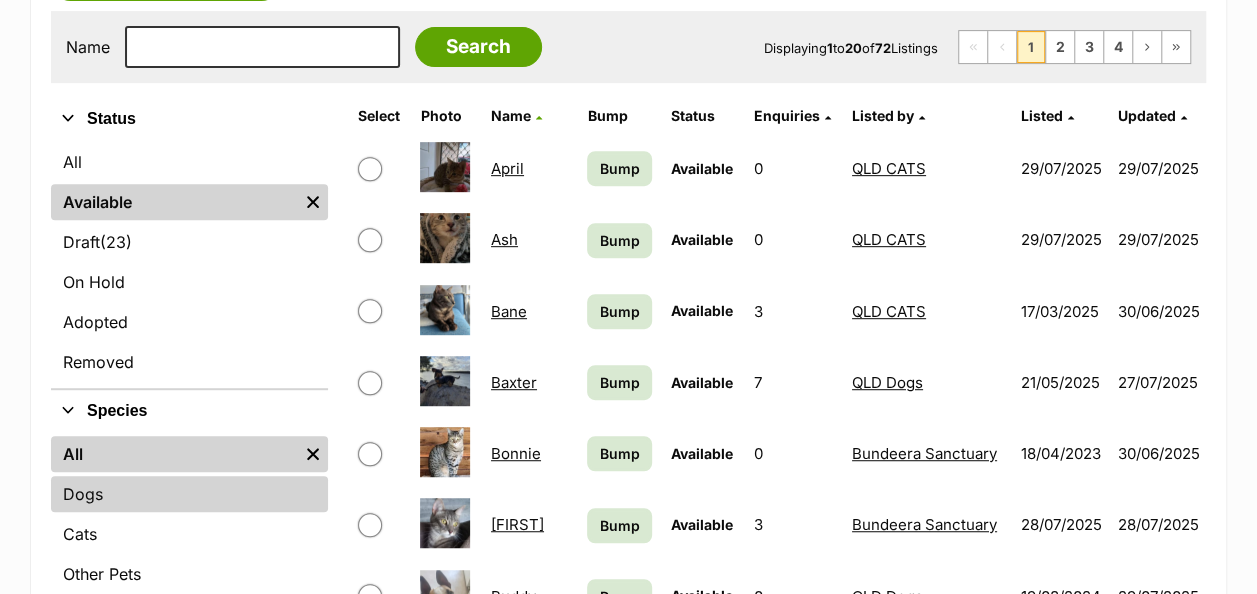 click on "Dogs" at bounding box center [189, 494] 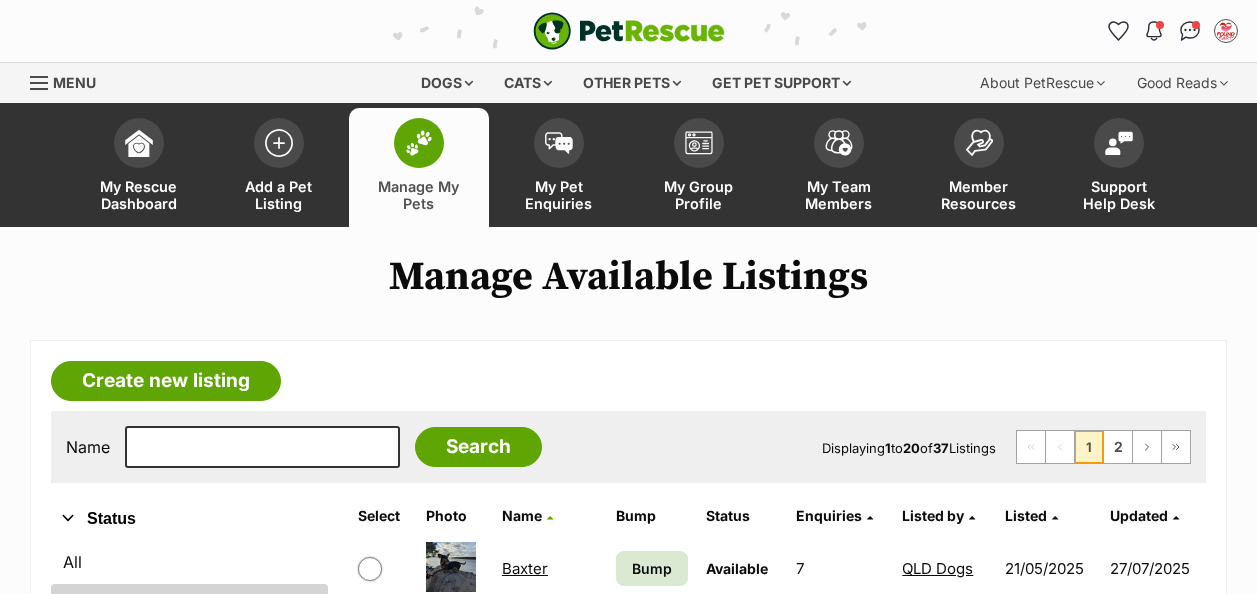 scroll, scrollTop: 0, scrollLeft: 0, axis: both 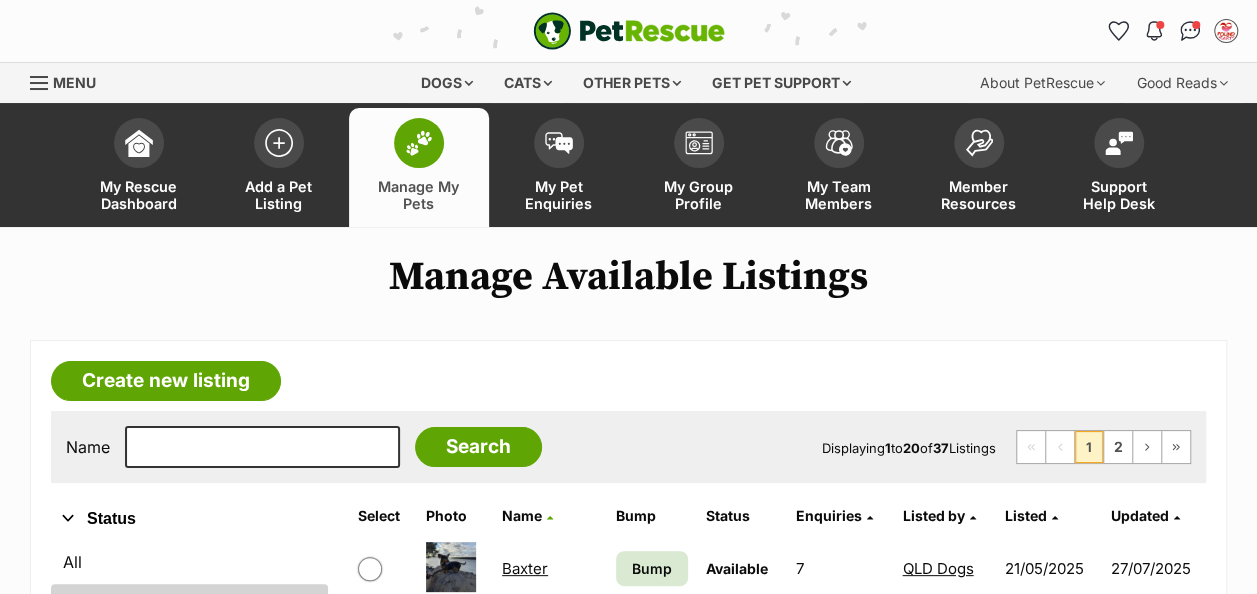 click on "Listed by" at bounding box center [933, 515] 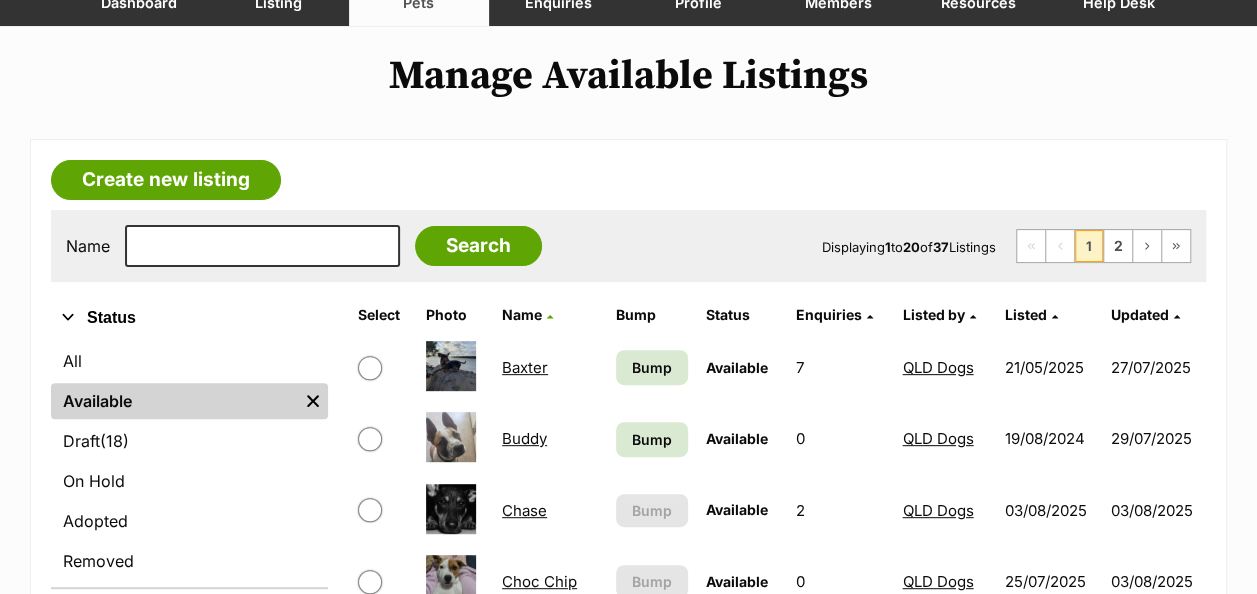 scroll, scrollTop: 300, scrollLeft: 0, axis: vertical 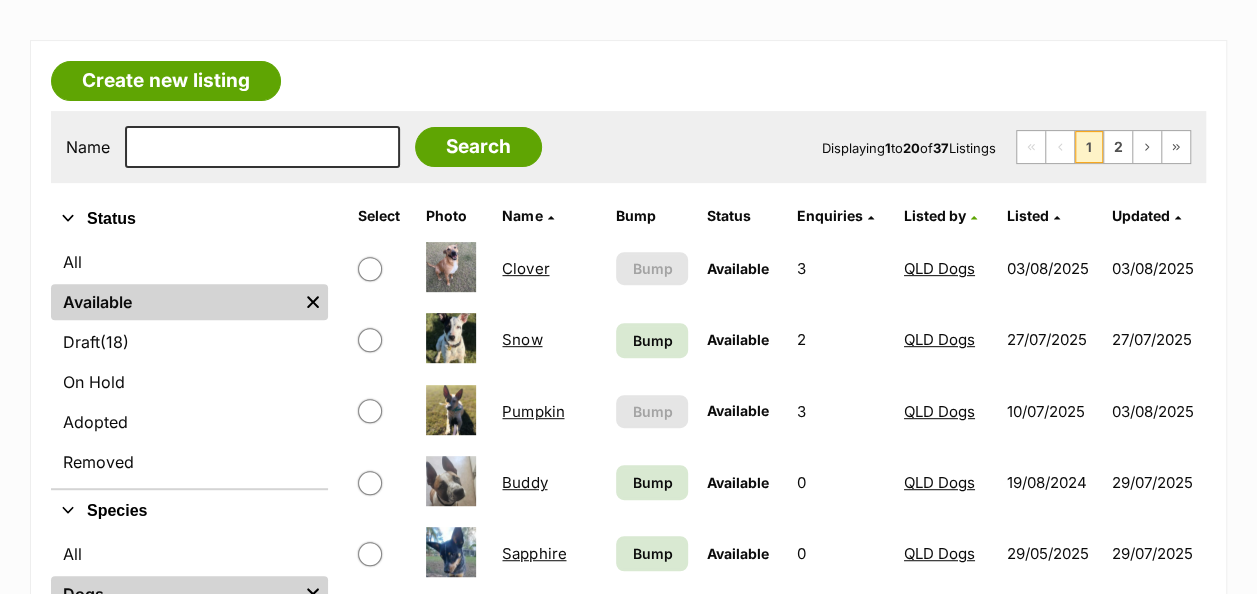 click on "Clover" at bounding box center [525, 268] 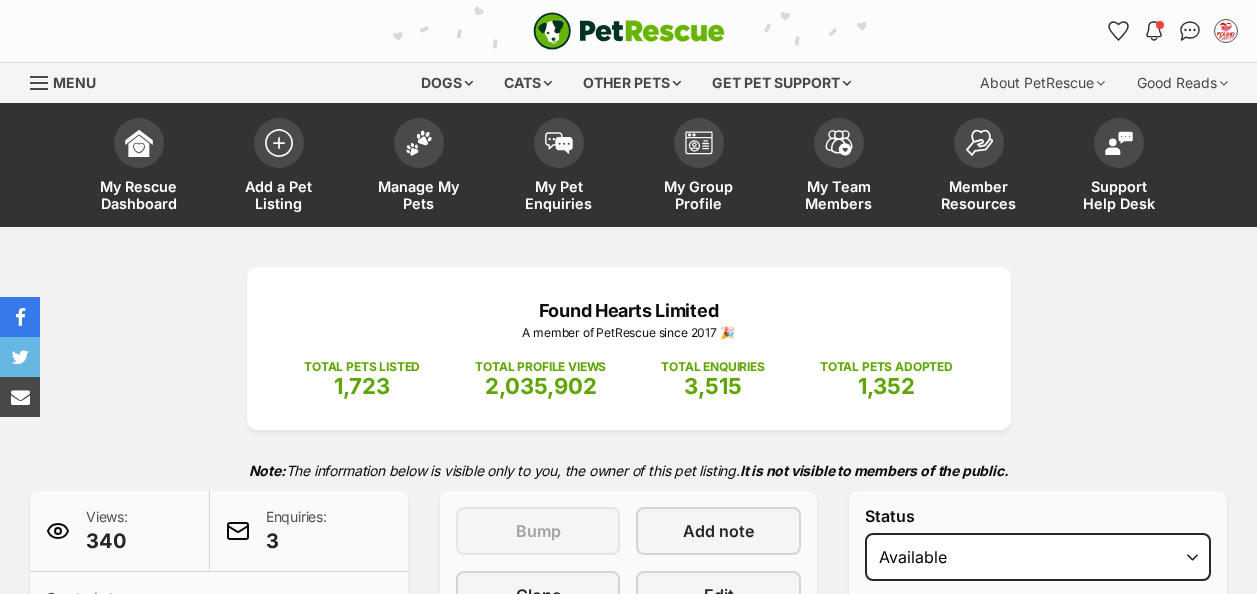 scroll, scrollTop: 0, scrollLeft: 0, axis: both 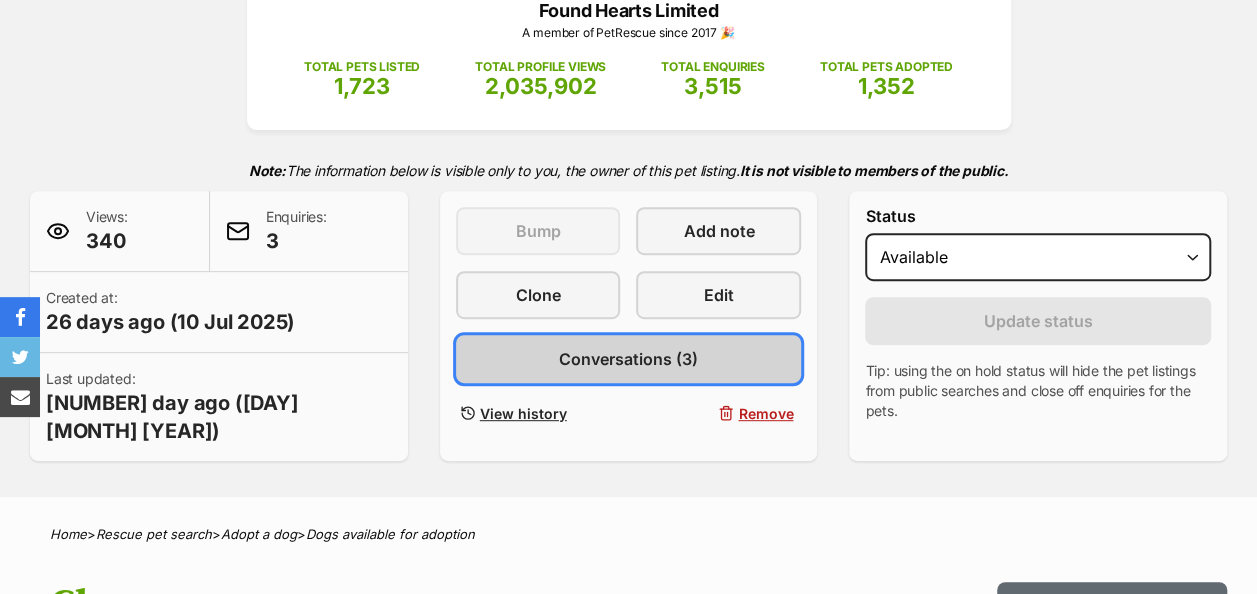click on "Conversations (3)" at bounding box center [628, 359] 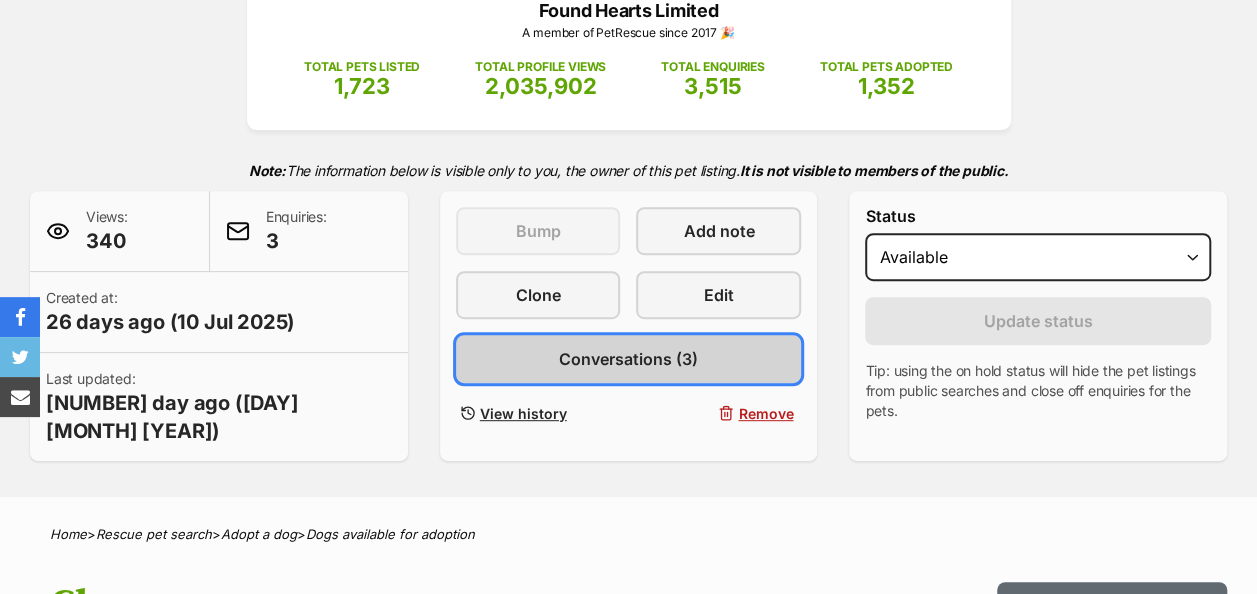 scroll, scrollTop: 0, scrollLeft: 0, axis: both 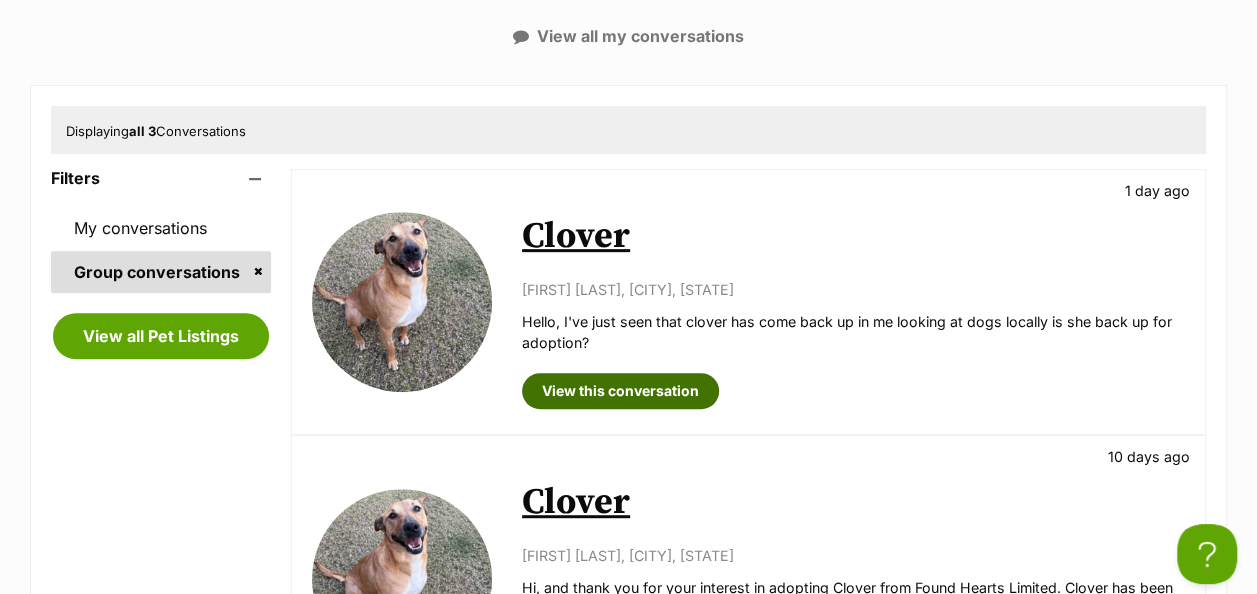 click on "View this conversation" at bounding box center (620, 391) 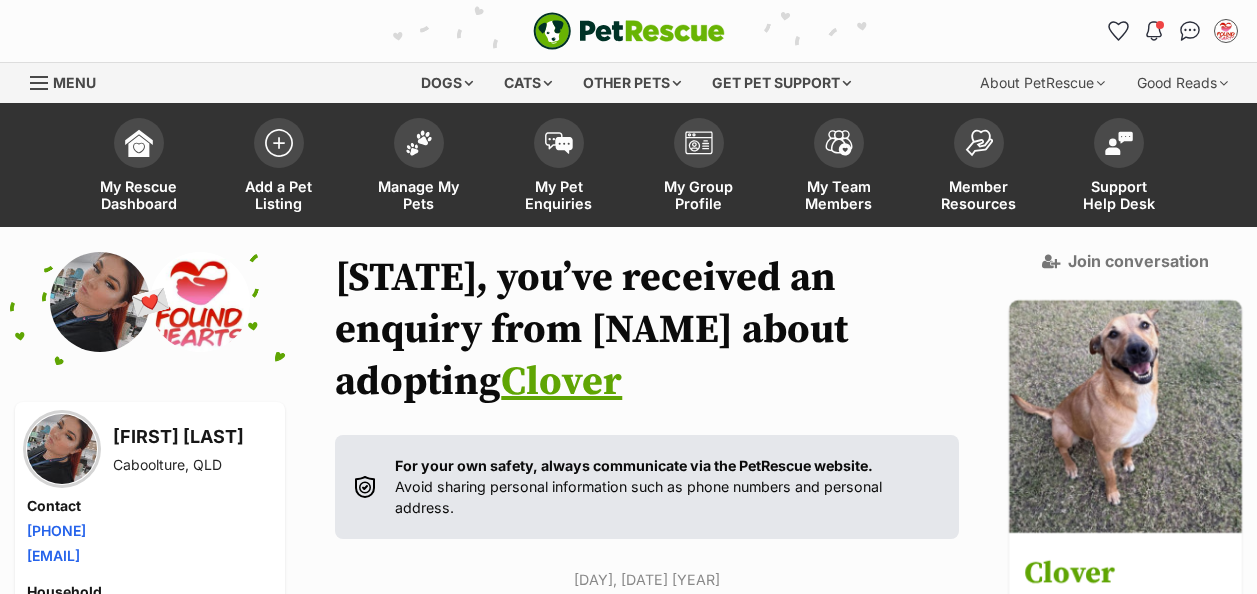 scroll, scrollTop: 0, scrollLeft: 0, axis: both 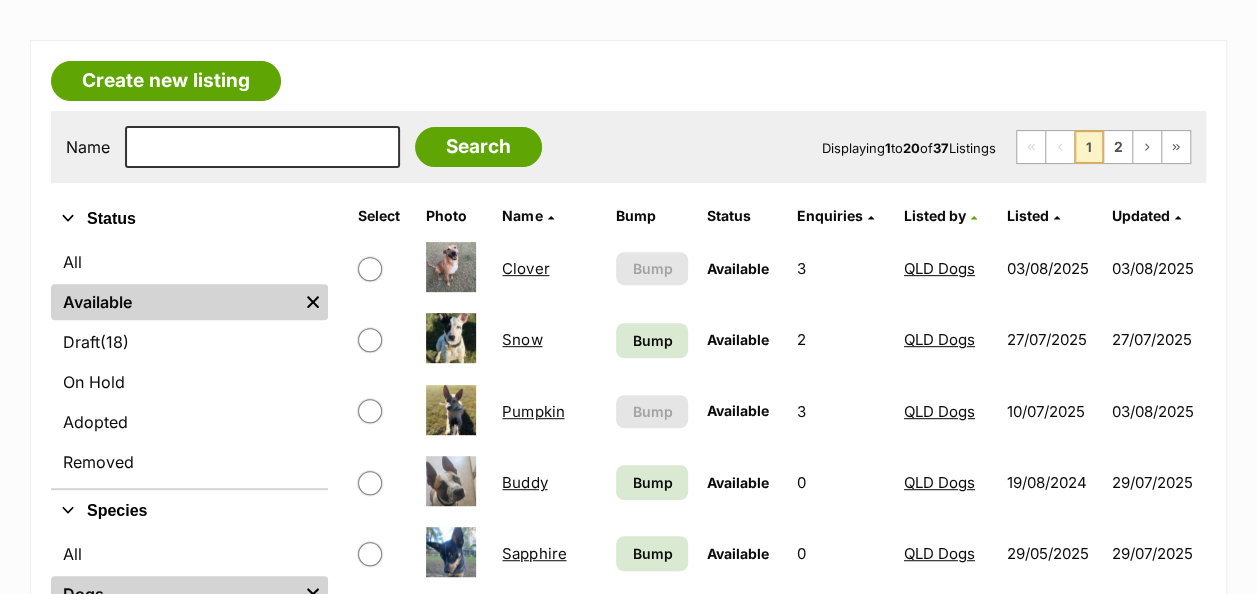 click on "Snow" at bounding box center (522, 339) 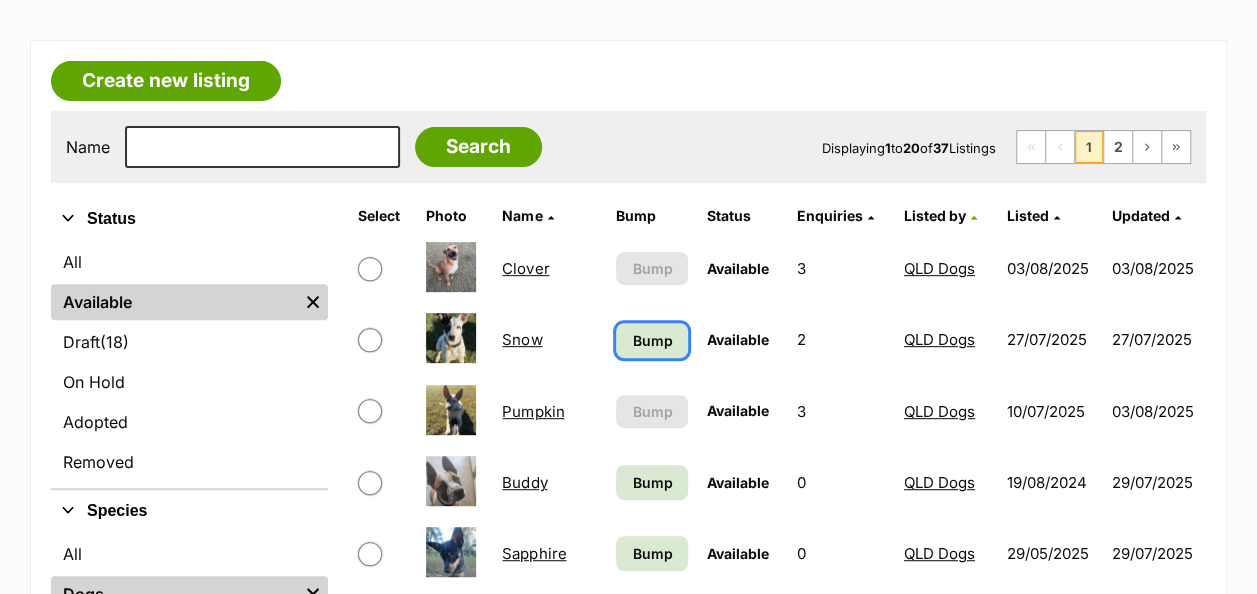 click on "Bump" at bounding box center (652, 340) 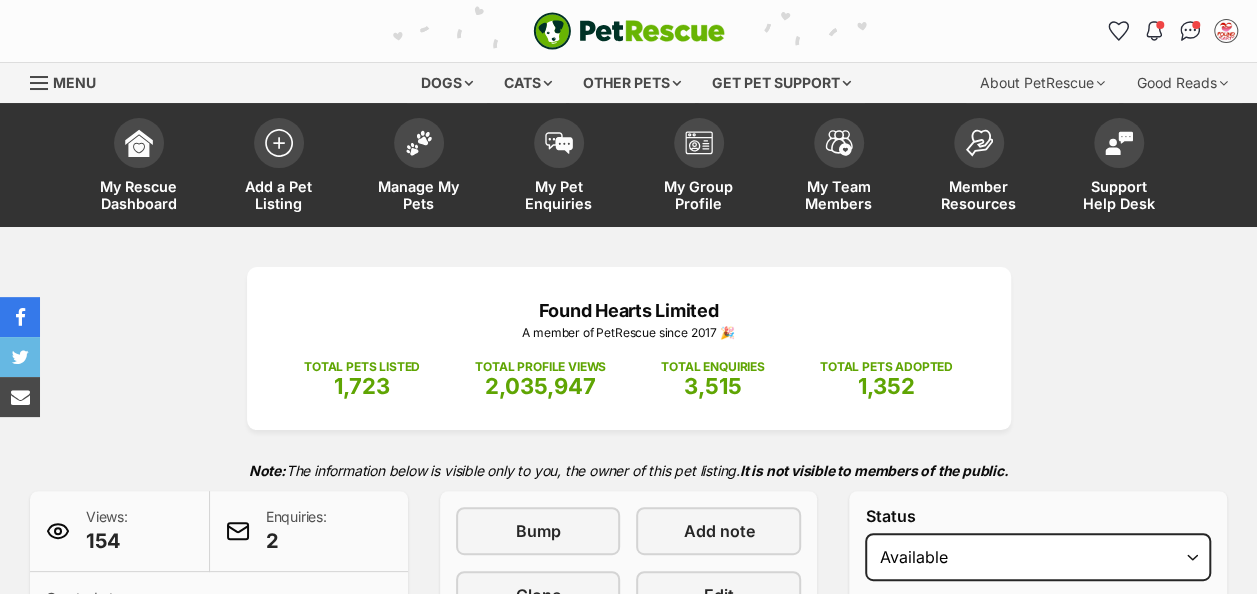 scroll, scrollTop: 300, scrollLeft: 0, axis: vertical 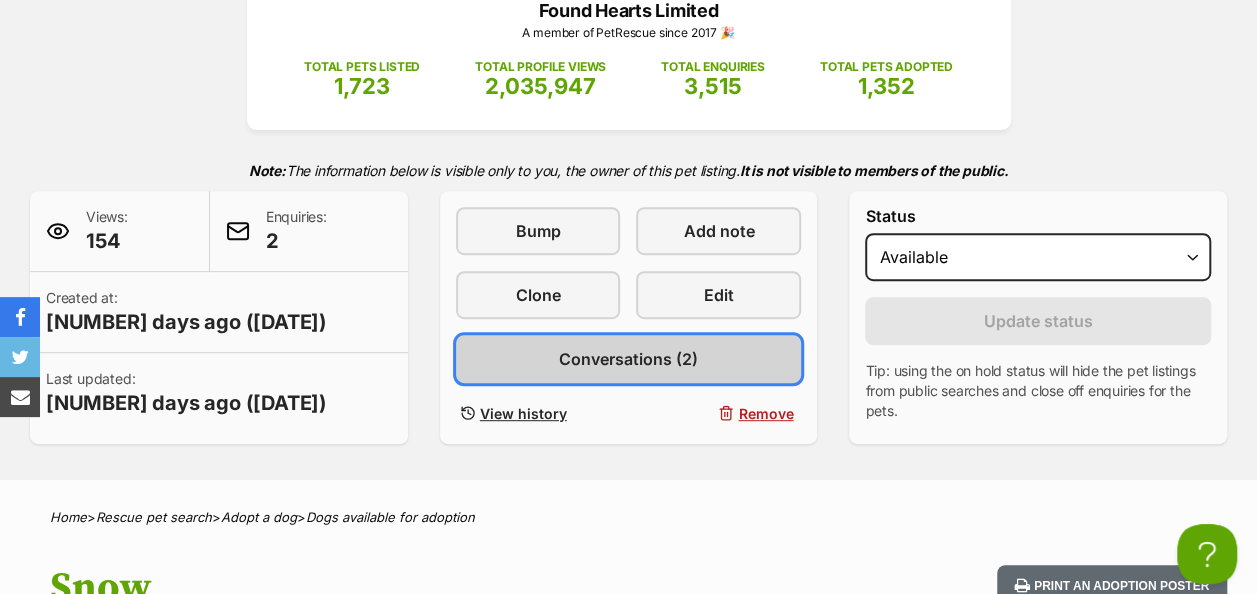 click on "Conversations (2)" at bounding box center (629, 359) 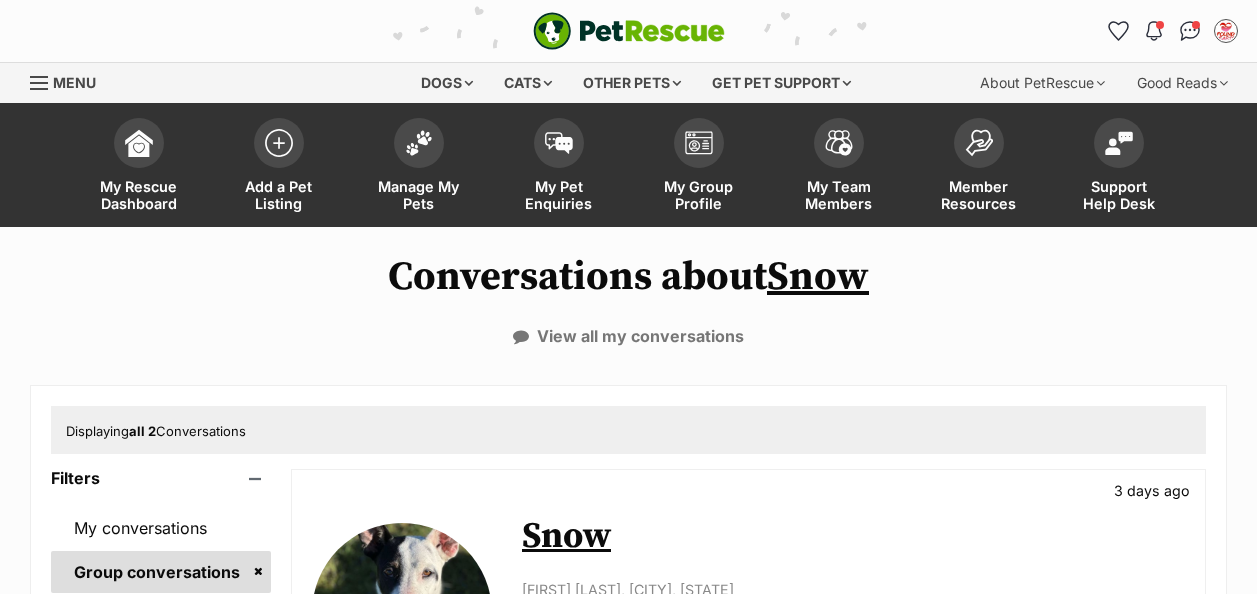 scroll, scrollTop: 0, scrollLeft: 0, axis: both 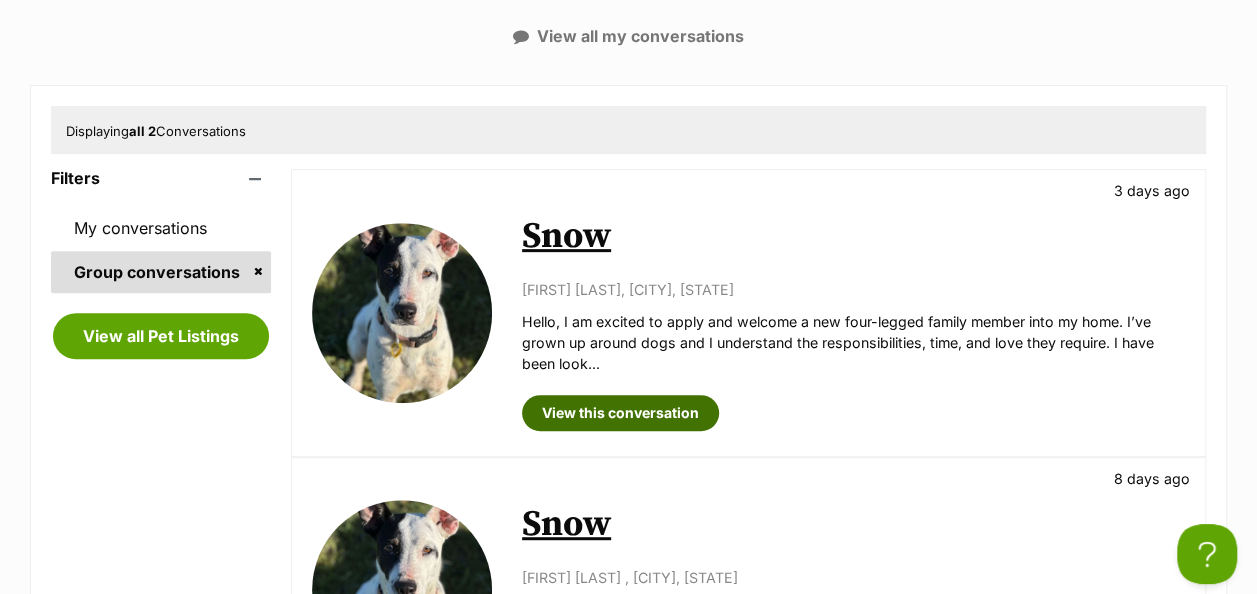 click on "View this conversation" at bounding box center [620, 413] 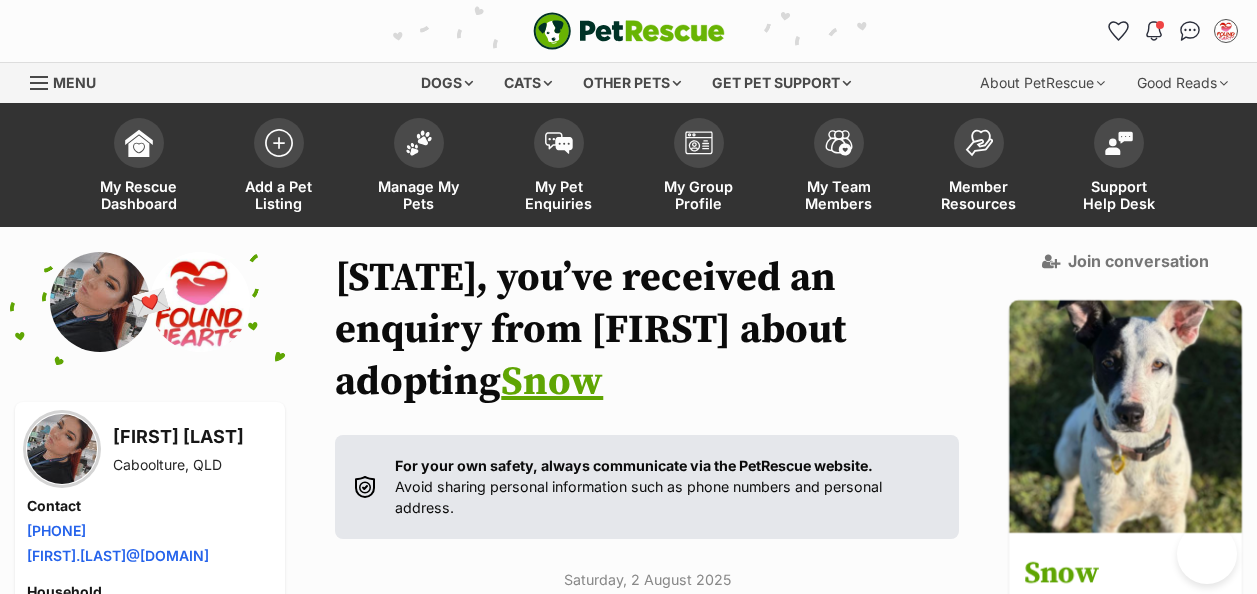 scroll, scrollTop: 262, scrollLeft: 0, axis: vertical 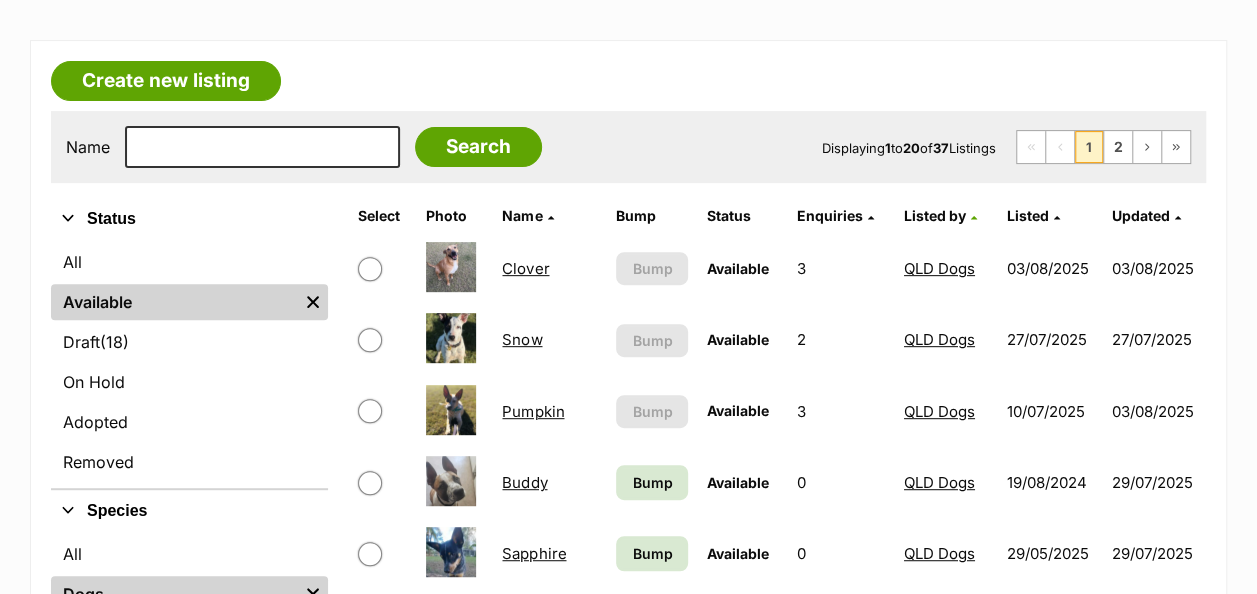 click on "Pumpkin" at bounding box center [550, 411] 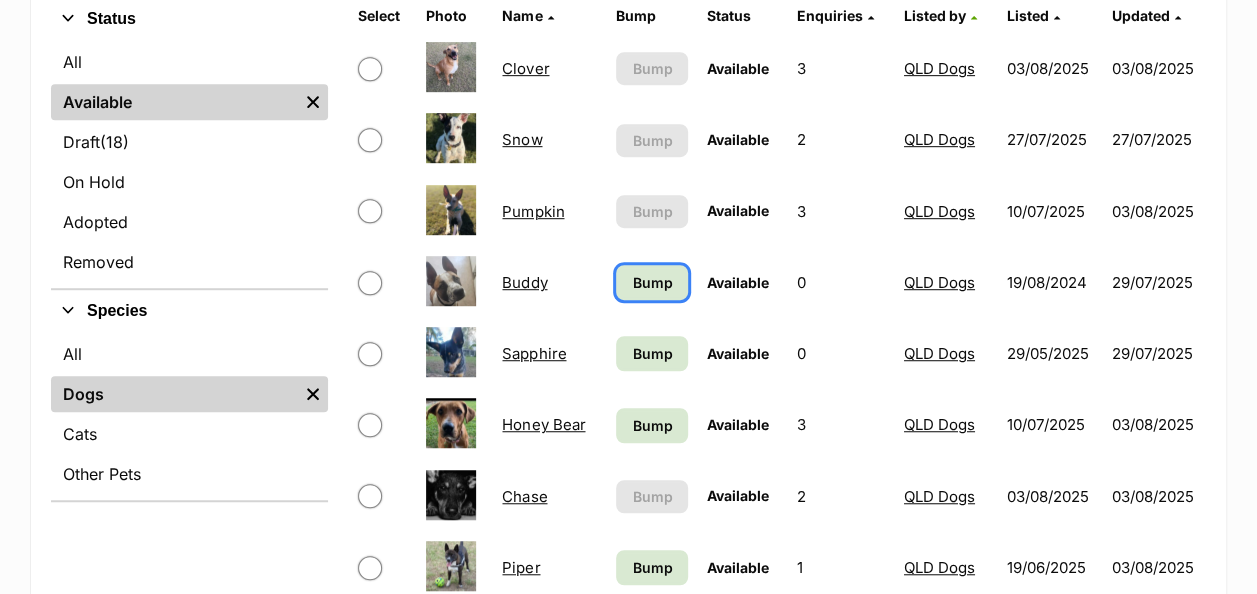 click on "Bump" at bounding box center (652, 282) 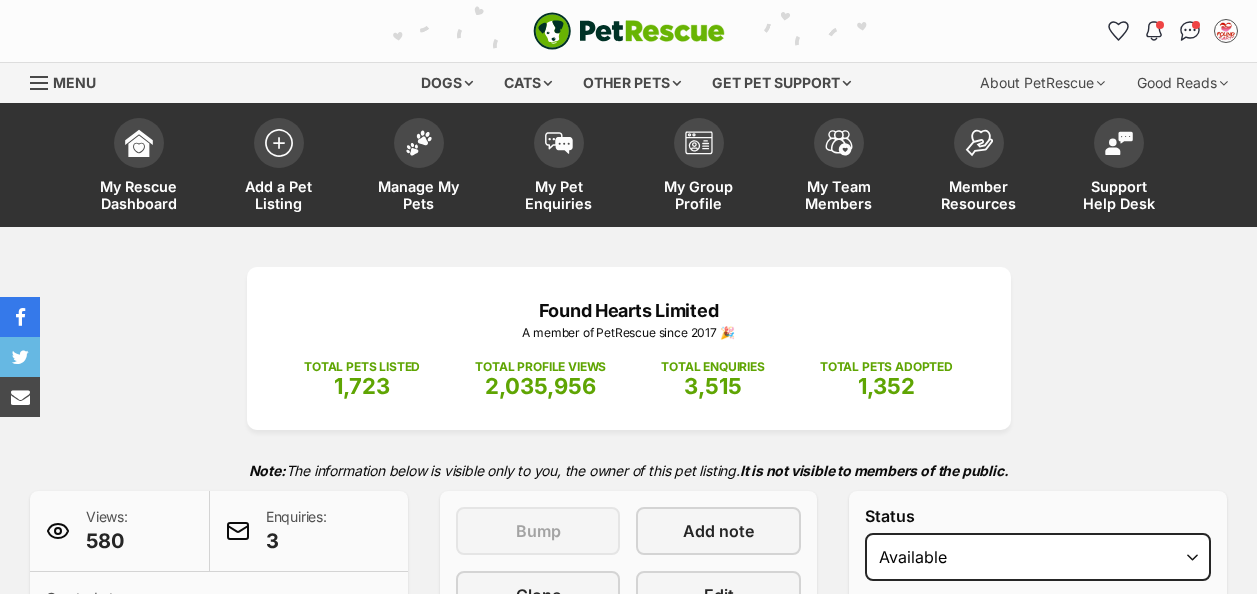 scroll, scrollTop: 400, scrollLeft: 0, axis: vertical 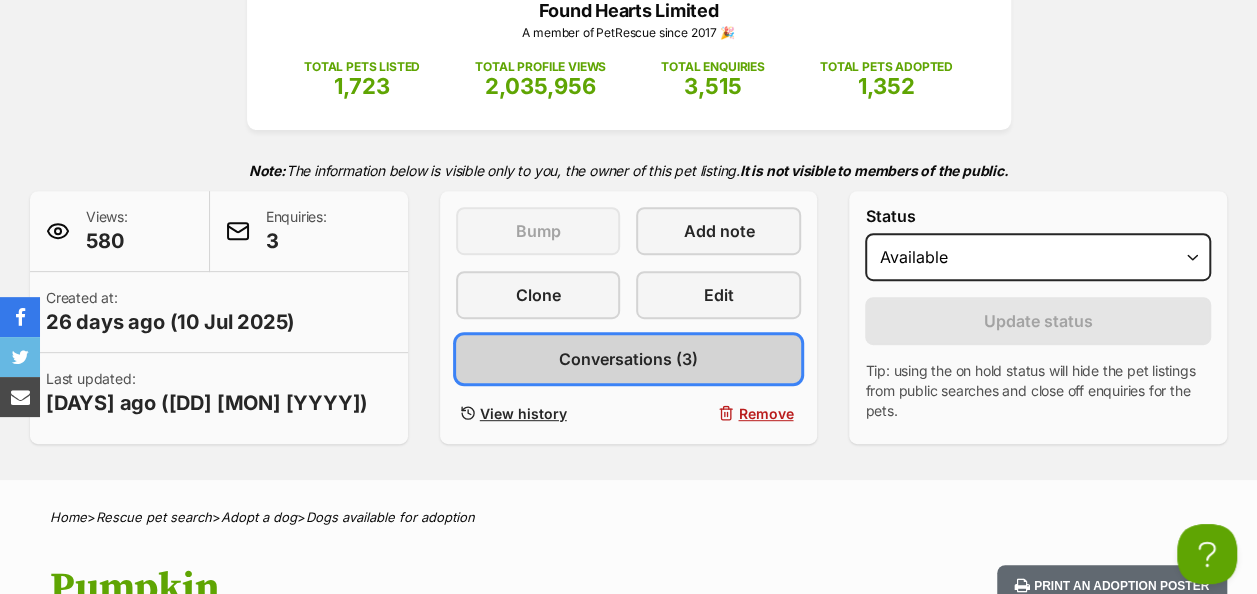 click on "Conversations (3)" at bounding box center (629, 359) 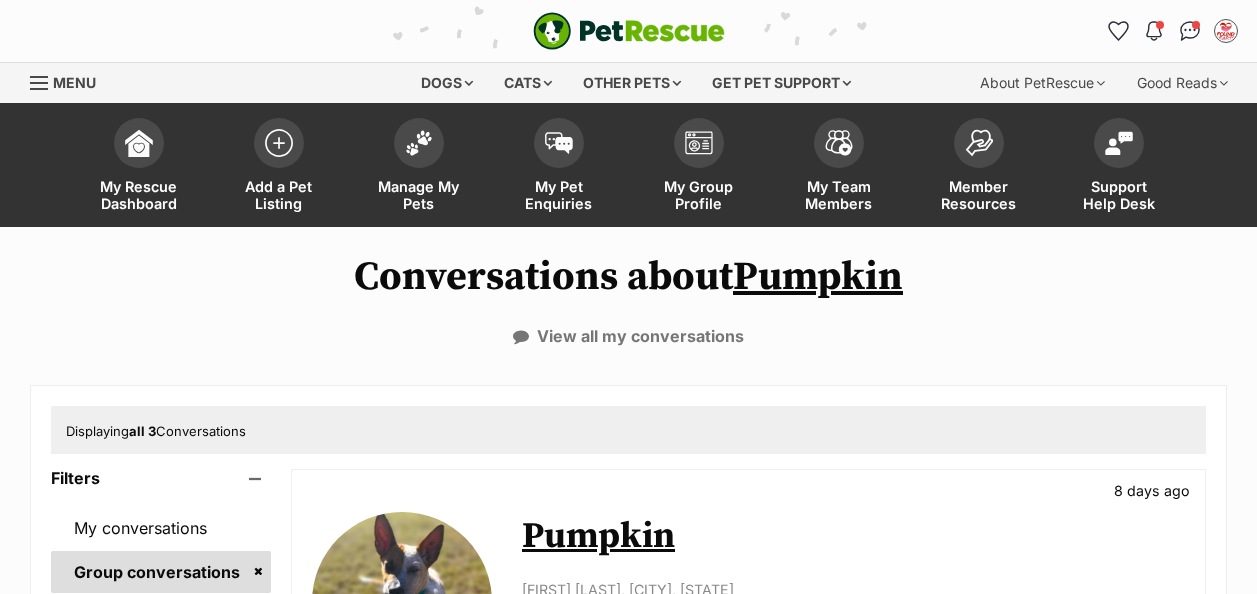 scroll, scrollTop: 0, scrollLeft: 0, axis: both 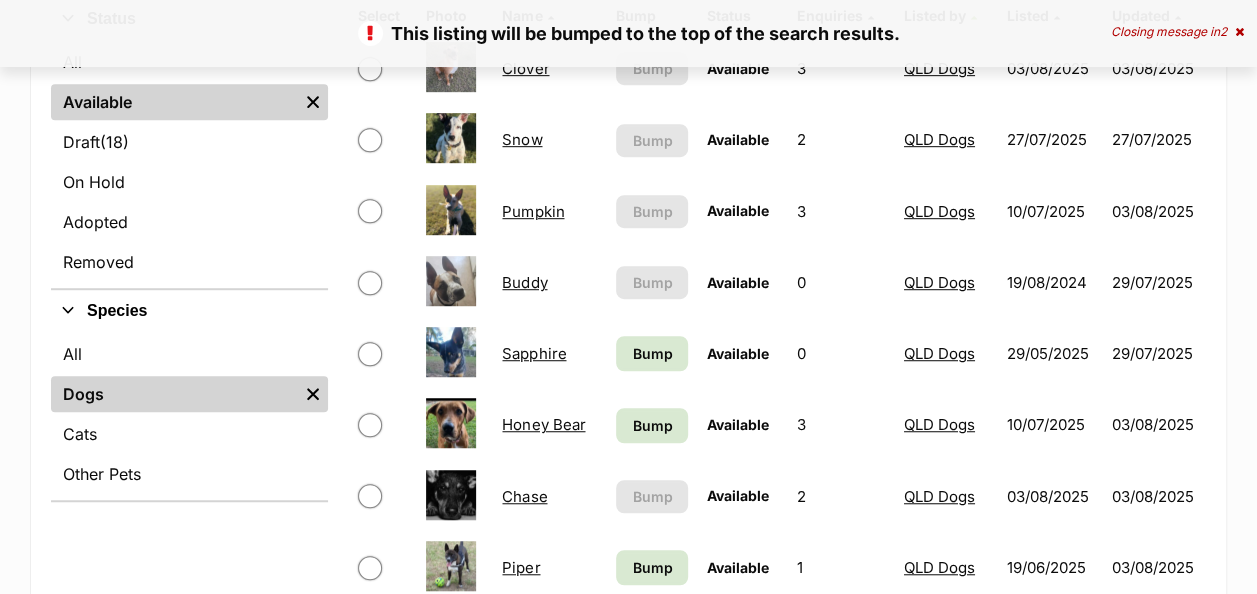 click on "Buddy" at bounding box center (524, 282) 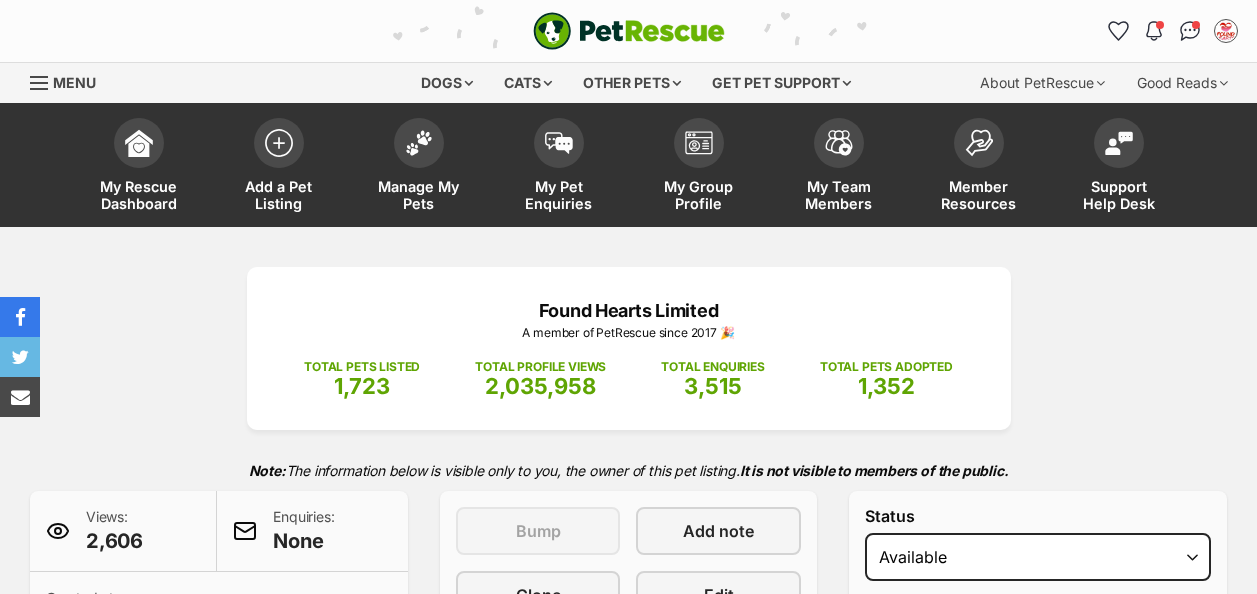scroll, scrollTop: 0, scrollLeft: 0, axis: both 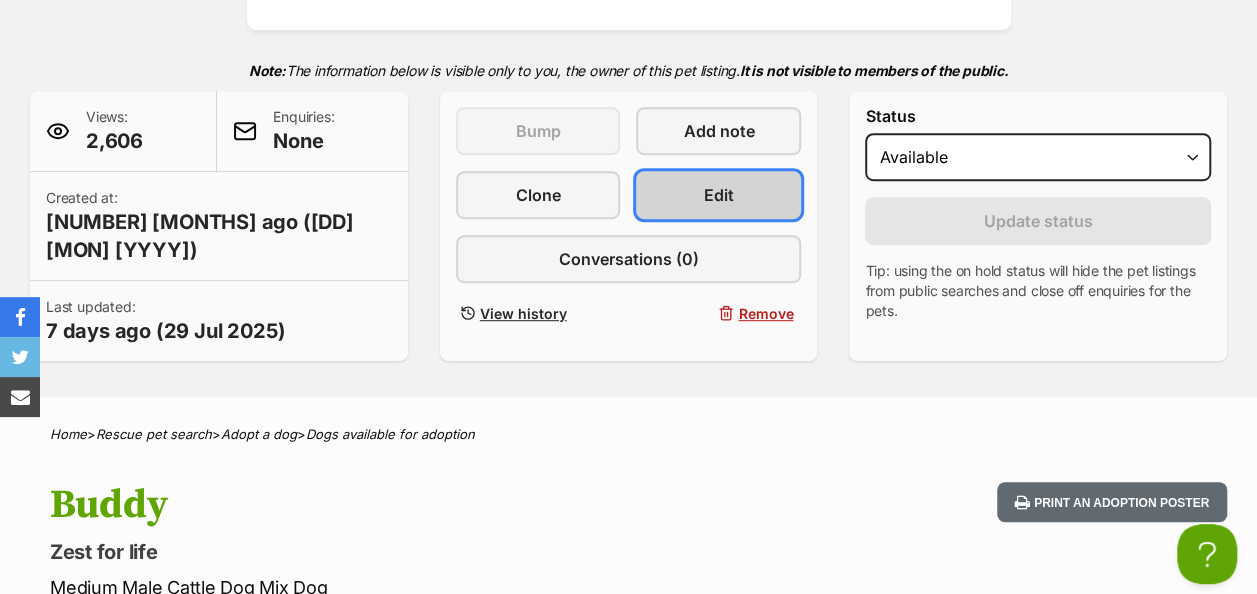 click on "Edit" at bounding box center [719, 195] 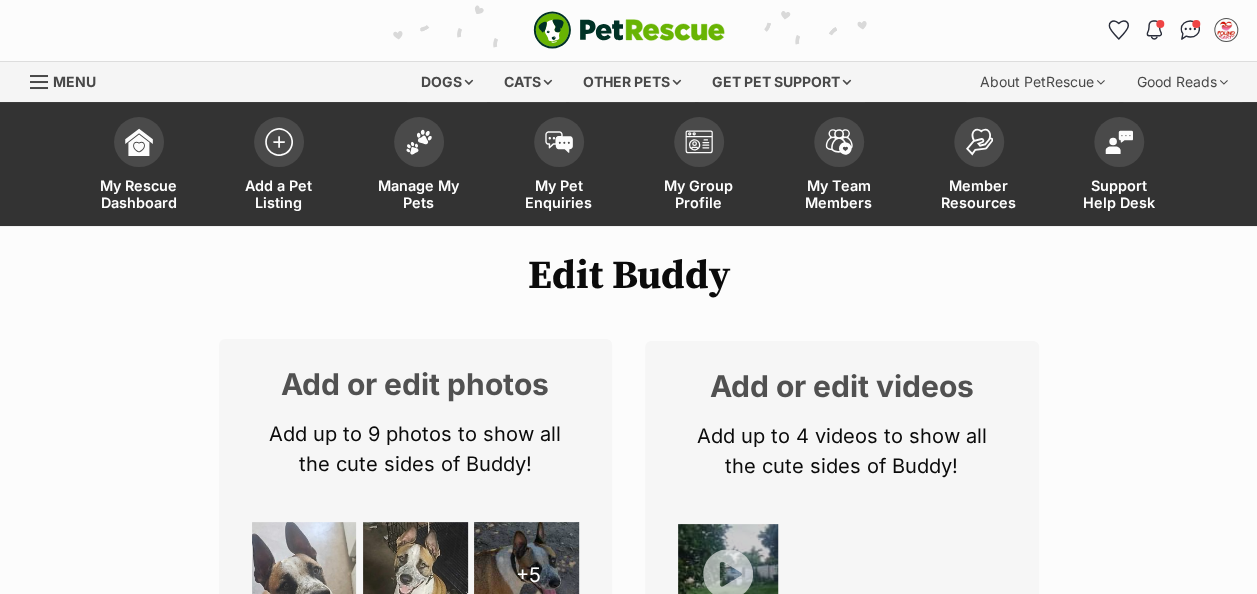 scroll, scrollTop: 0, scrollLeft: 0, axis: both 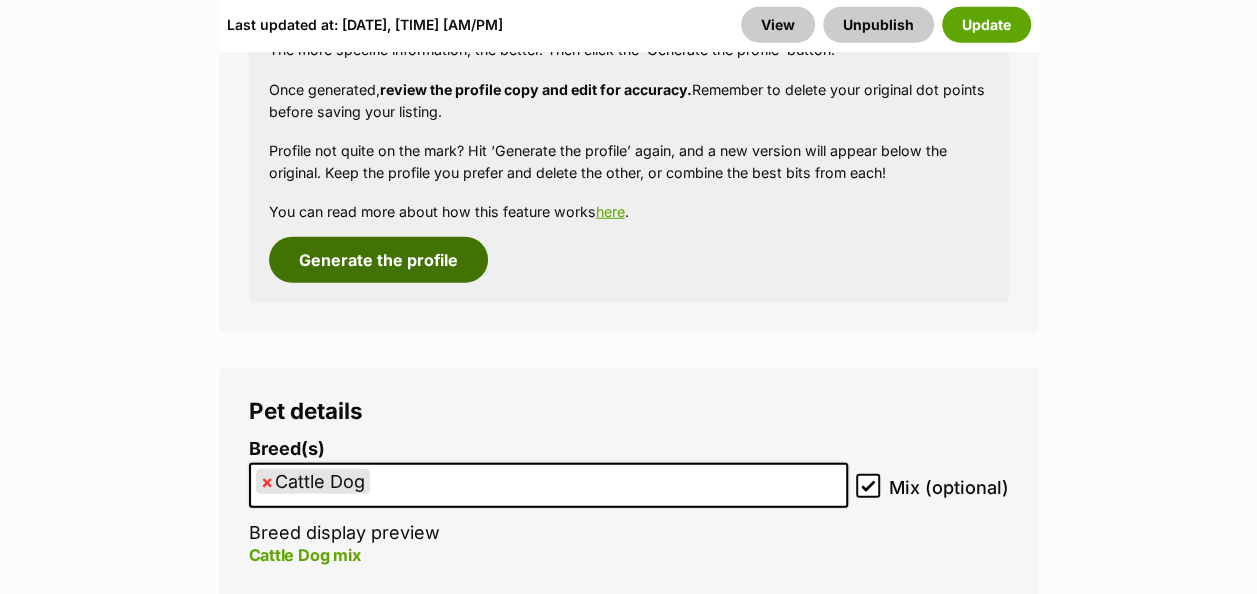 click on "Generate the profile" at bounding box center [378, 260] 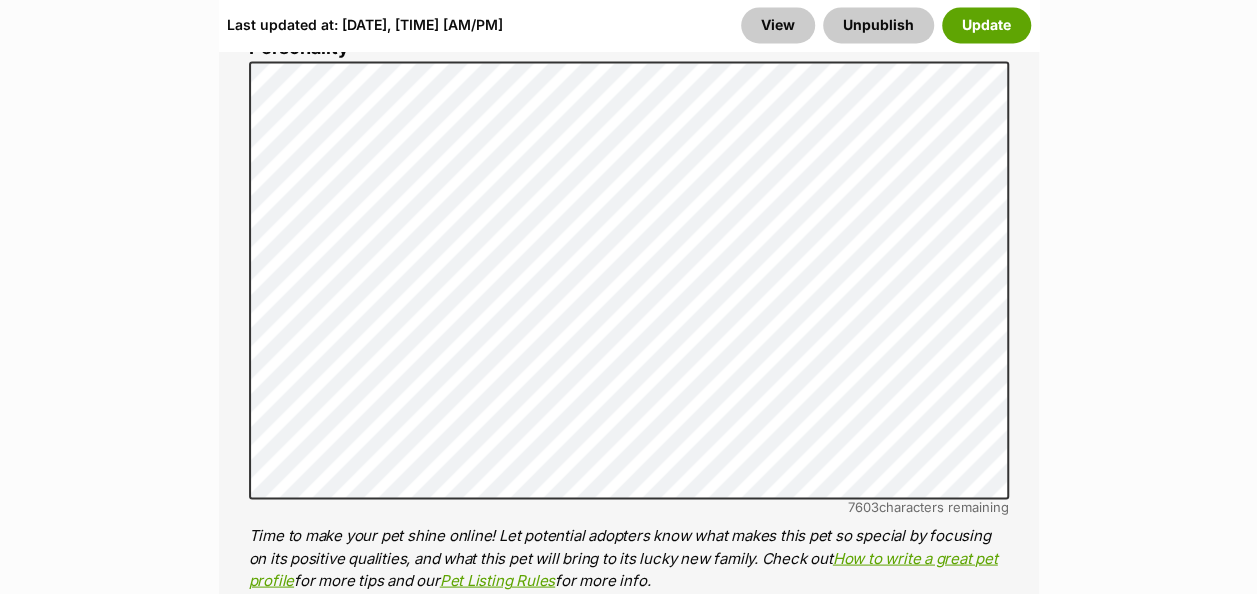 scroll, scrollTop: 1633, scrollLeft: 0, axis: vertical 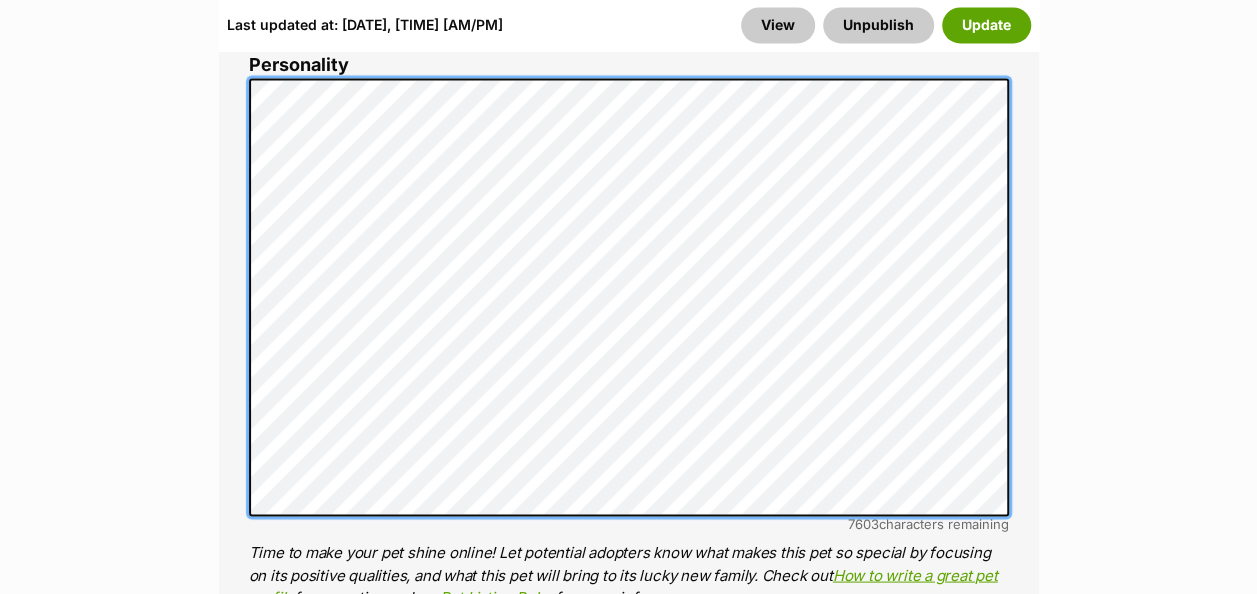 click on "Personality 7603  characters remaining
Time to make your pet shine online! Let potential adopters know what makes this pet so special by focusing on its positive qualities, and what this pet will bring to its lucky new family. Check out  How to write a great pet profile  for more tips and our  Pet Listing Rules  for more info." at bounding box center [629, 332] 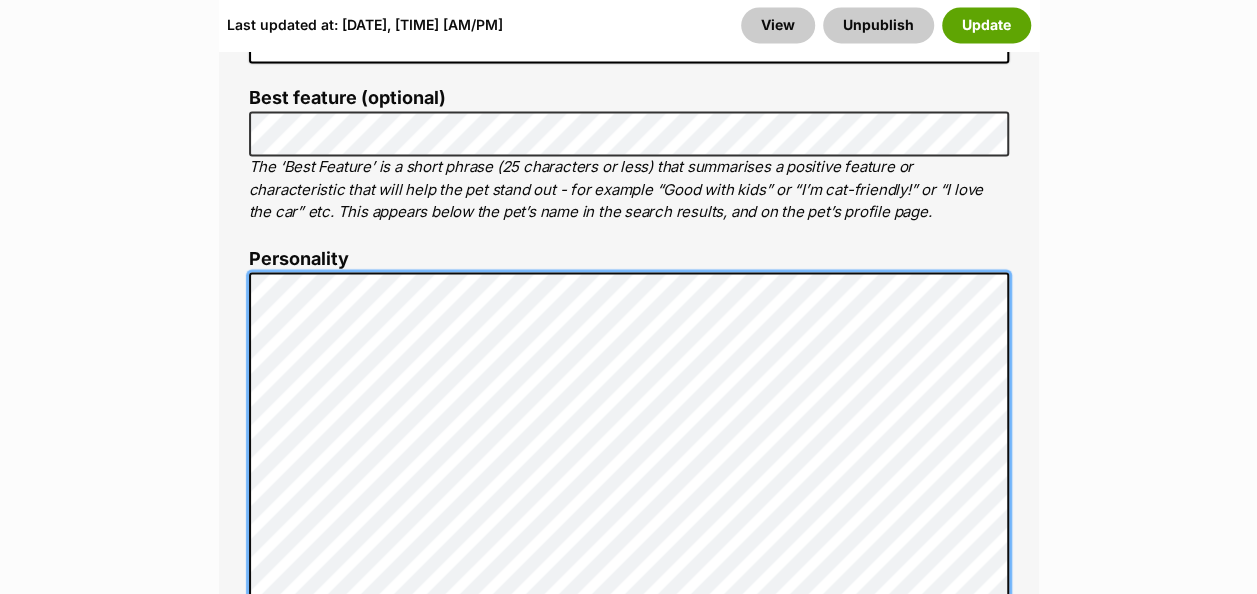 scroll, scrollTop: 1333, scrollLeft: 0, axis: vertical 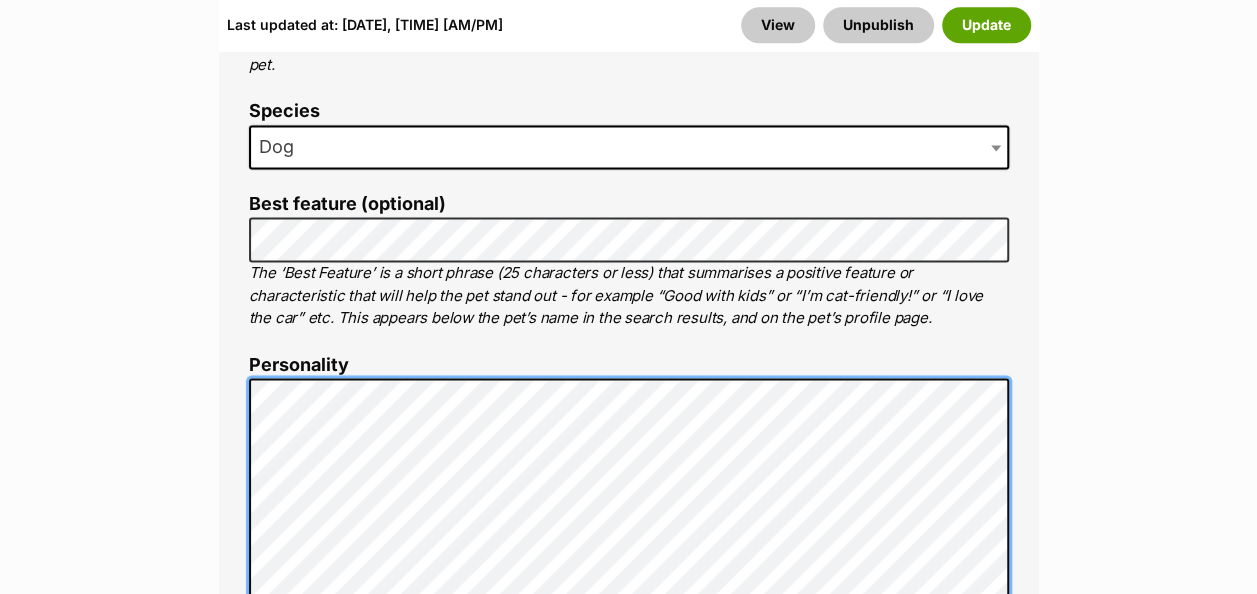 click on "About This Pet Name
Henlo there, it looks like you might be using the pet name field to indicate that this pet is now on hold - we recommend updating the status to on hold from the  listing page  instead!
Every pet deserves a name. If you don’t know the pet’s name, make one up! It can be something simple and sweet like ‘Fluffy’, or get creative and have some fun with it. A name helps potential adopters connect with the pet.
Species Dog
Best feature (optional)
The ‘Best Feature’ is a short phrase (25 characters or less) that summarises a positive feature or characteristic that will help the pet stand out - for example “Good with kids” or “I’m cat-friendly!” or “I love the car” etc. This appears below the pet’s name in the search results, and on the pet’s profile page.
Personality 6354  characters remaining
How to write a great pet profile  for more tips and our  Pet Listing Rules  for more info.
Generate a profile using AI
Beta" at bounding box center (629, 790) 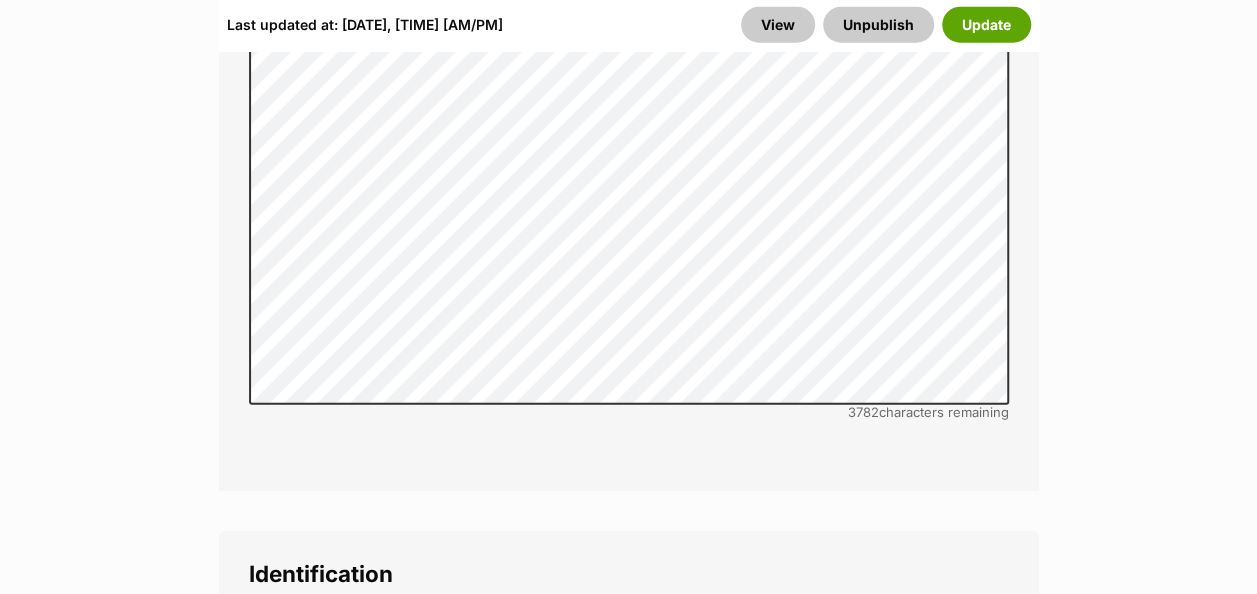 scroll, scrollTop: 5933, scrollLeft: 0, axis: vertical 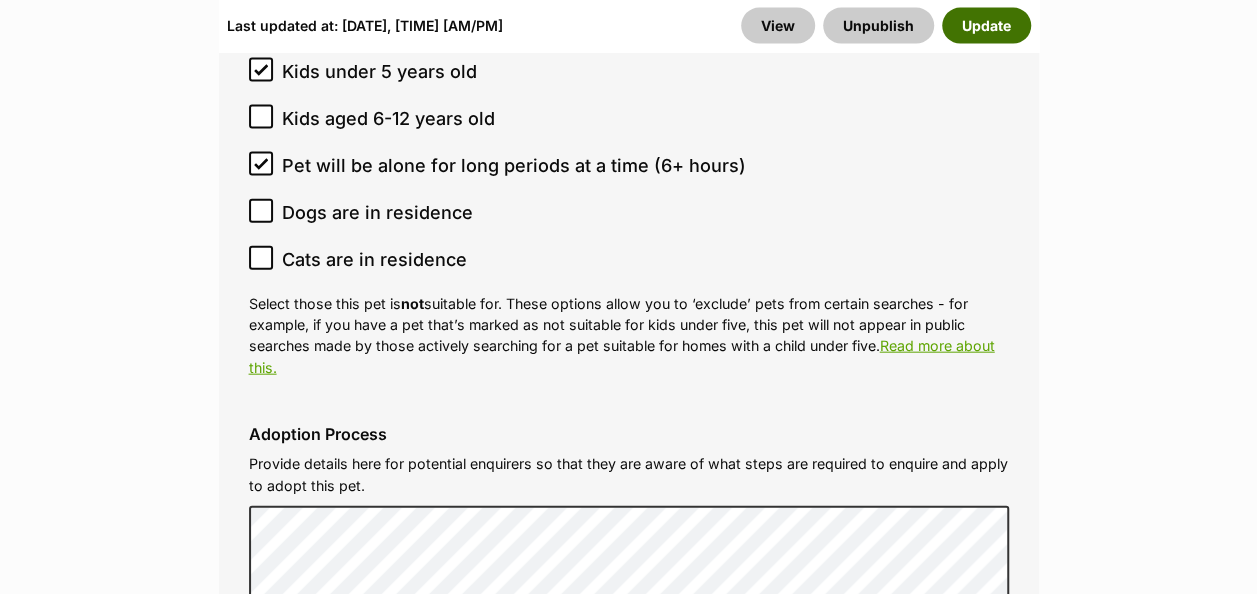 click on "Update" at bounding box center (986, 25) 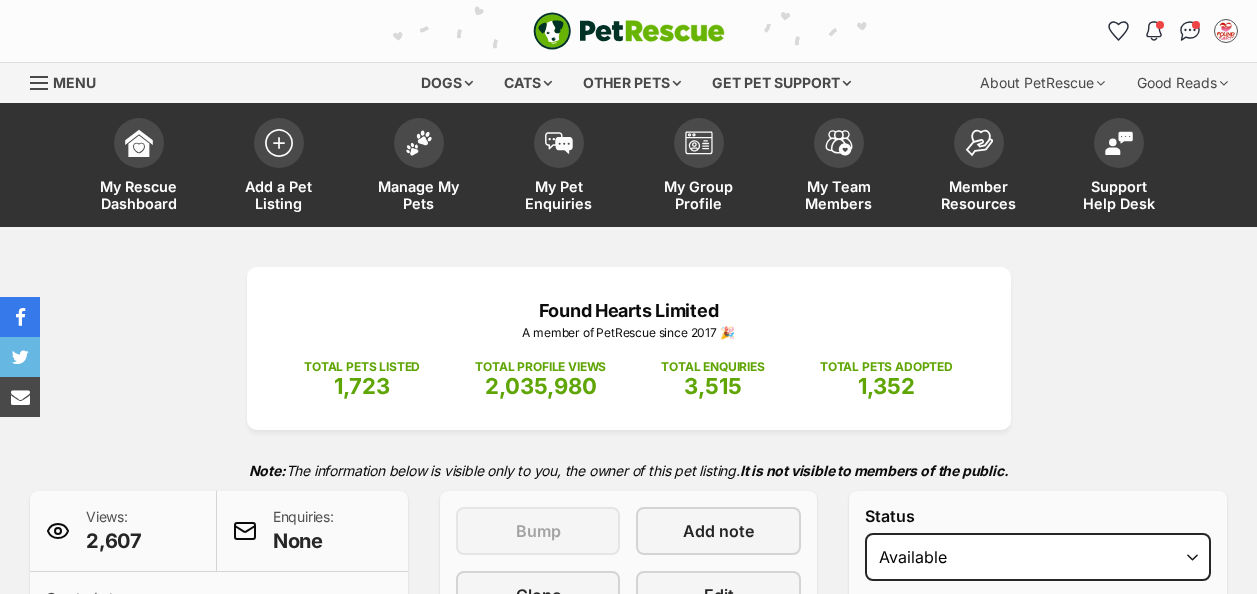 scroll, scrollTop: 0, scrollLeft: 0, axis: both 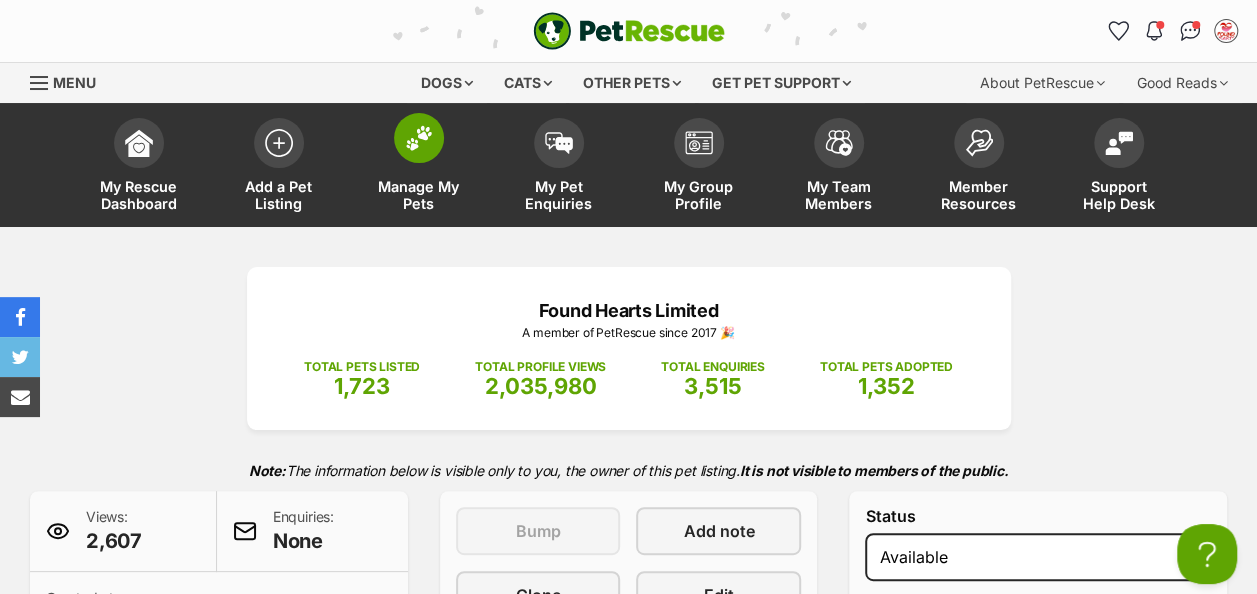 click at bounding box center [419, 138] 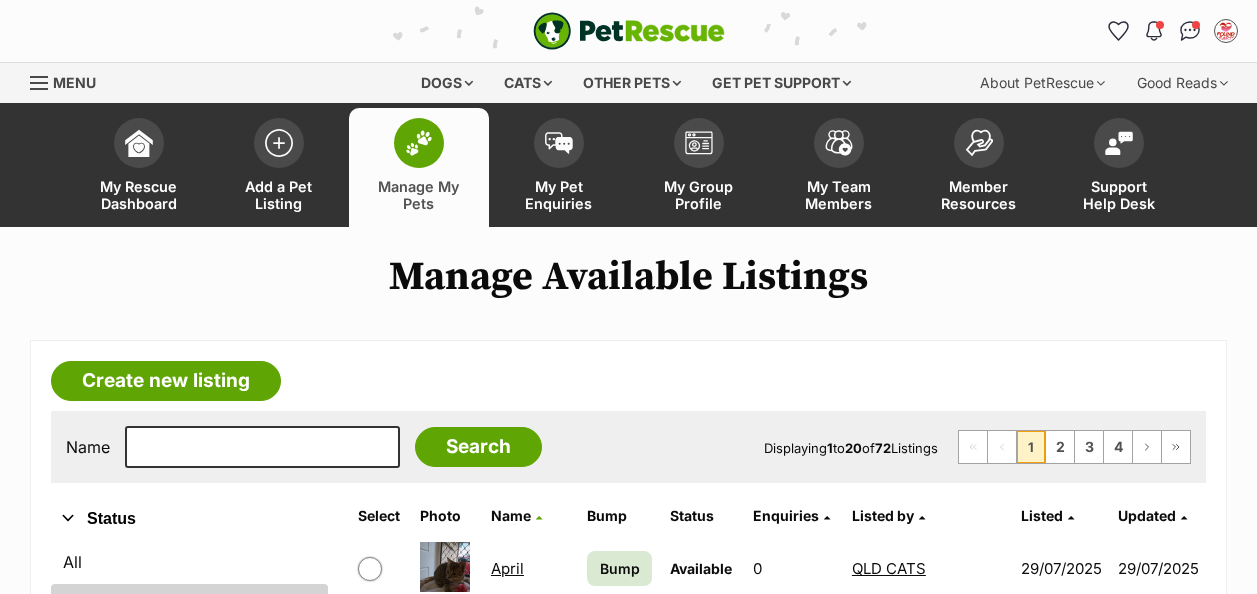 scroll, scrollTop: 0, scrollLeft: 0, axis: both 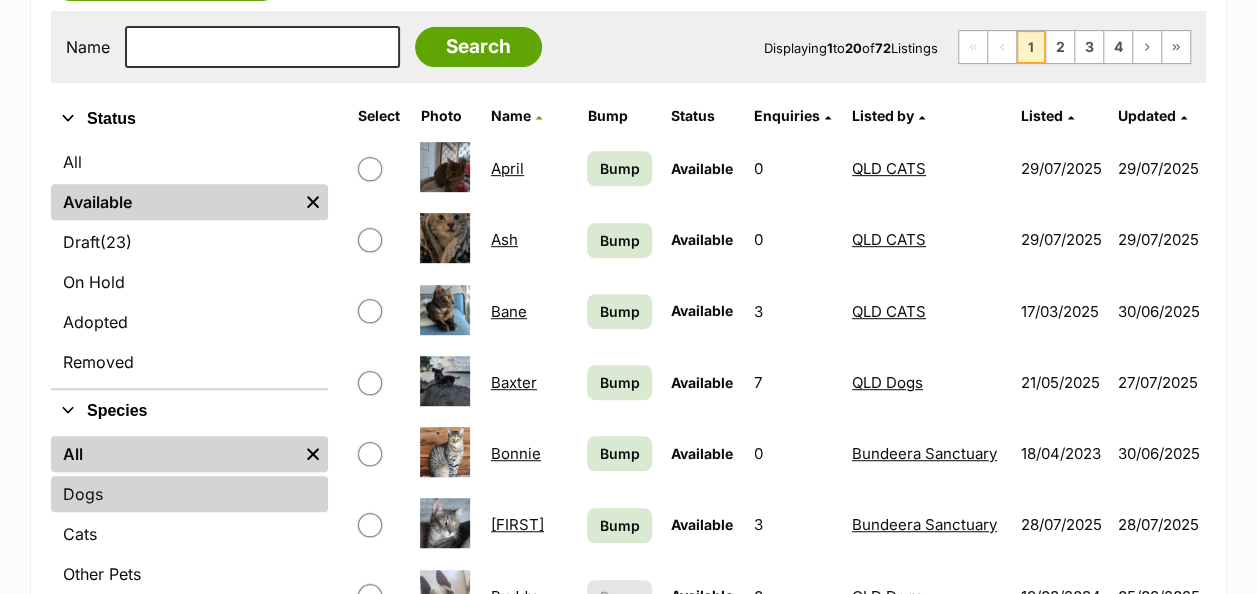click on "Dogs" at bounding box center [189, 494] 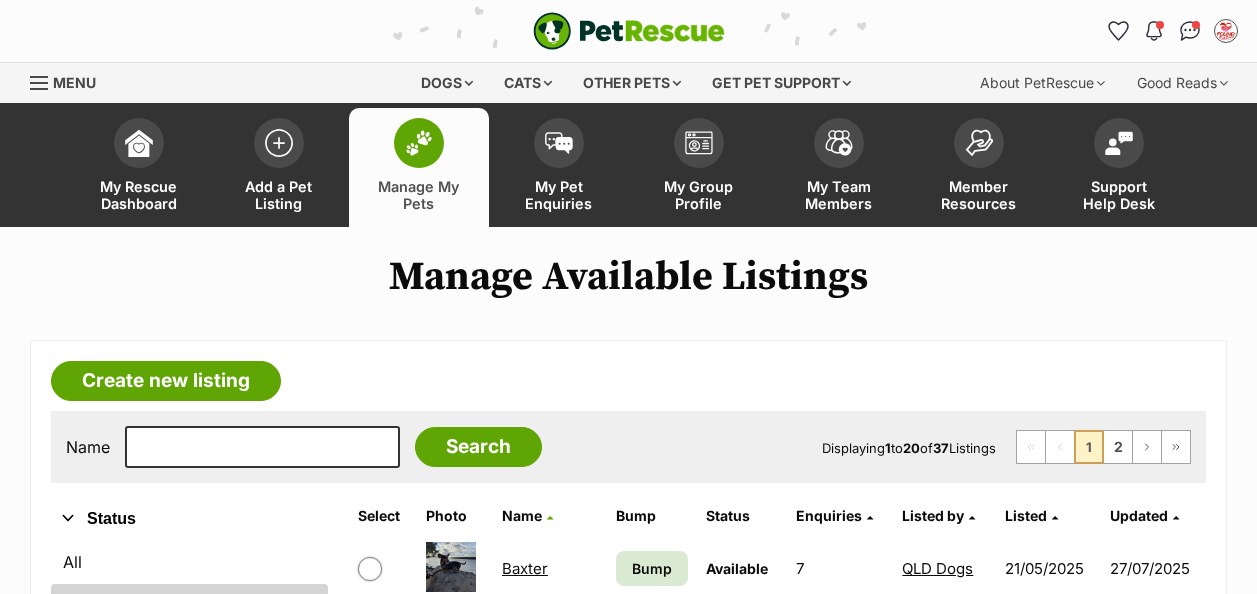 scroll, scrollTop: 0, scrollLeft: 0, axis: both 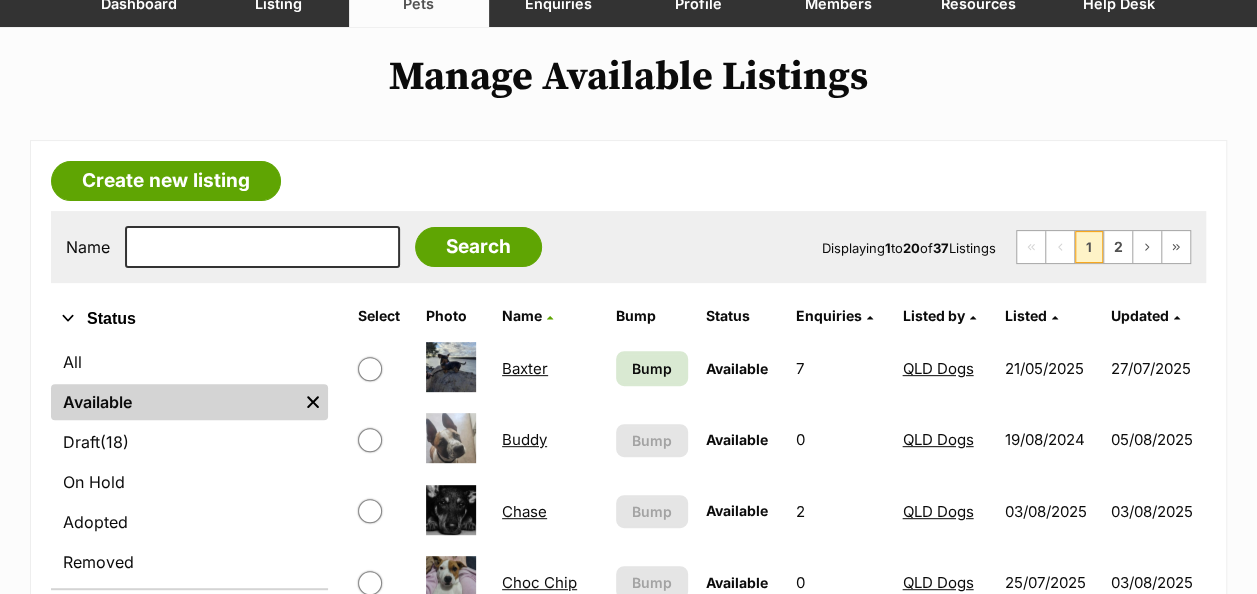 click on "Listed by" at bounding box center (933, 315) 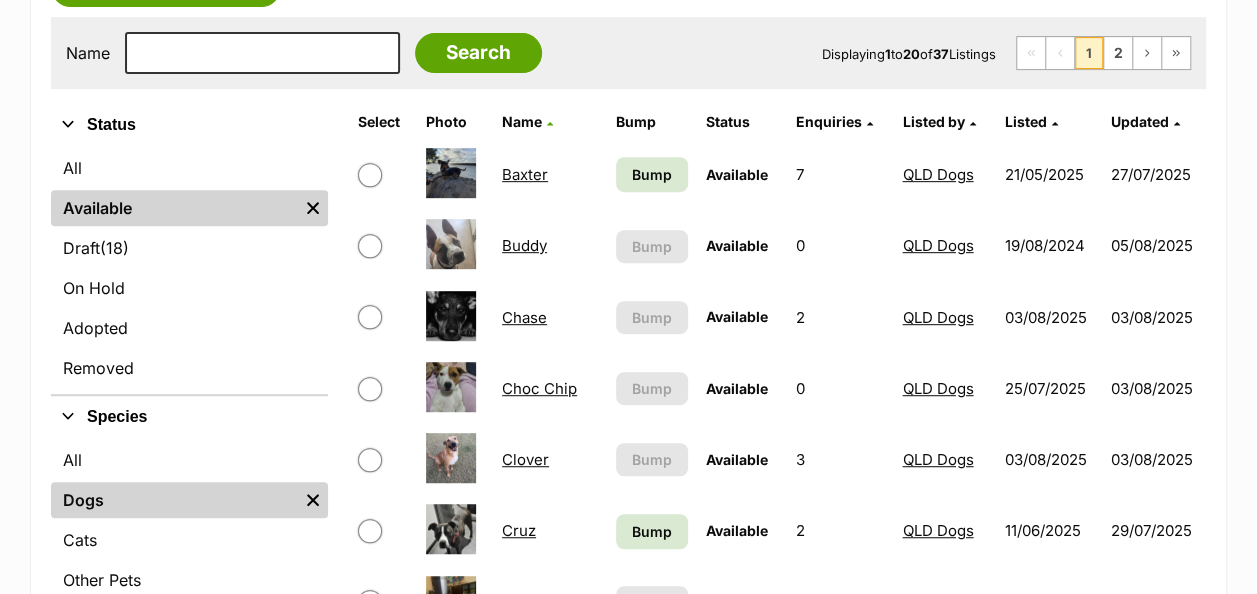scroll, scrollTop: 400, scrollLeft: 0, axis: vertical 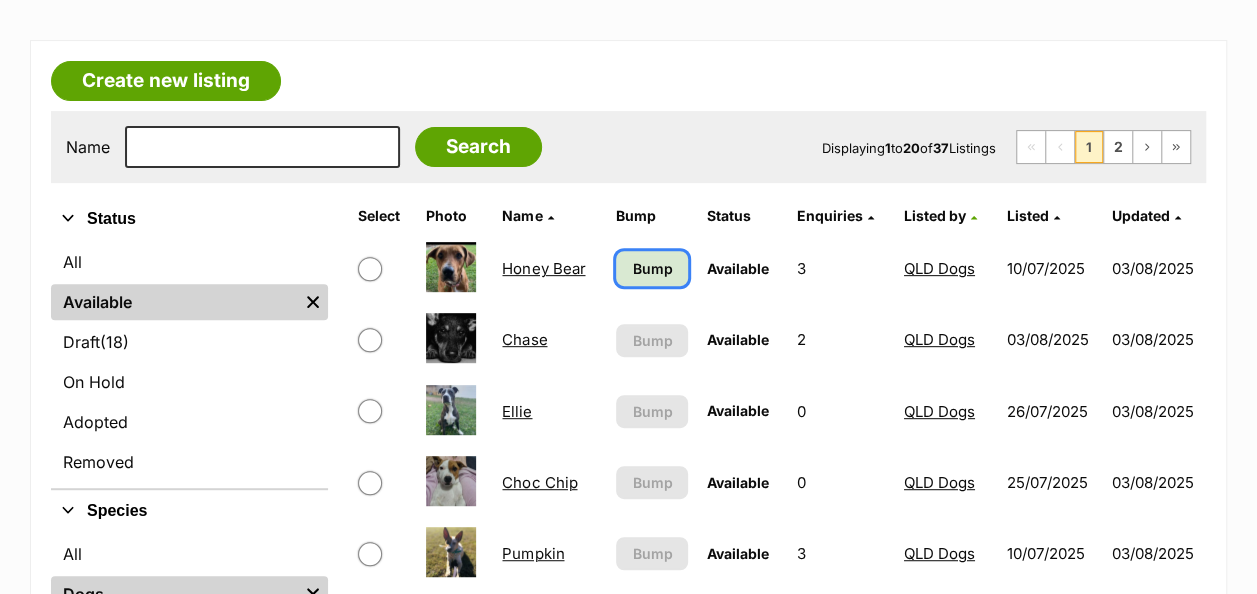 click on "Bump" at bounding box center (652, 268) 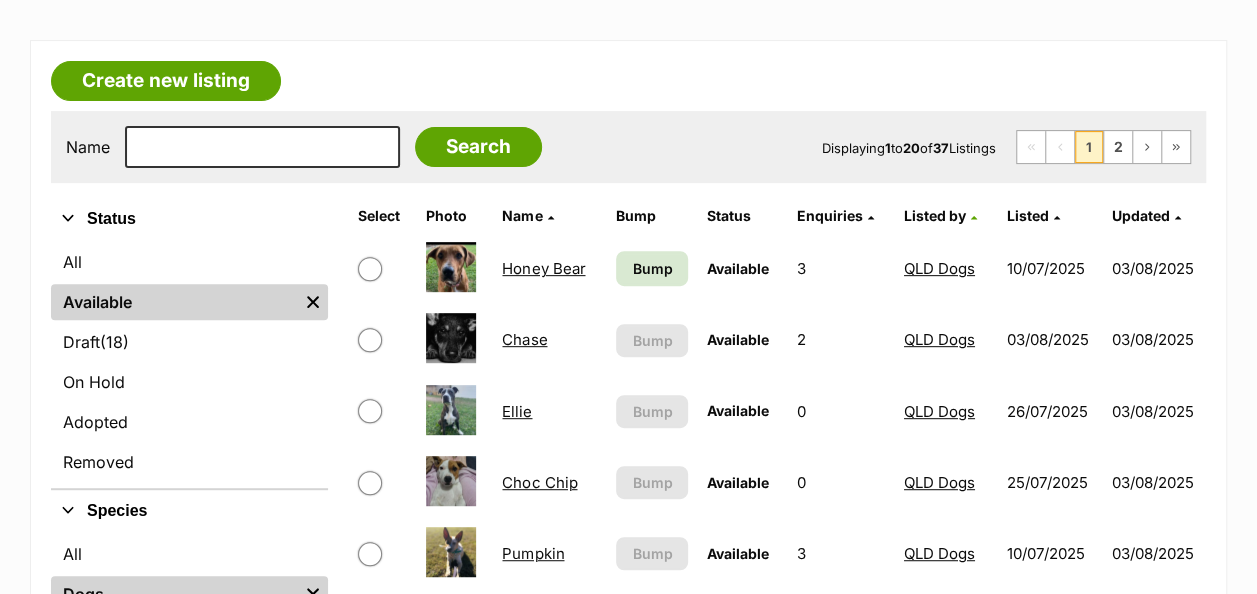 click on "Honey Bear" at bounding box center (543, 268) 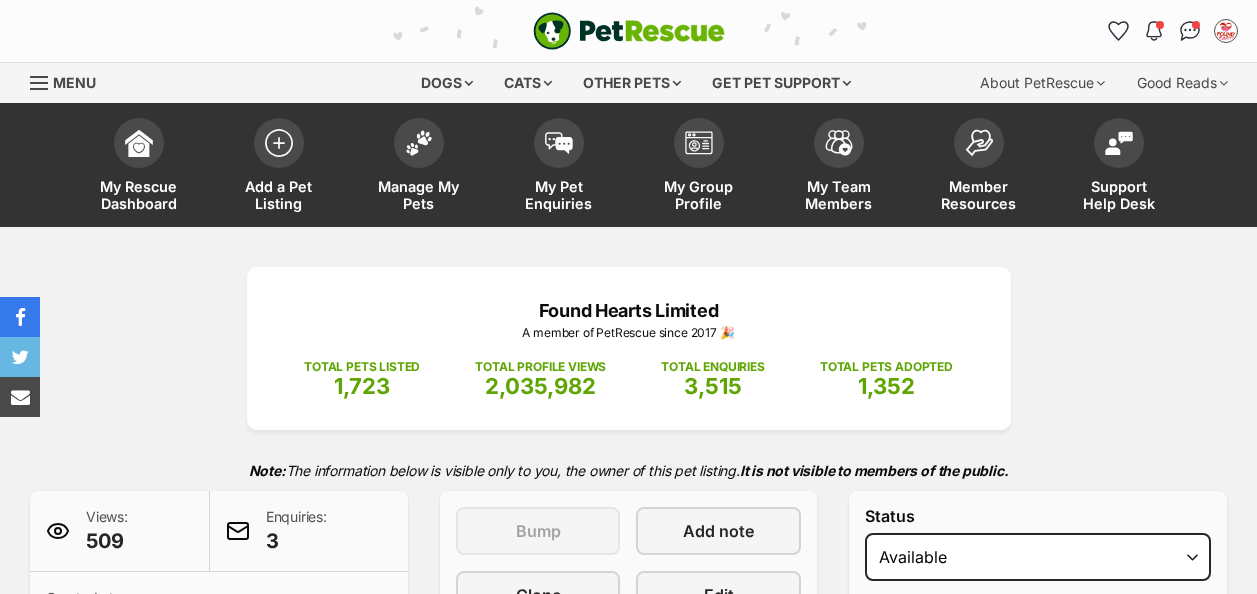 scroll, scrollTop: 0, scrollLeft: 0, axis: both 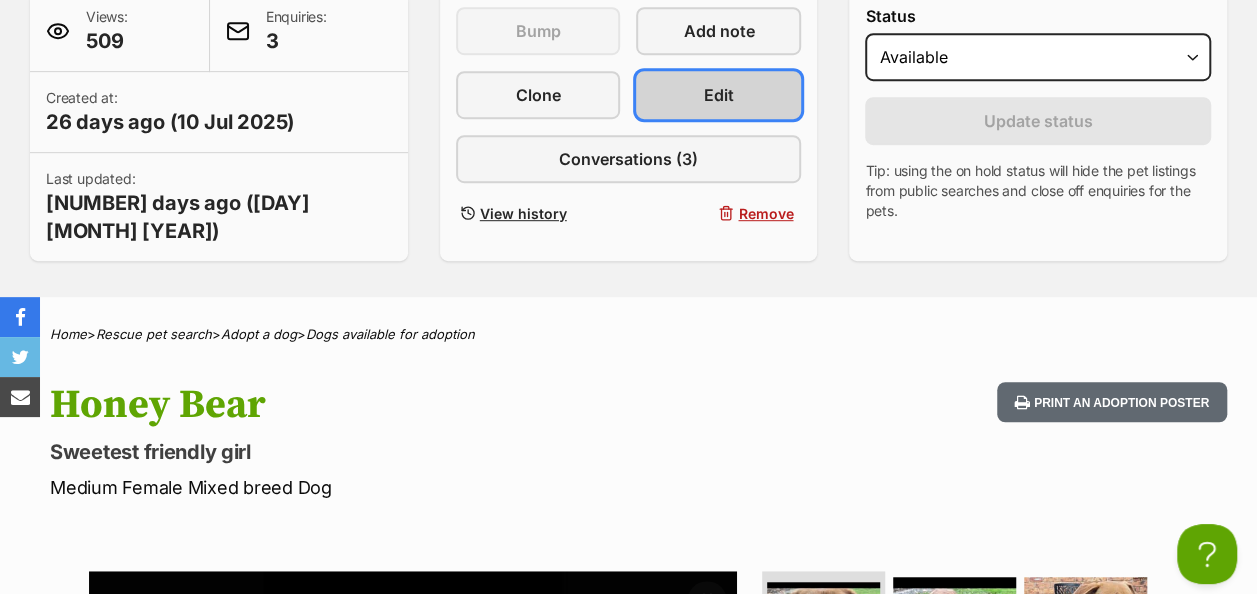 click on "Edit" at bounding box center (718, 95) 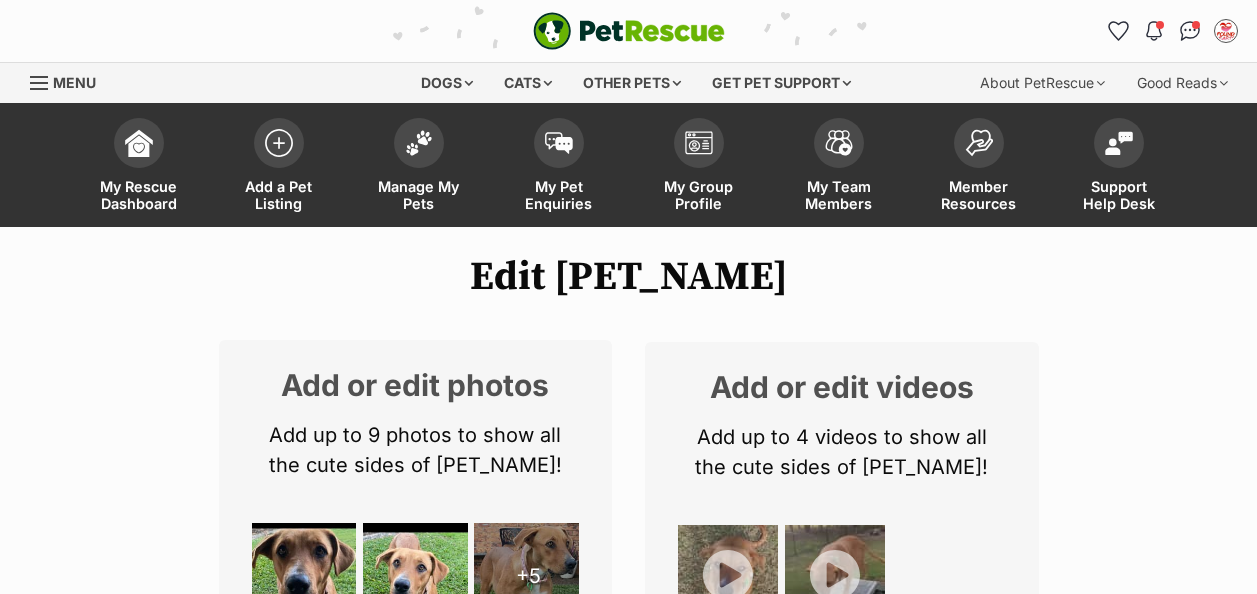 scroll, scrollTop: 500, scrollLeft: 0, axis: vertical 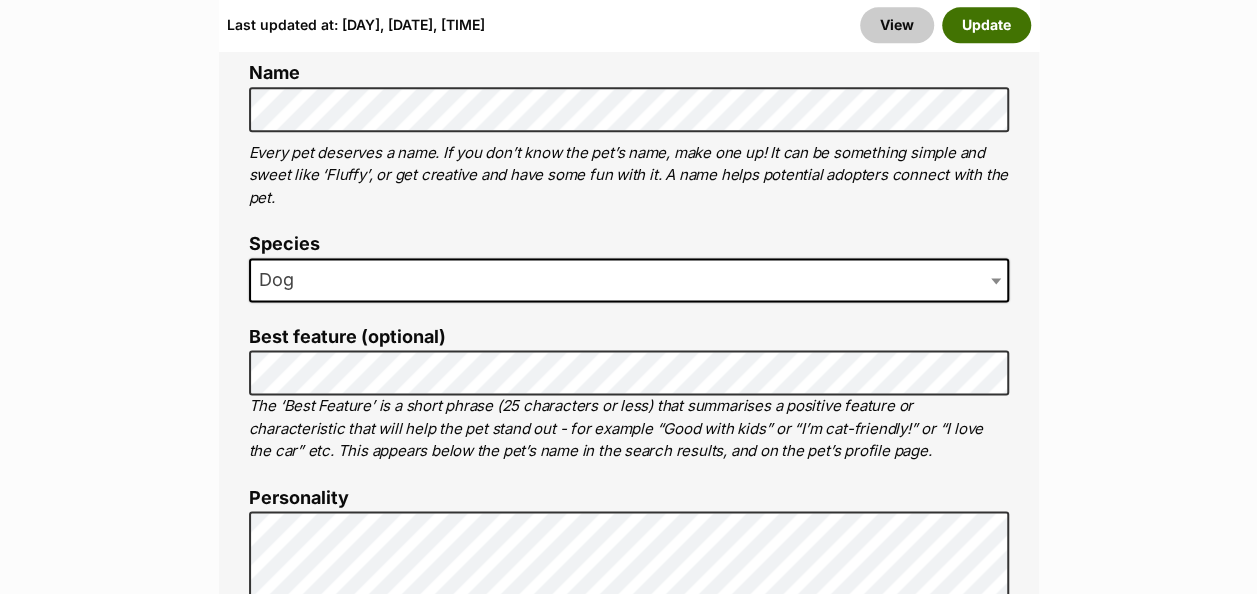 click on "Update" at bounding box center [986, 25] 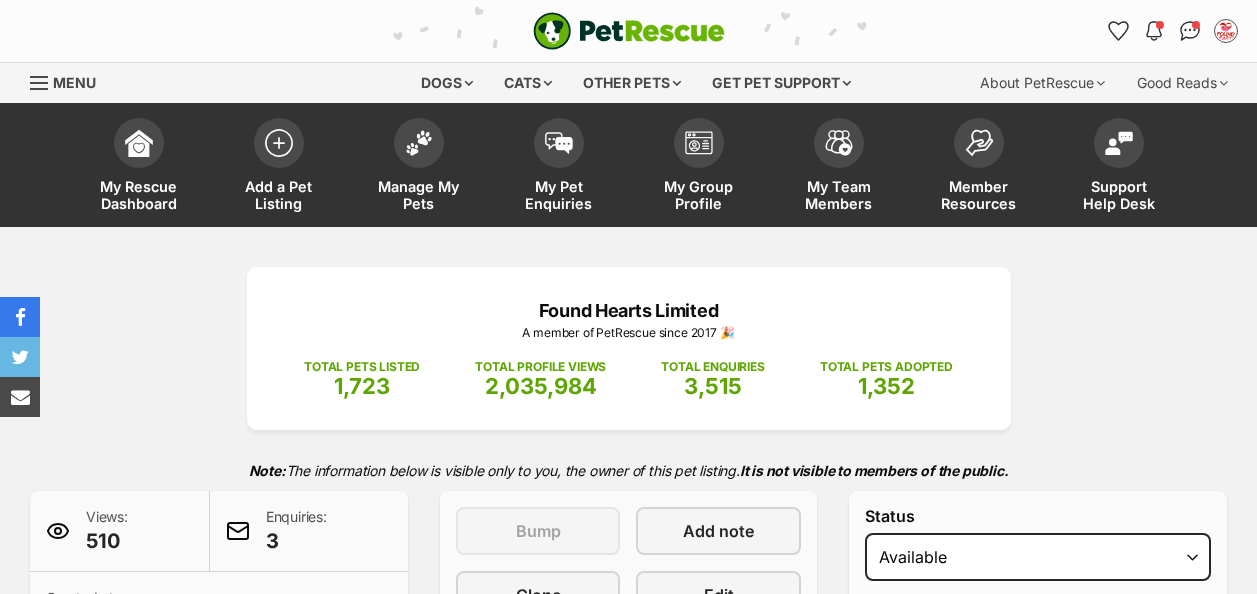 scroll, scrollTop: 0, scrollLeft: 0, axis: both 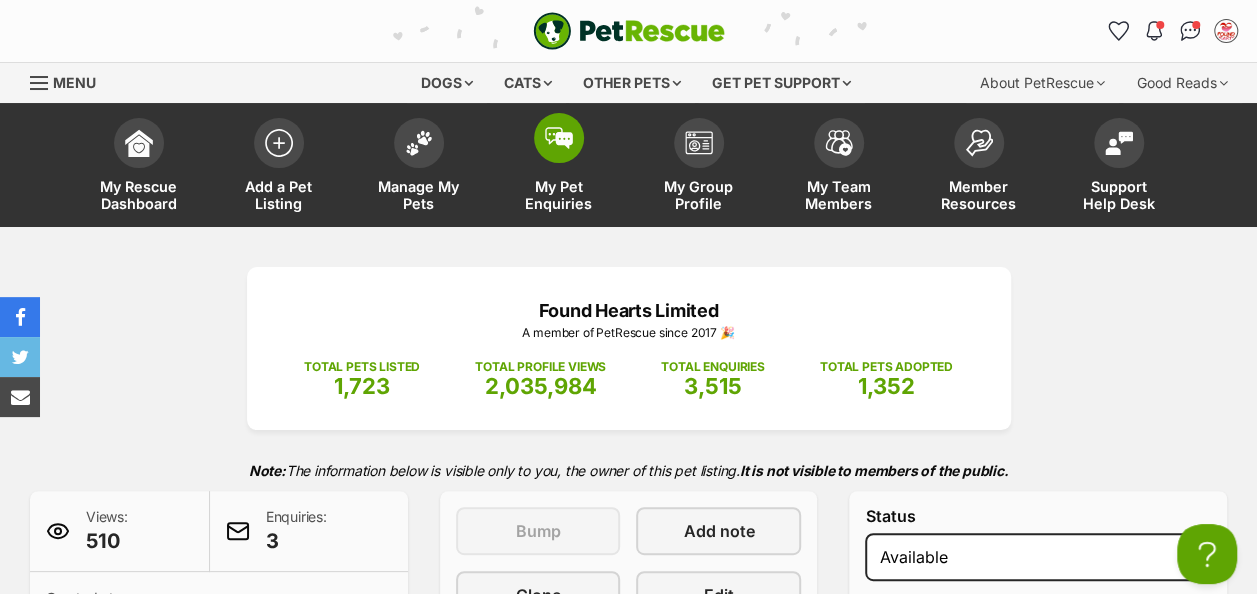 click at bounding box center (559, 138) 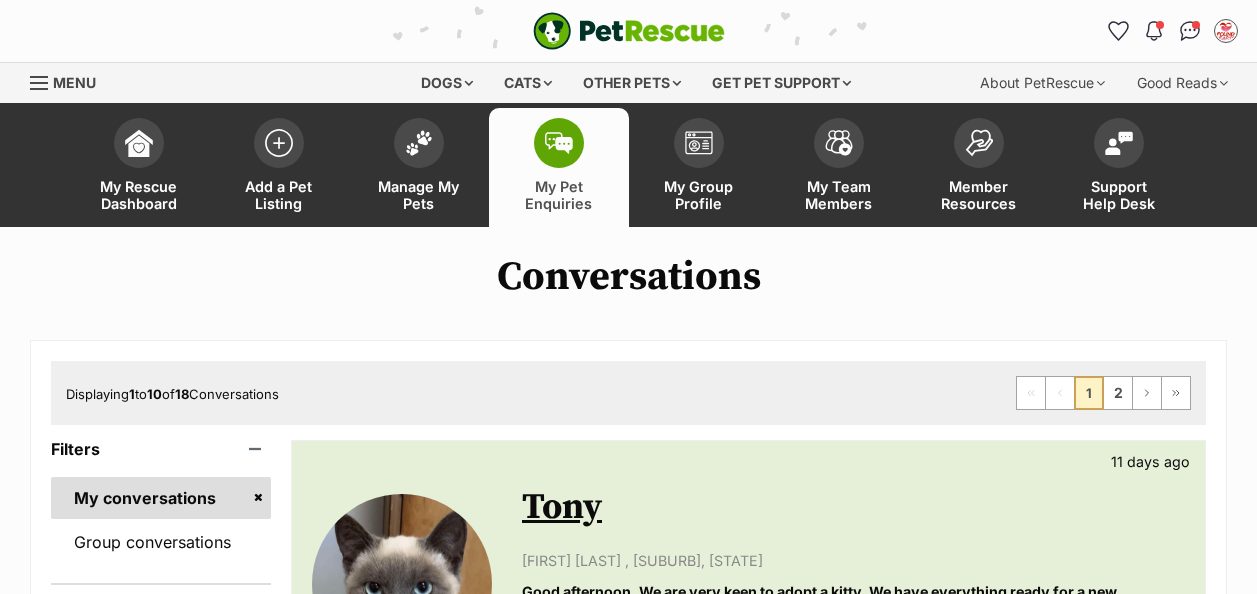 scroll, scrollTop: 0, scrollLeft: 0, axis: both 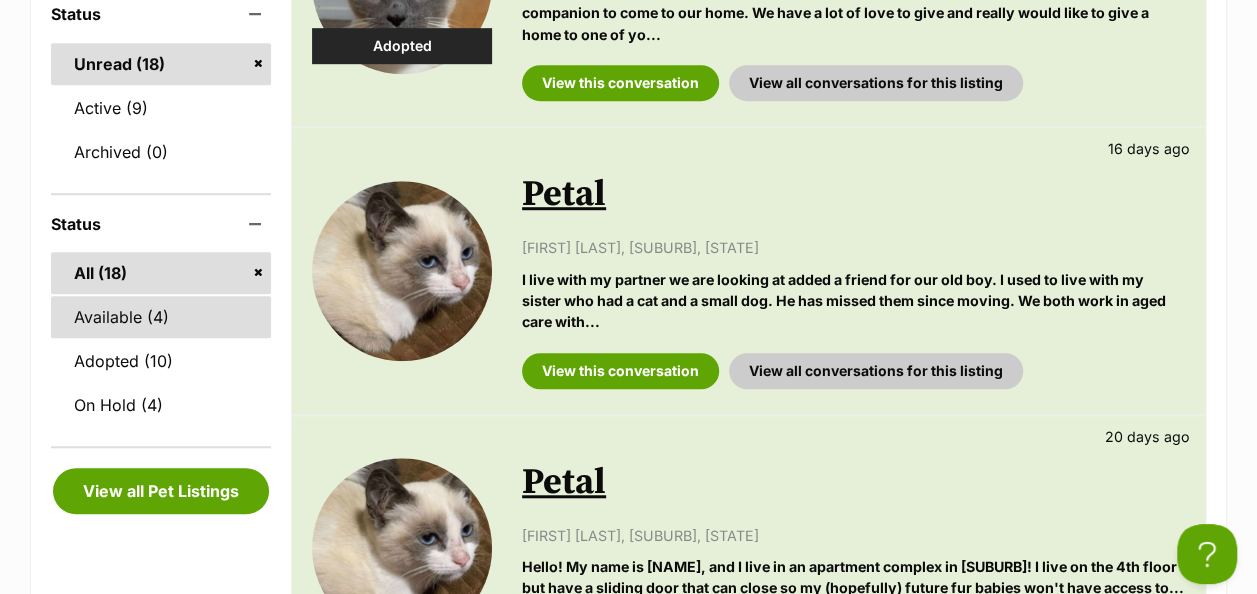 click on "Available (4)" at bounding box center [161, 317] 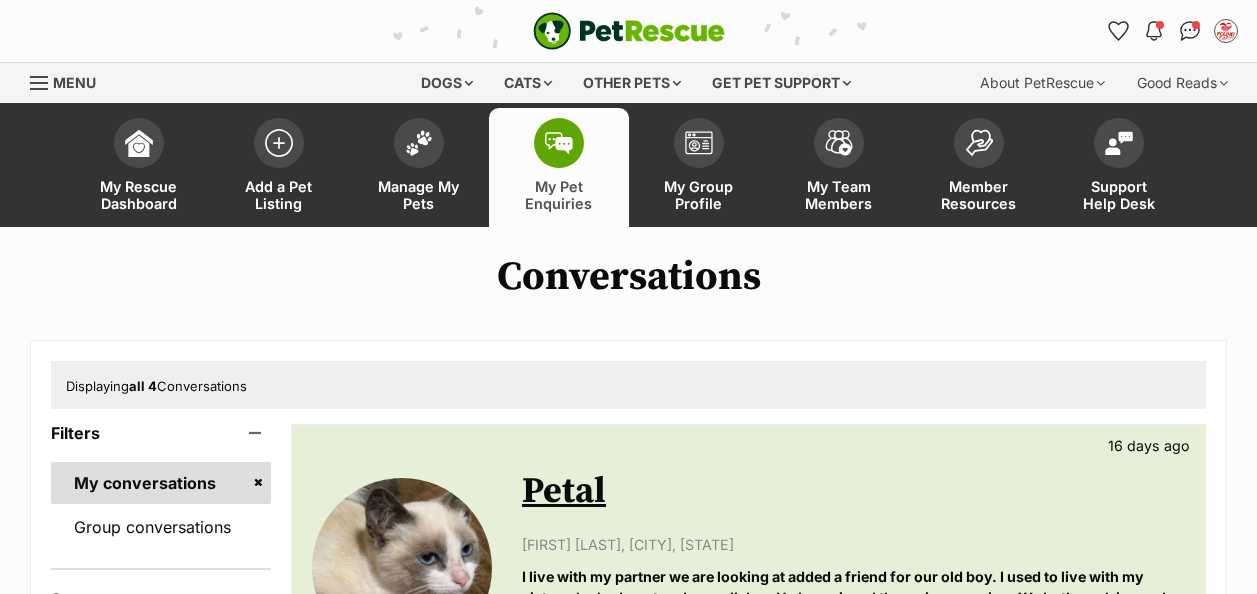 scroll, scrollTop: 0, scrollLeft: 0, axis: both 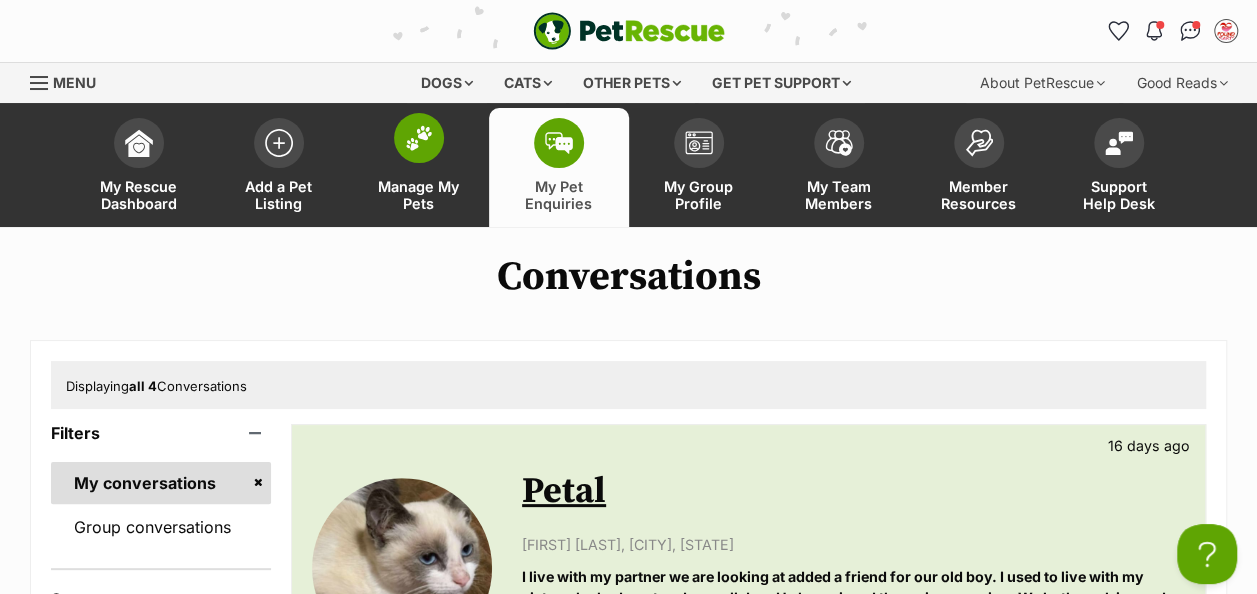 click at bounding box center [419, 138] 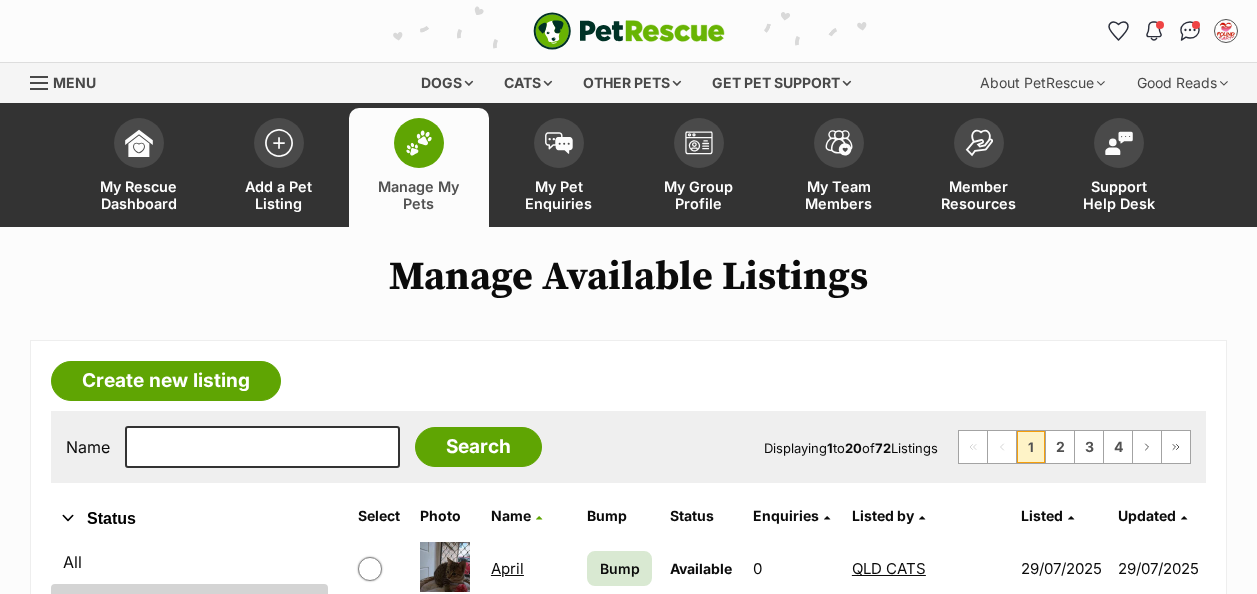 scroll, scrollTop: 0, scrollLeft: 0, axis: both 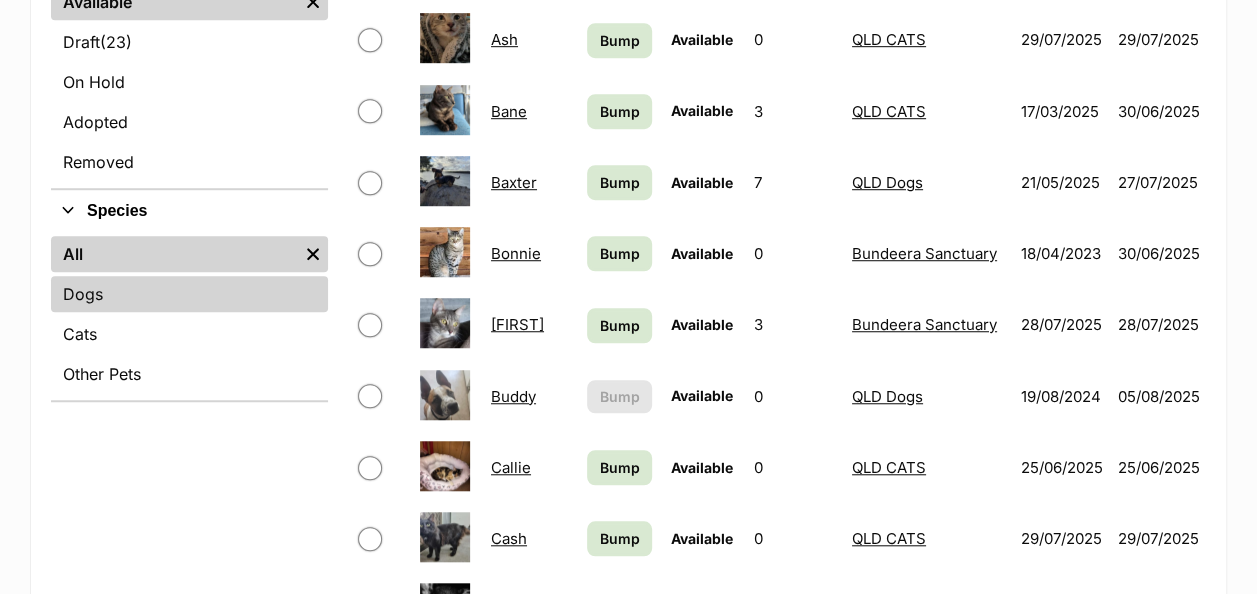 click on "Dogs" at bounding box center [189, 294] 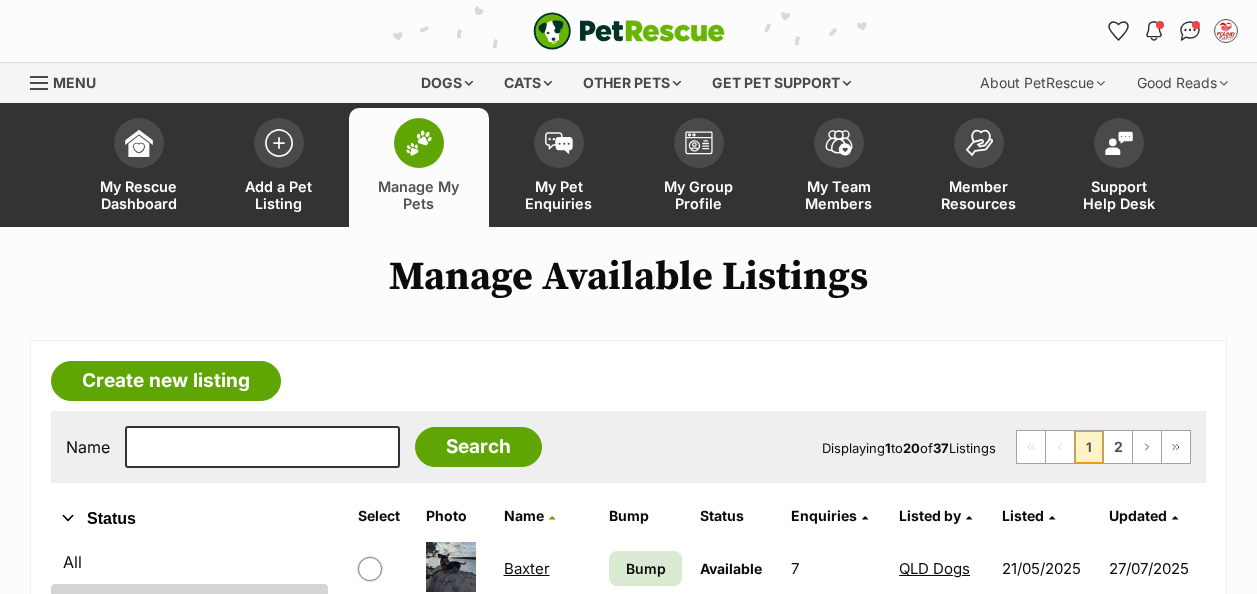 scroll, scrollTop: 0, scrollLeft: 0, axis: both 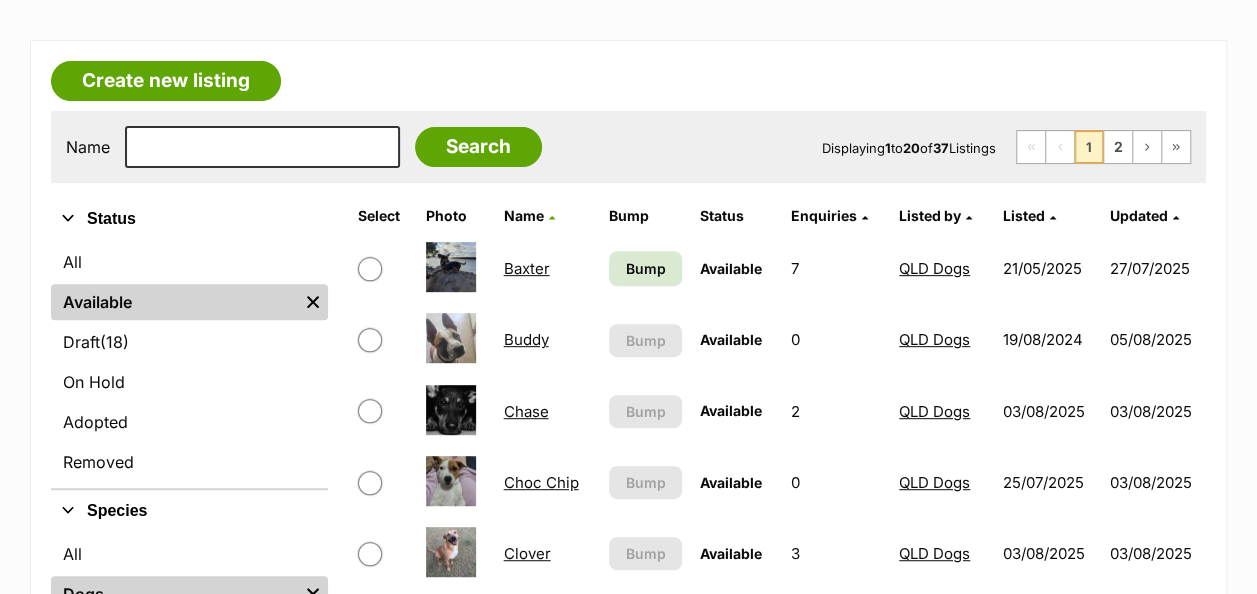 click on "Listed by" at bounding box center [930, 215] 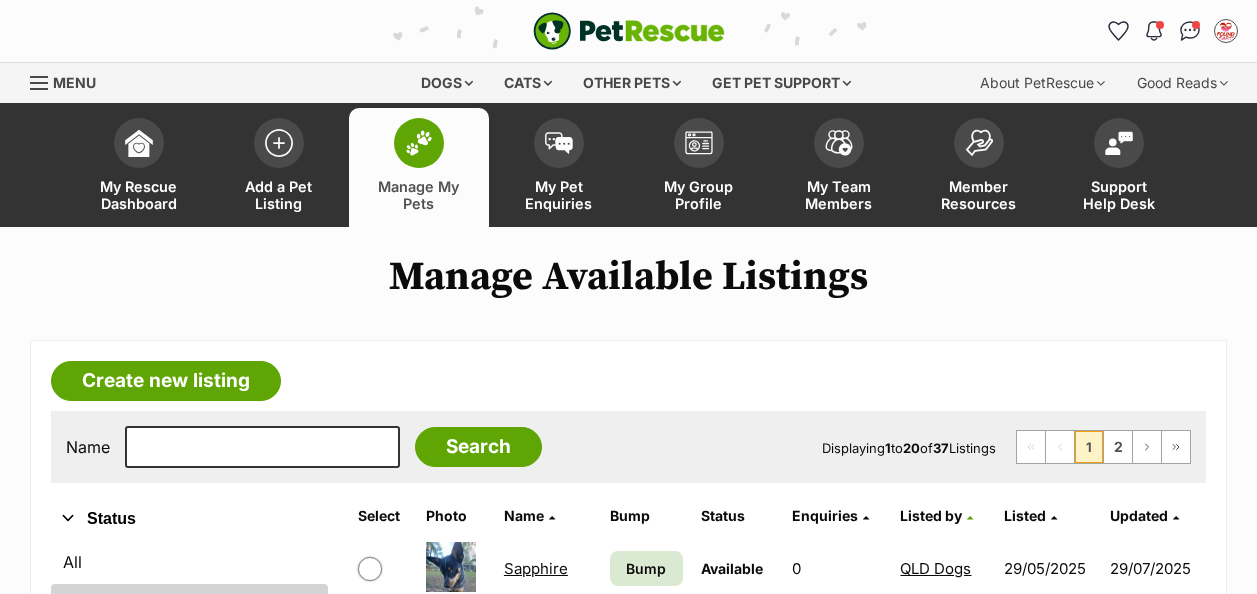 scroll, scrollTop: 0, scrollLeft: 0, axis: both 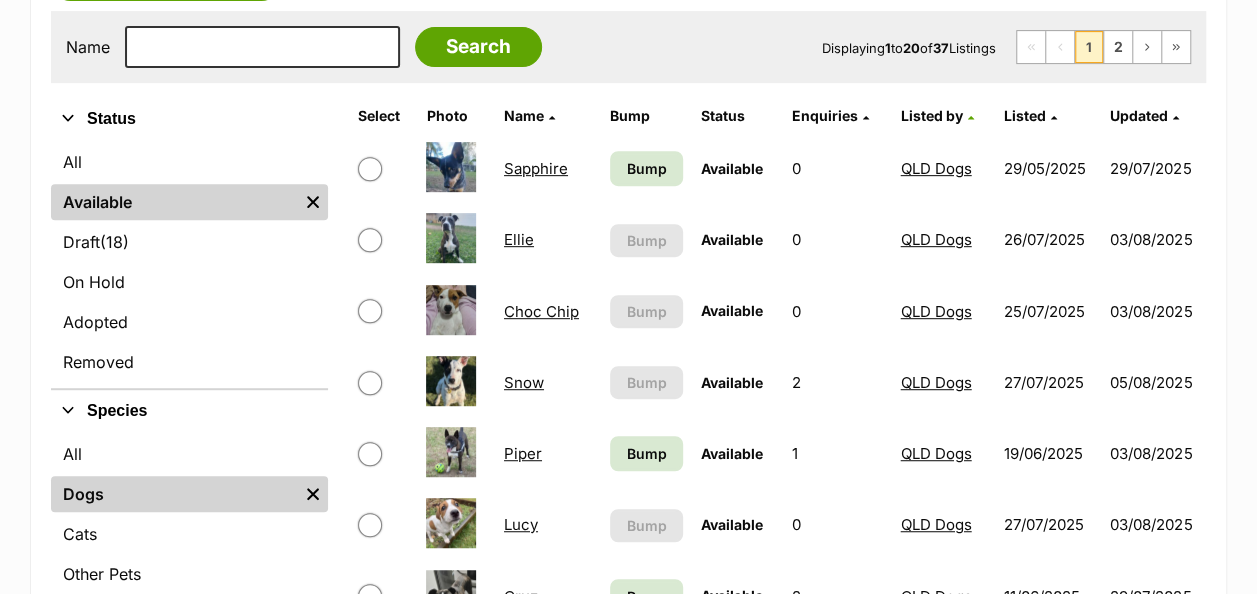 click on "Choc Chip" at bounding box center (541, 311) 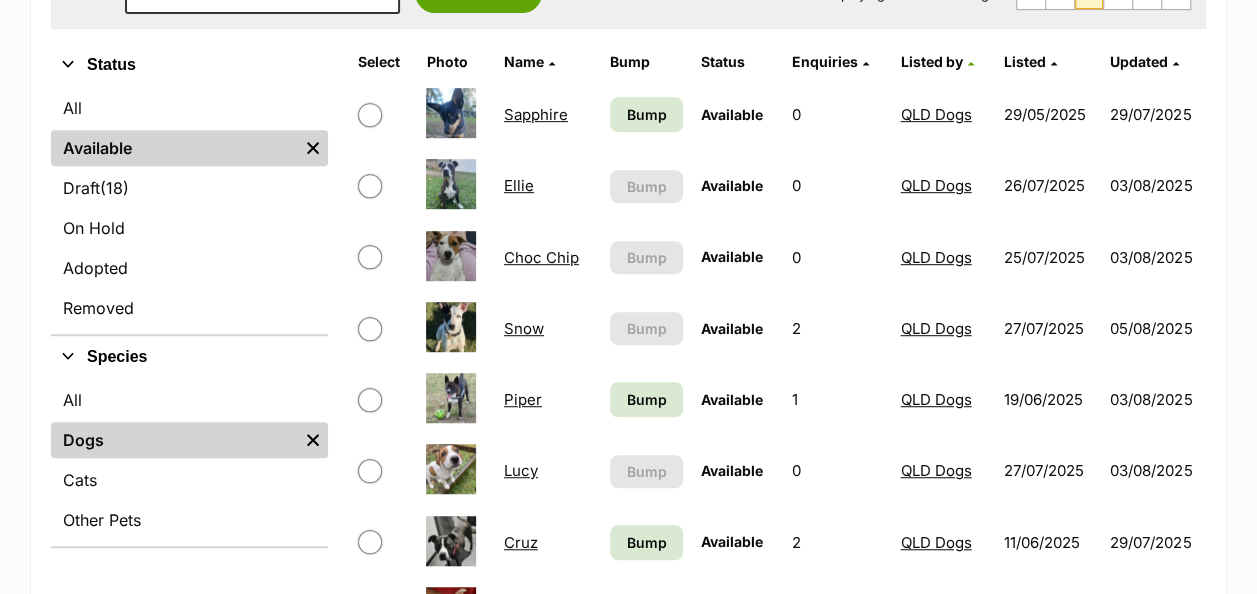 scroll, scrollTop: 500, scrollLeft: 0, axis: vertical 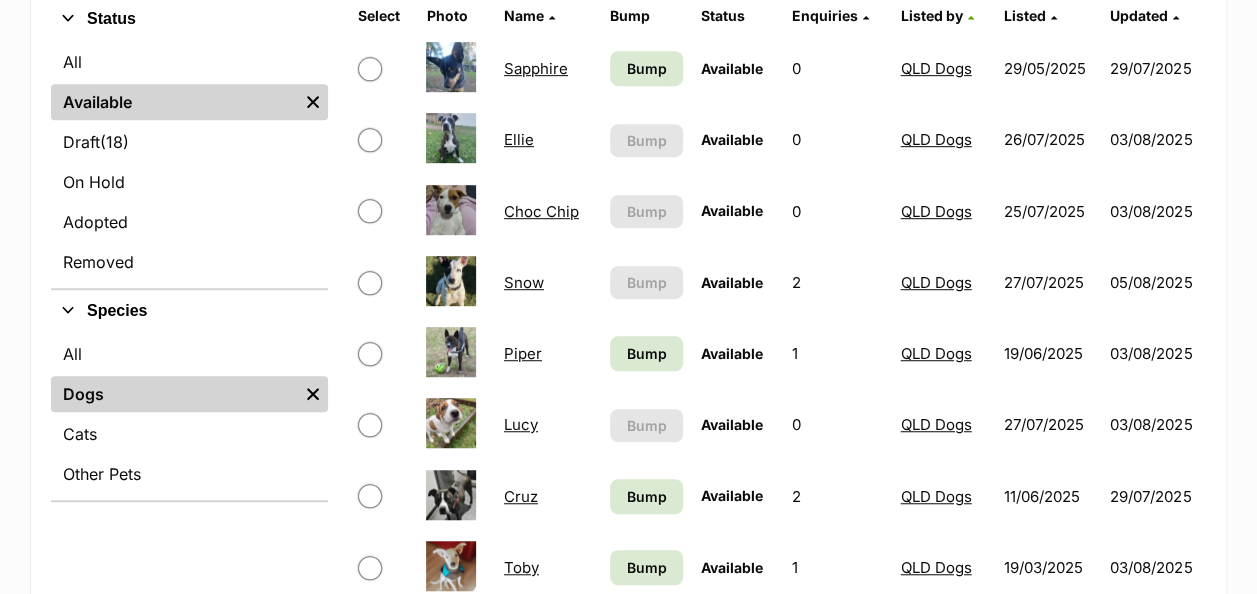 click on "Piper" at bounding box center (523, 353) 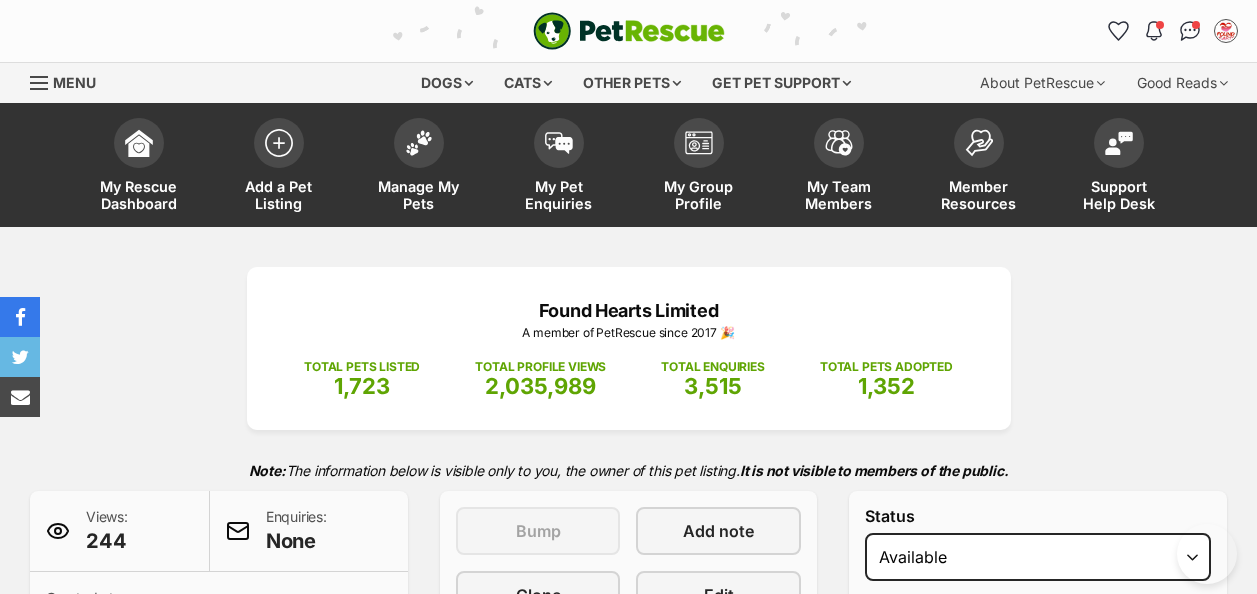 scroll, scrollTop: 0, scrollLeft: 0, axis: both 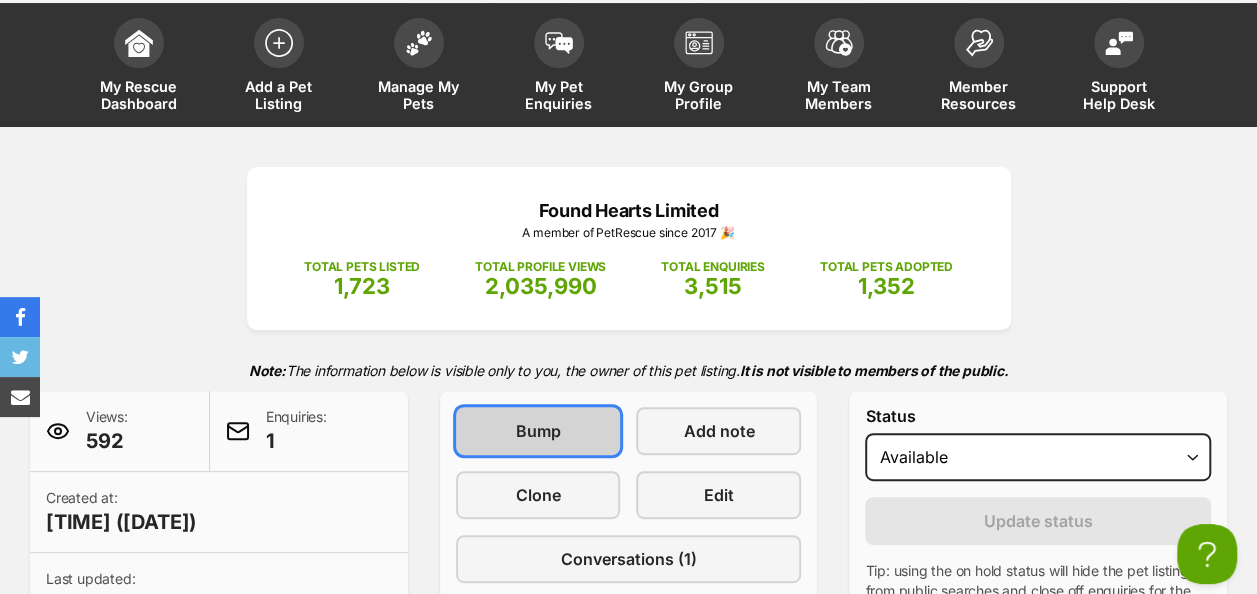 click on "Bump" at bounding box center (538, 431) 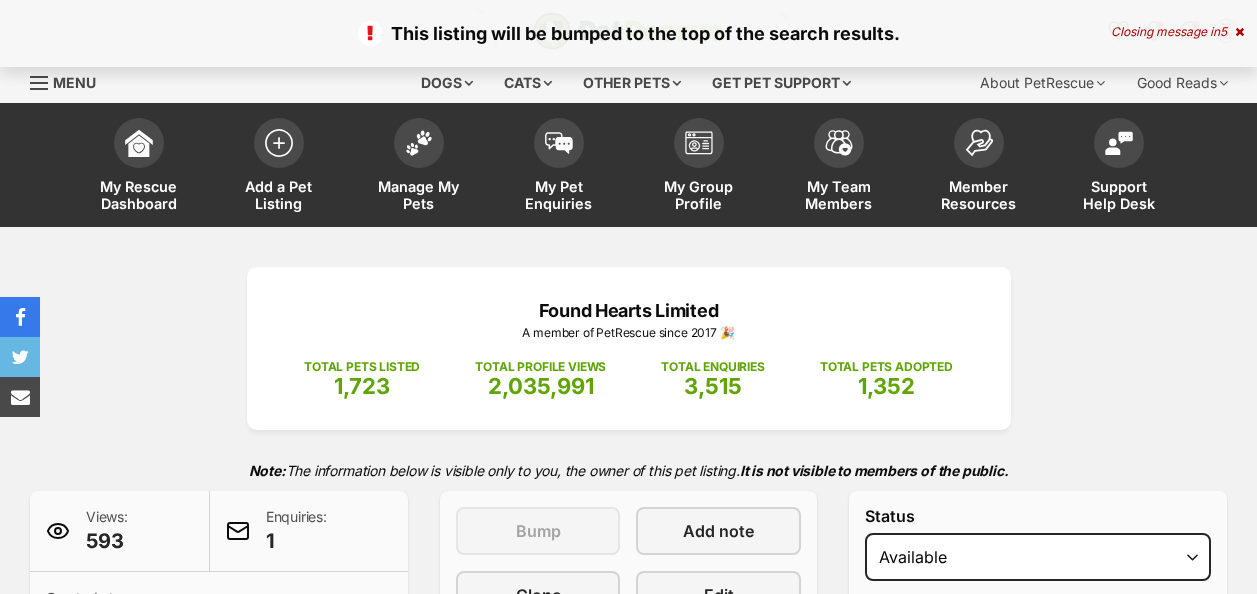 scroll, scrollTop: 0, scrollLeft: 0, axis: both 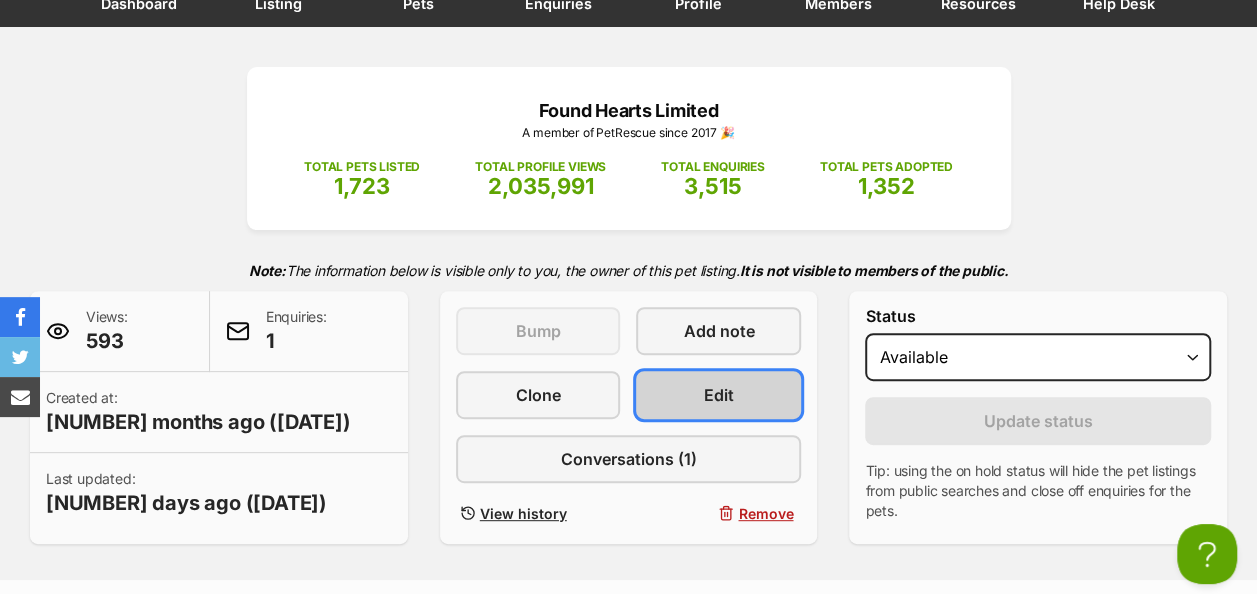 click on "Edit" at bounding box center [718, 395] 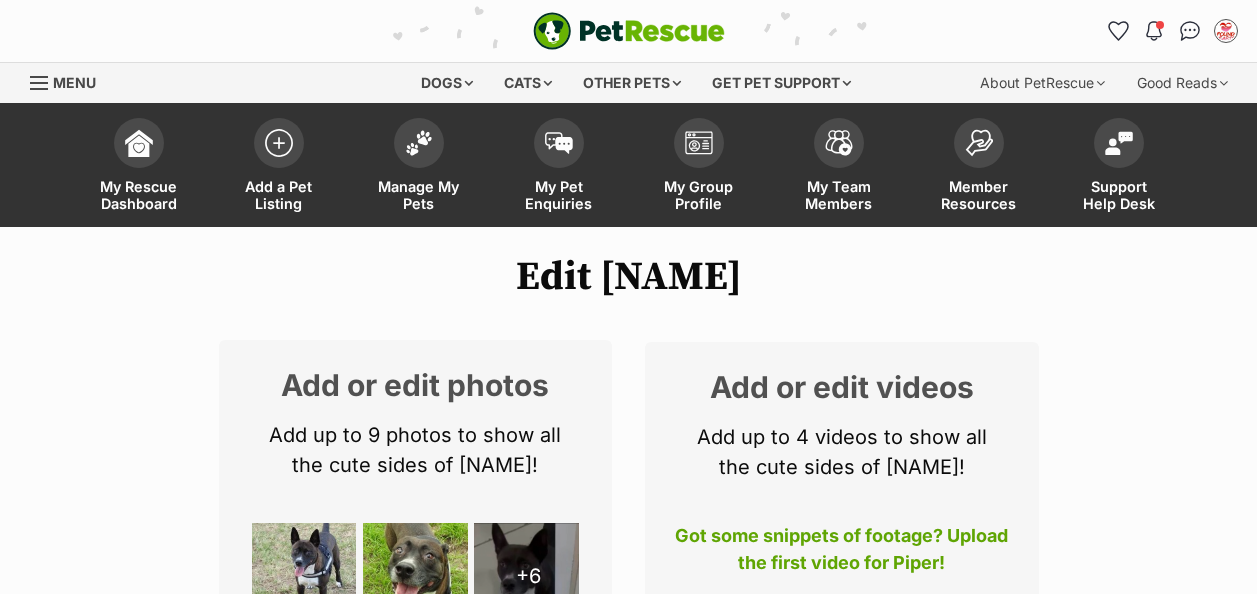 scroll, scrollTop: 0, scrollLeft: 0, axis: both 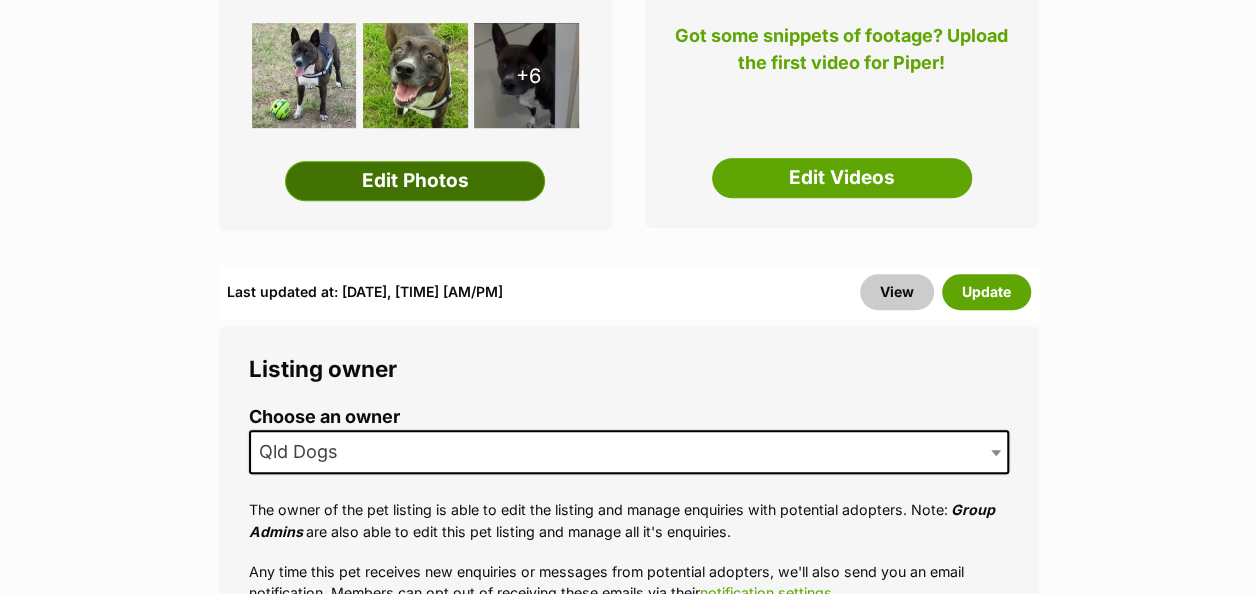 click on "Edit Photos" at bounding box center [415, 181] 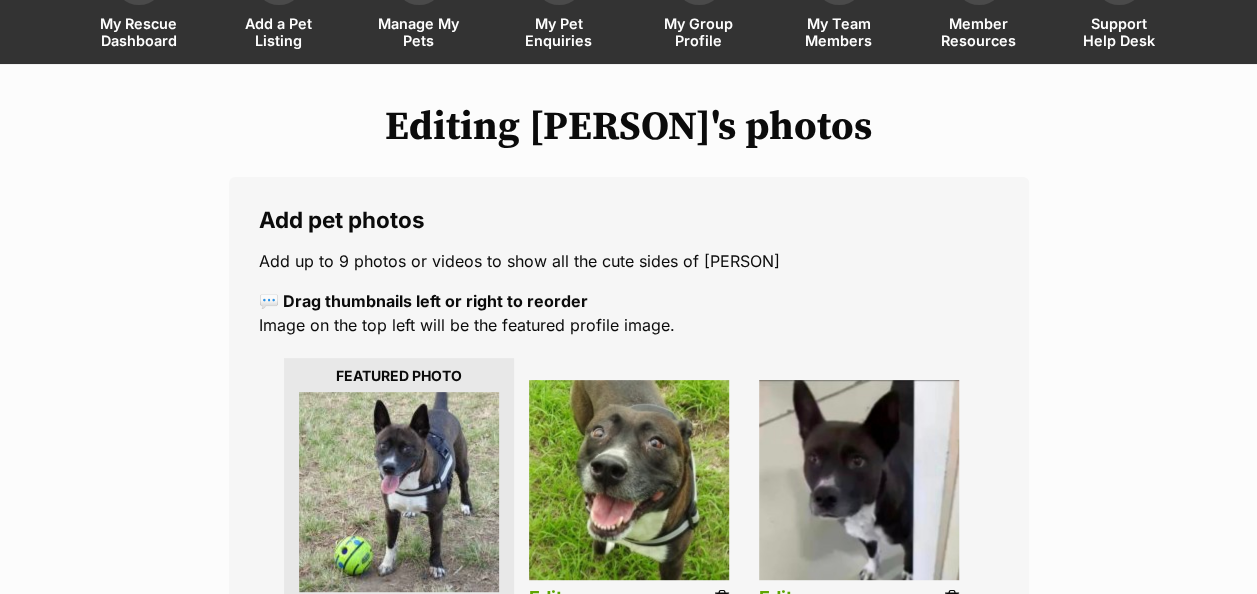 scroll, scrollTop: 0, scrollLeft: 0, axis: both 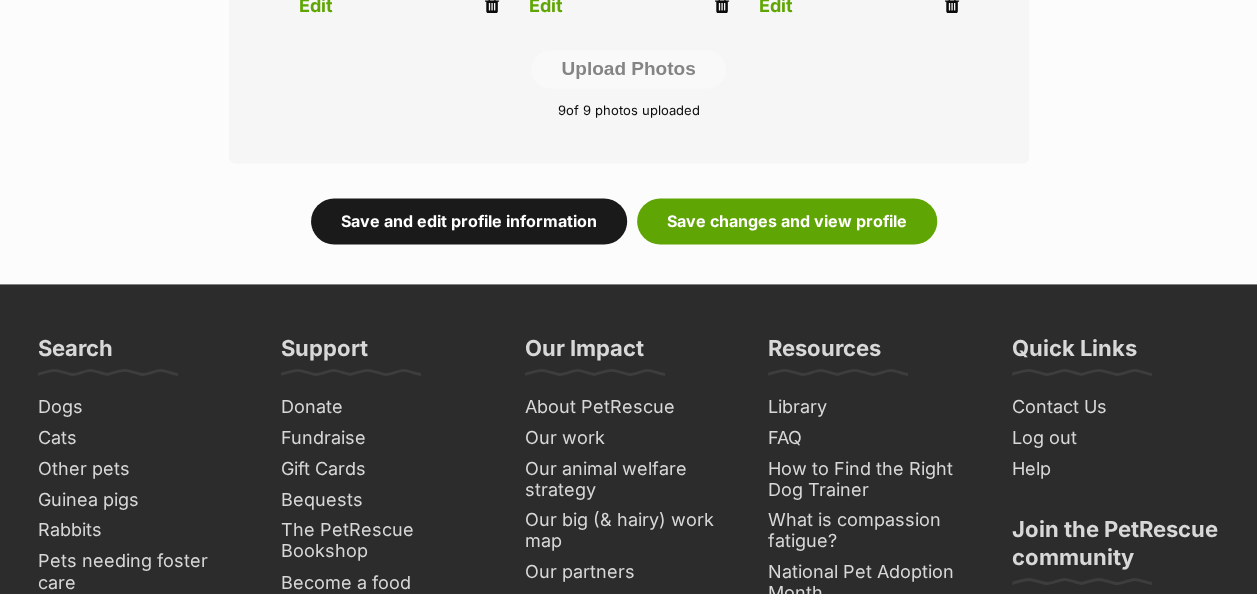 click on "Save and edit profile information" at bounding box center (469, 221) 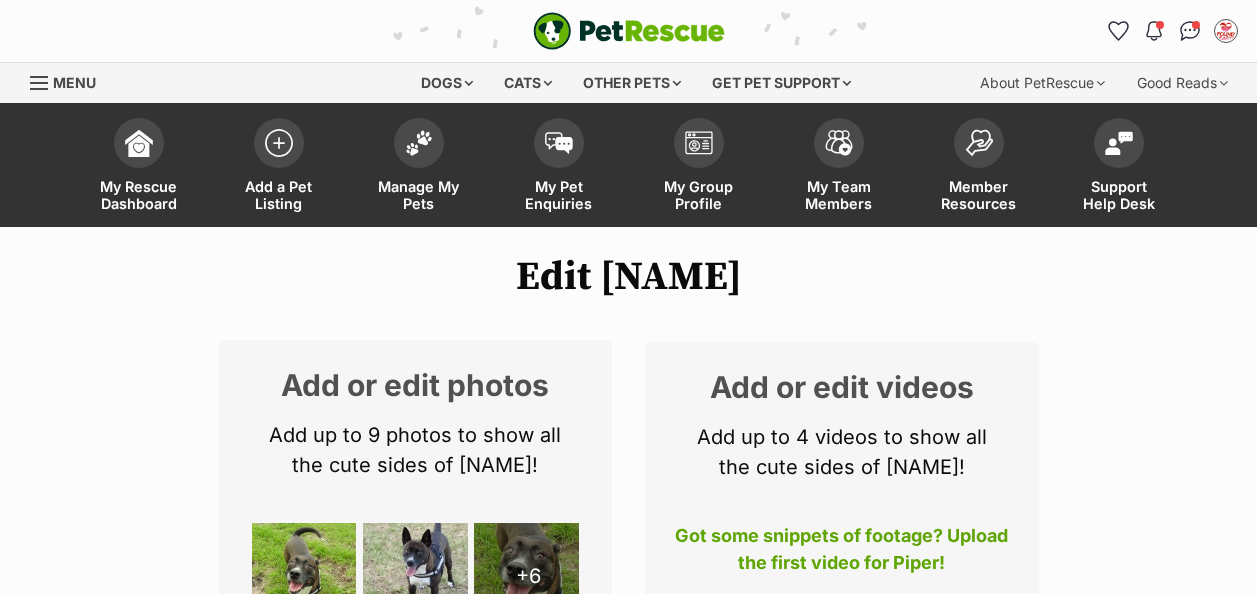 scroll, scrollTop: 600, scrollLeft: 0, axis: vertical 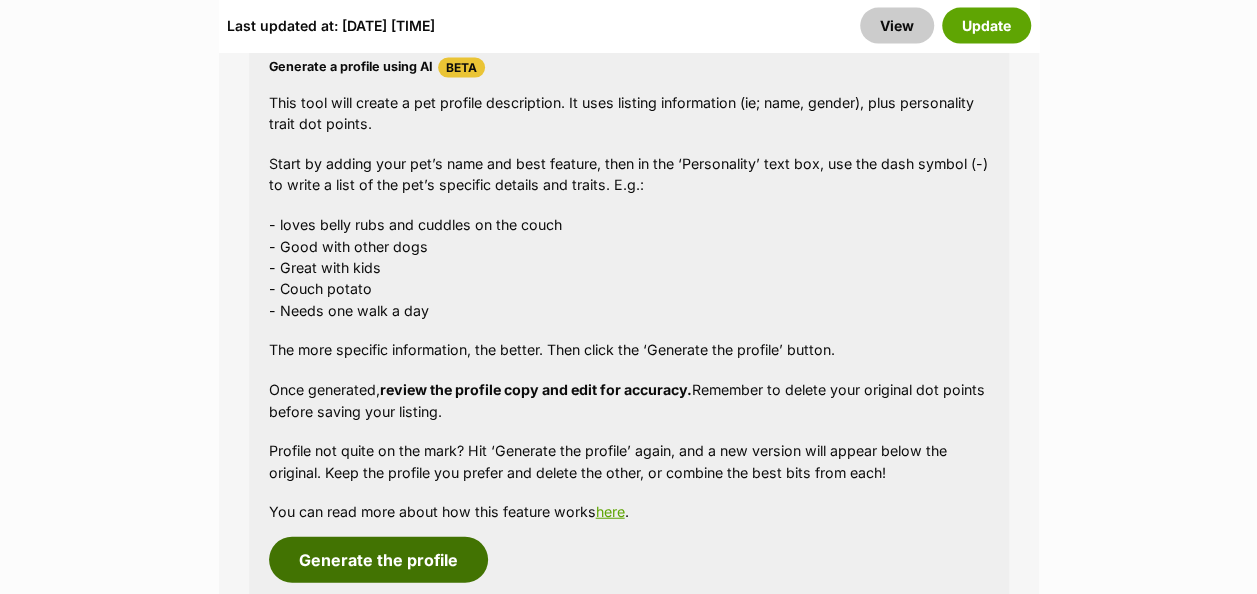 click on "Generate the profile" at bounding box center [378, 560] 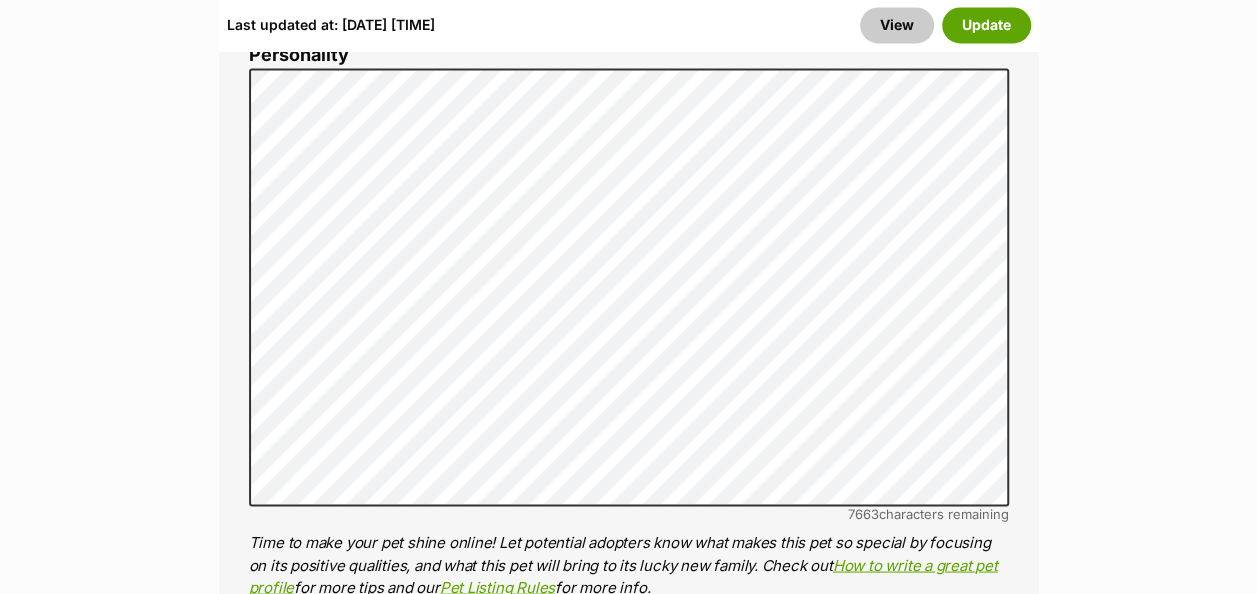 scroll, scrollTop: 1633, scrollLeft: 0, axis: vertical 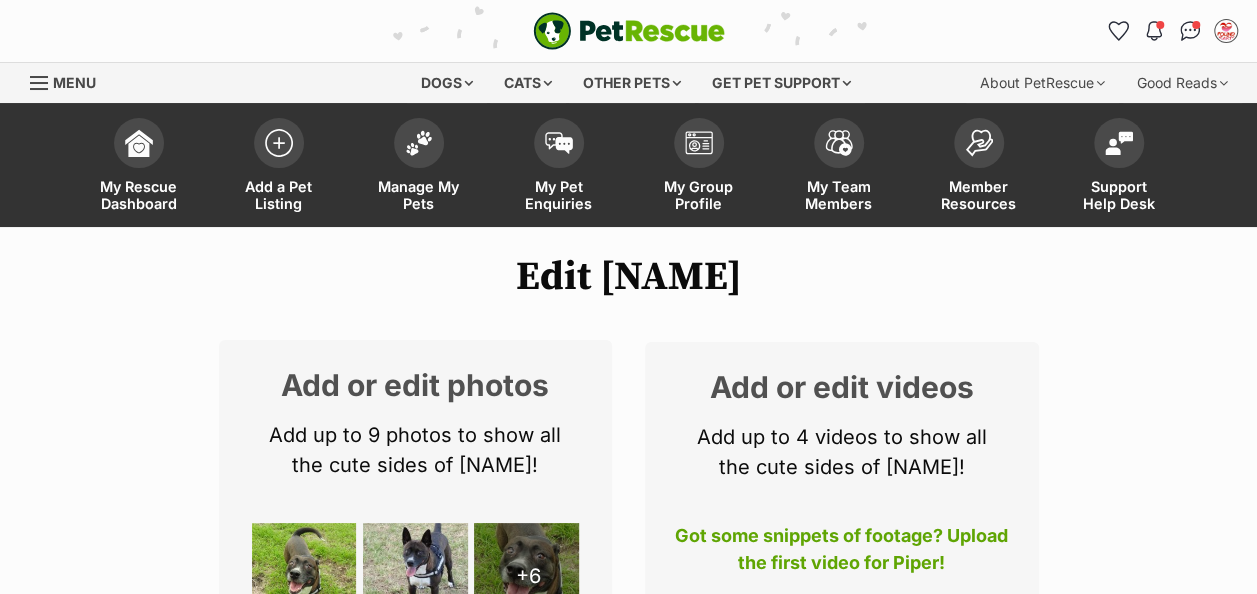 click on "Skip to main content
Log in to favourite this pet
Log in
Or sign up
Search PetRescue
Search for a pet, rescue group or article
Please select PetRescue ID
Pet name
Group
Article
Go
E.g. enter a pet's id into the search.
E.g. enter a pet's name into the search.
E.g. enter a rescue groups's name.
E.g. enter in a keyword to find an article.
Log in to set up alerts
Log in
Or sign up
Close Sidebar
Welcome, QLD CATS!
Log out
Find pets to foster or adopt
Browse for dogs and puppies
Browse for cats and kittens
Browse for other pets
Search the website
Pets needing foster care
All pets
Keyword search
Rescue directory
My account
Favourites
Alerts
Pet alert matches
Account settings
Account details
Change password" at bounding box center [628, 4808] 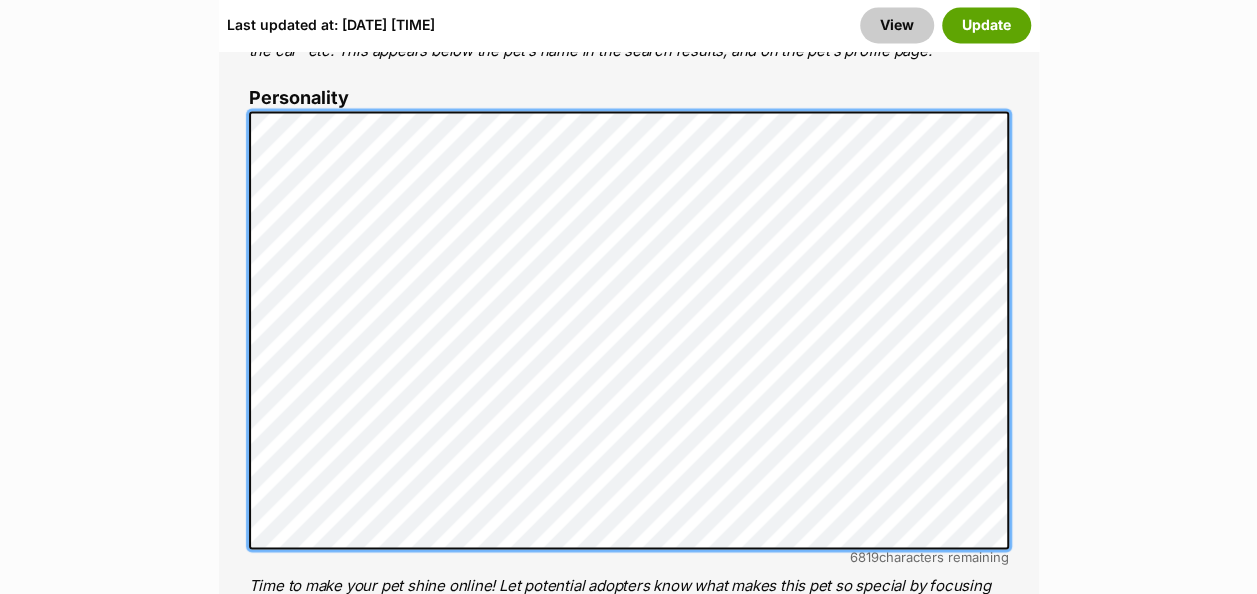 scroll, scrollTop: 1700, scrollLeft: 0, axis: vertical 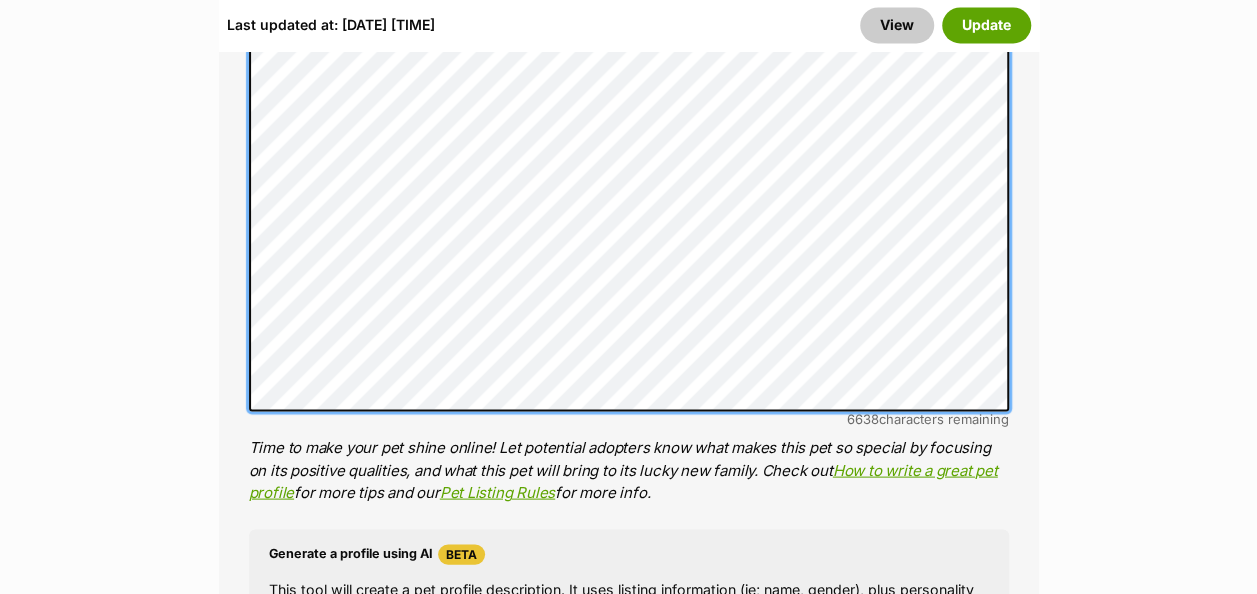 click on "Edit Piper
Add or edit photos
Add up to 9 photos to show all
the cute sides of Piper!
+6
Edit Photos
Add or edit videos
Add up to 4 videos to show all
the cute sides of Piper!
Got some snippets of footage? Upload the first video for Piper!
Edit Videos
Listing owner Choose an owner Qld Dogs
The owner of the pet listing is able to edit the listing and manage enquiries with potential adopters. Note:
Group Admins
are also able to edit this pet listing and manage all it's enquiries.
Any time this pet receives new enquiries or messages from potential adopters, we'll also send you an email notification. Members can opt out of receiving these emails via their
notification settings .
About This Pet Name
Henlo there, it looks like you might be using the pet name field to indicate that this pet is now on hold - we recommend updating the status to on hold from the  listing page  instead!
Species Dog" at bounding box center [628, 2607] 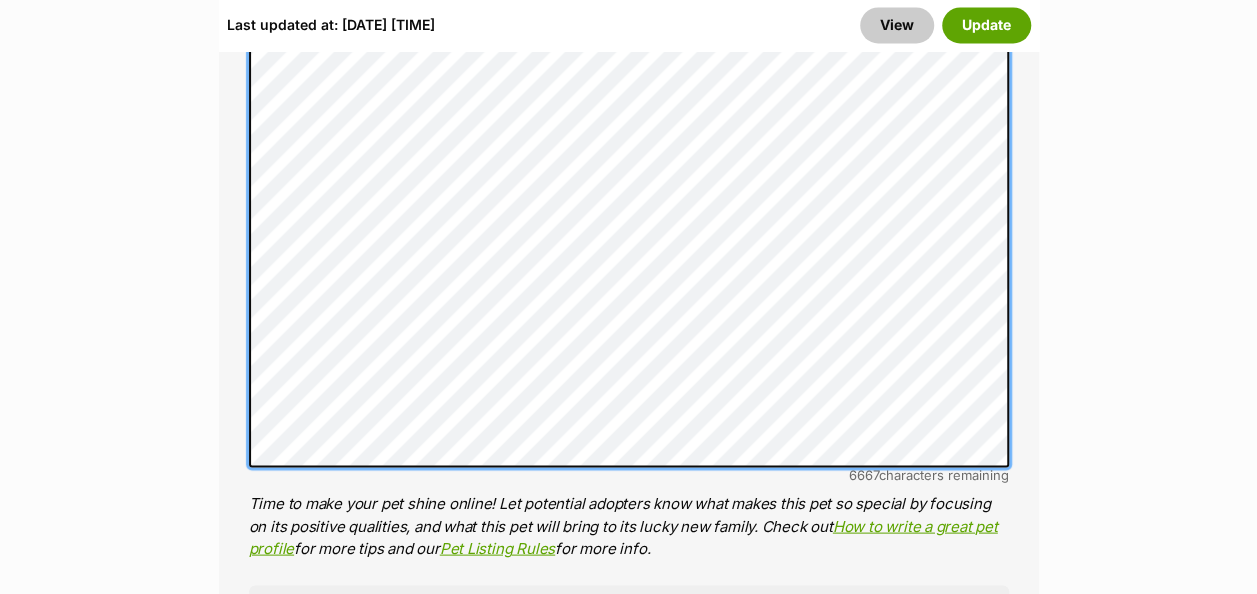 scroll, scrollTop: 1700, scrollLeft: 0, axis: vertical 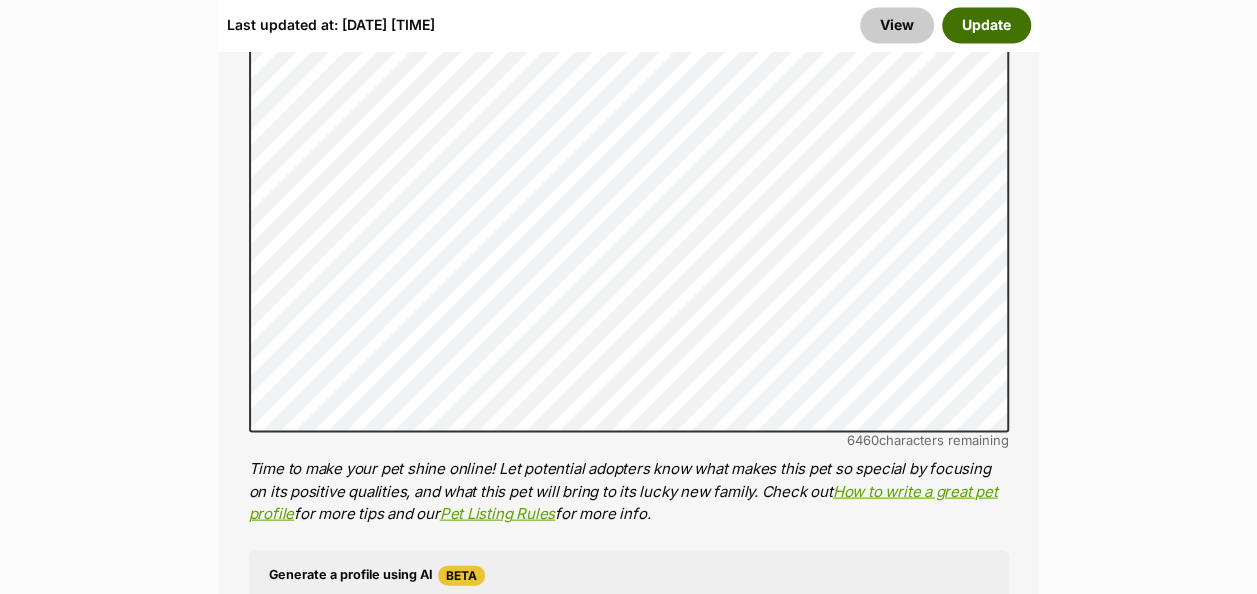 click on "Update" at bounding box center [986, 25] 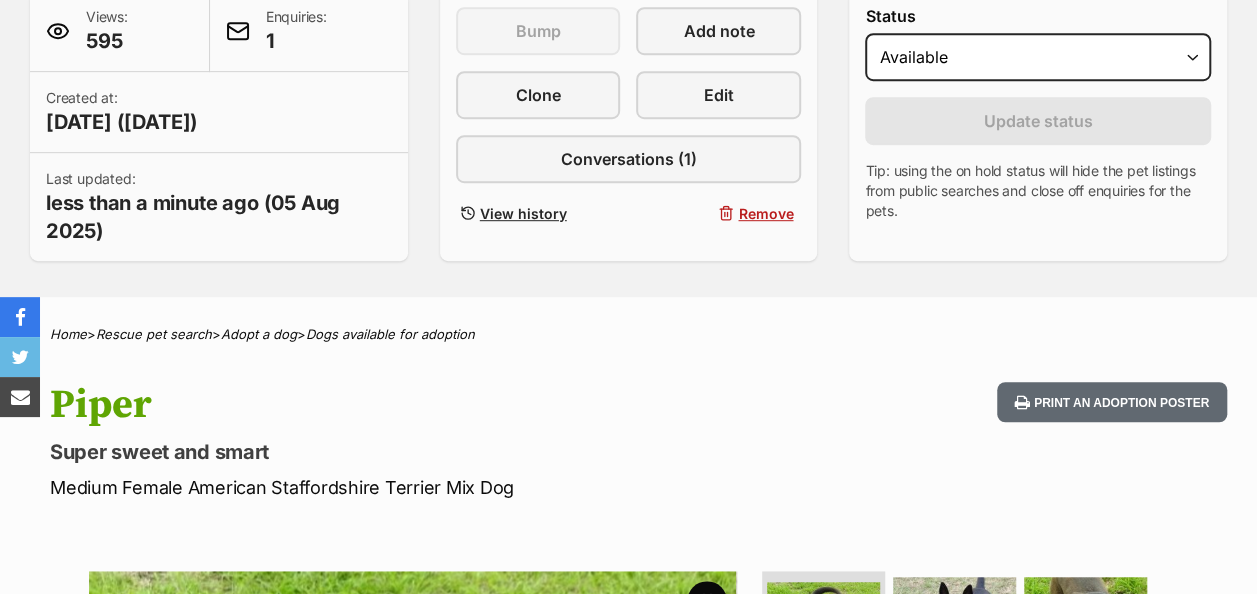 scroll, scrollTop: 1000, scrollLeft: 0, axis: vertical 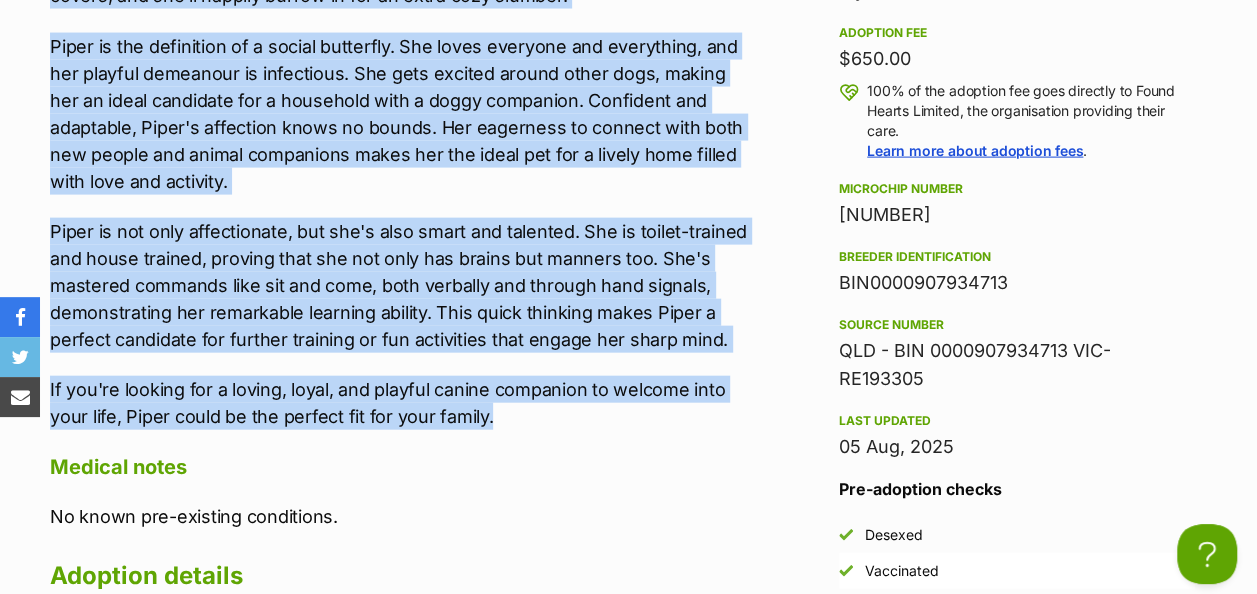 drag, startPoint x: 50, startPoint y: 109, endPoint x: 592, endPoint y: 418, distance: 623.895 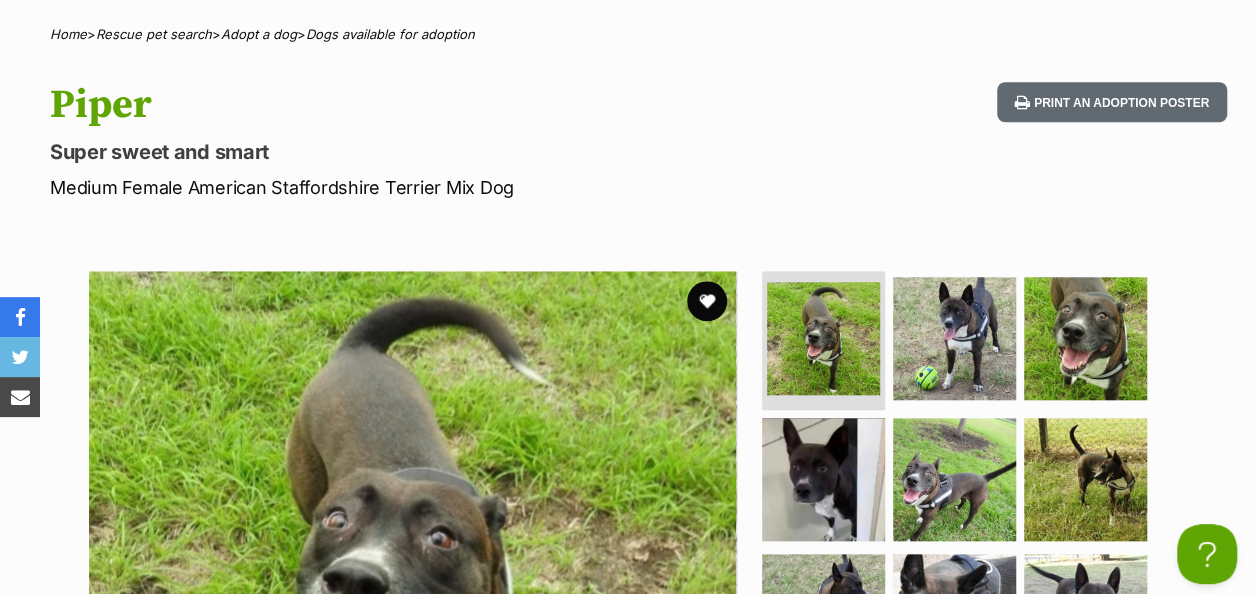 scroll, scrollTop: 100, scrollLeft: 0, axis: vertical 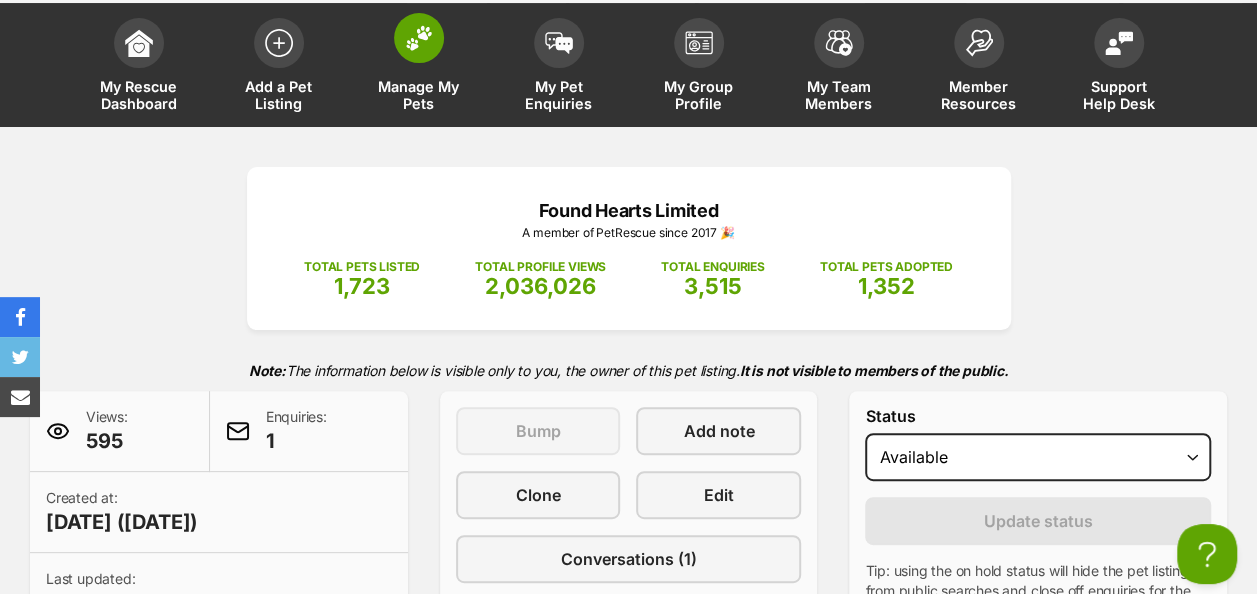 click at bounding box center [419, 38] 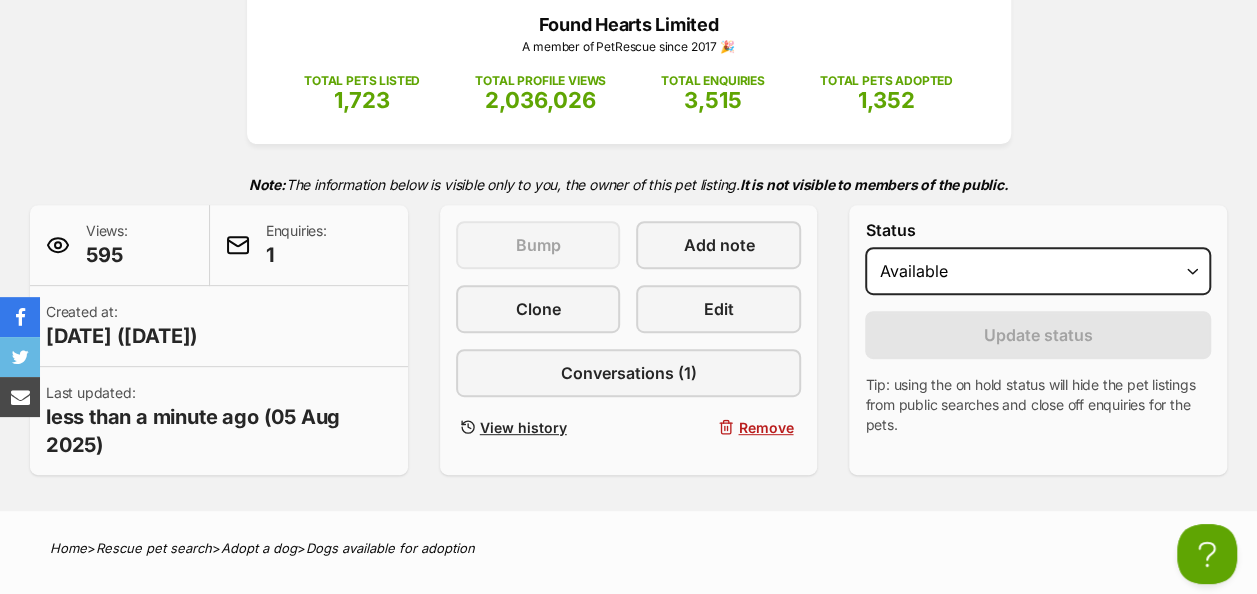 scroll, scrollTop: 400, scrollLeft: 0, axis: vertical 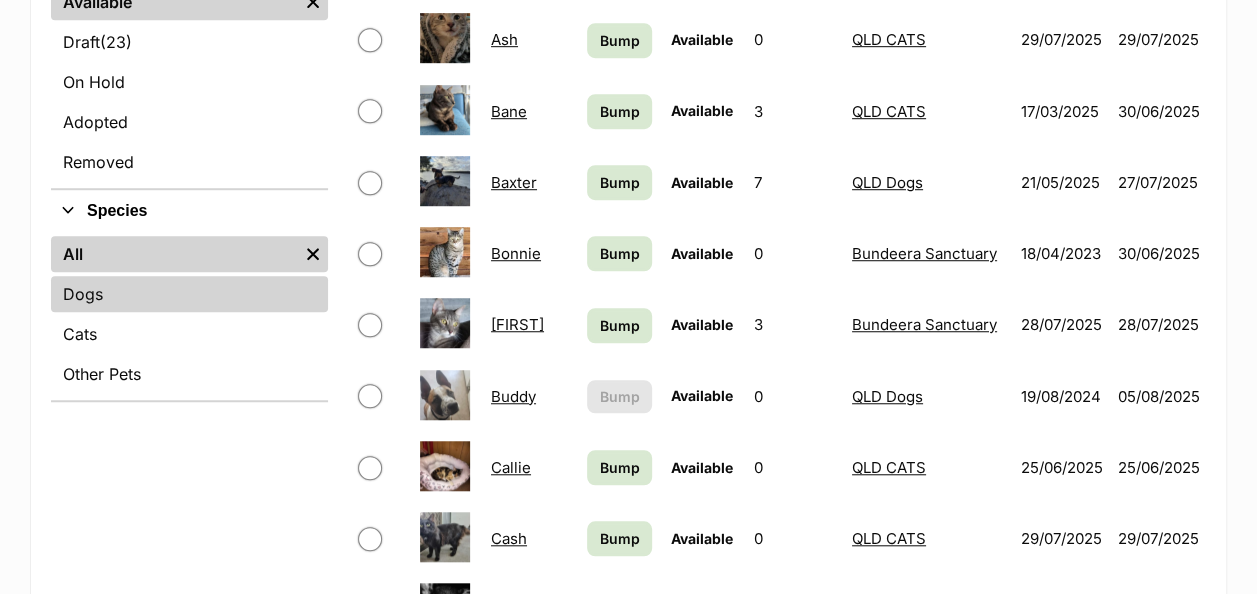 click on "Dogs" at bounding box center (189, 294) 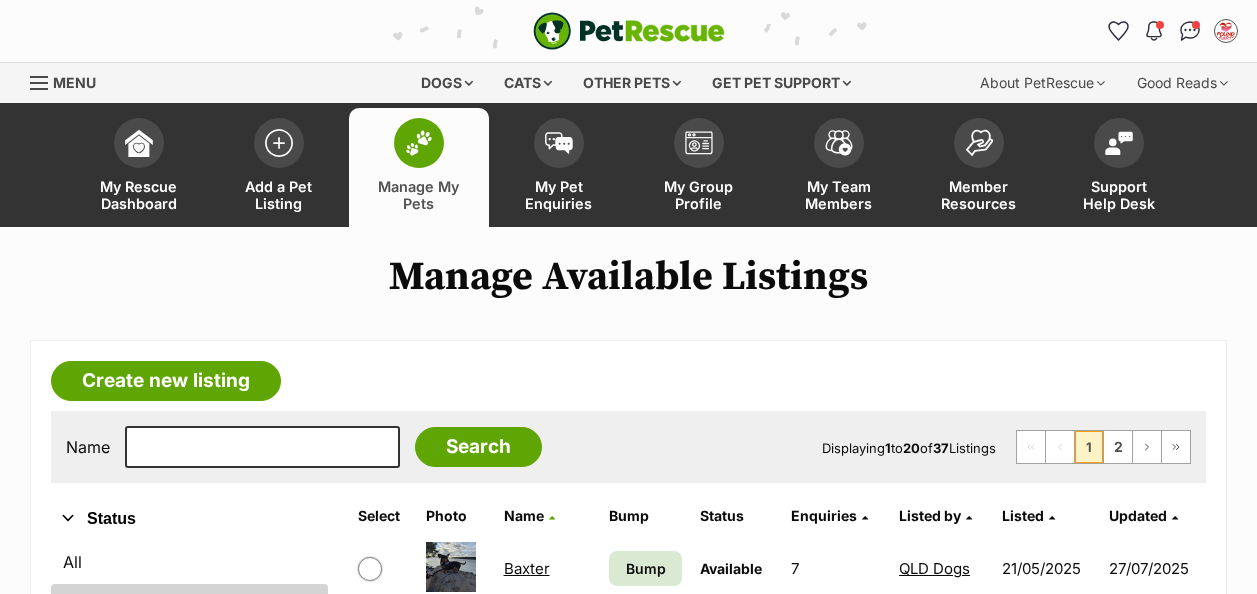 scroll, scrollTop: 0, scrollLeft: 0, axis: both 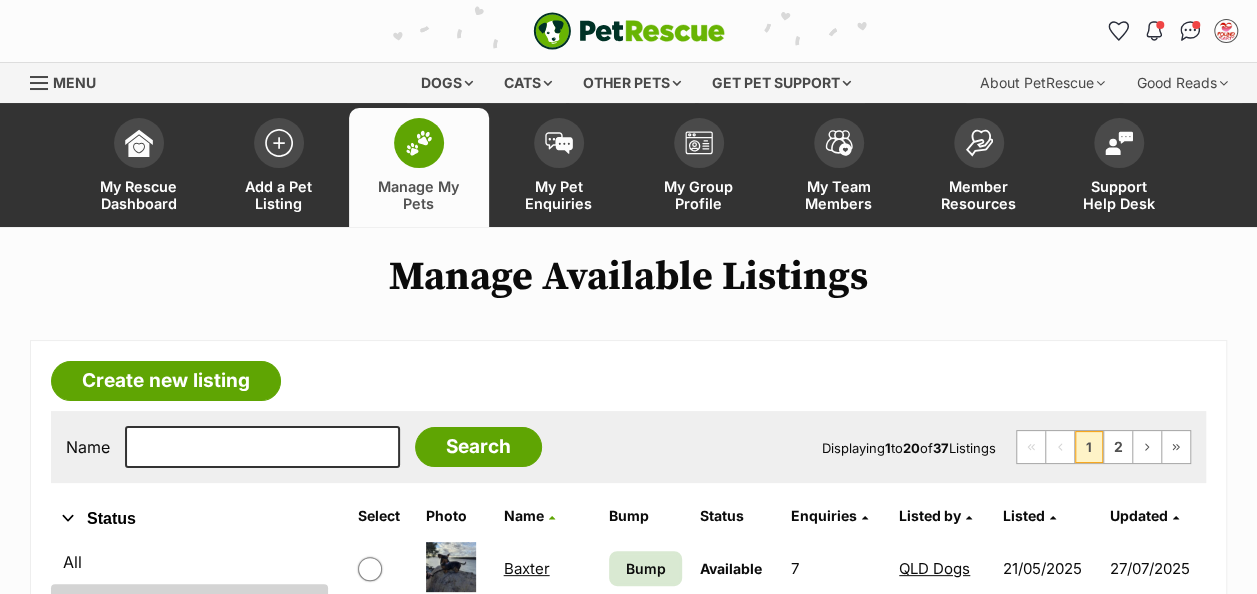 click on "Listed by" at bounding box center [930, 515] 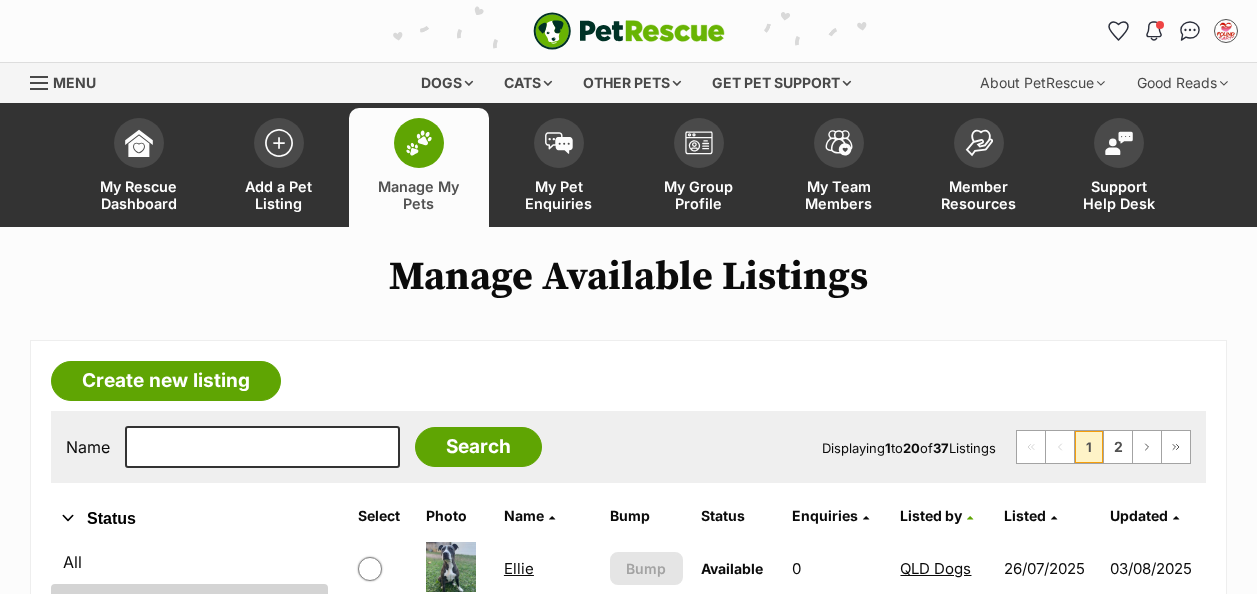 scroll, scrollTop: 300, scrollLeft: 0, axis: vertical 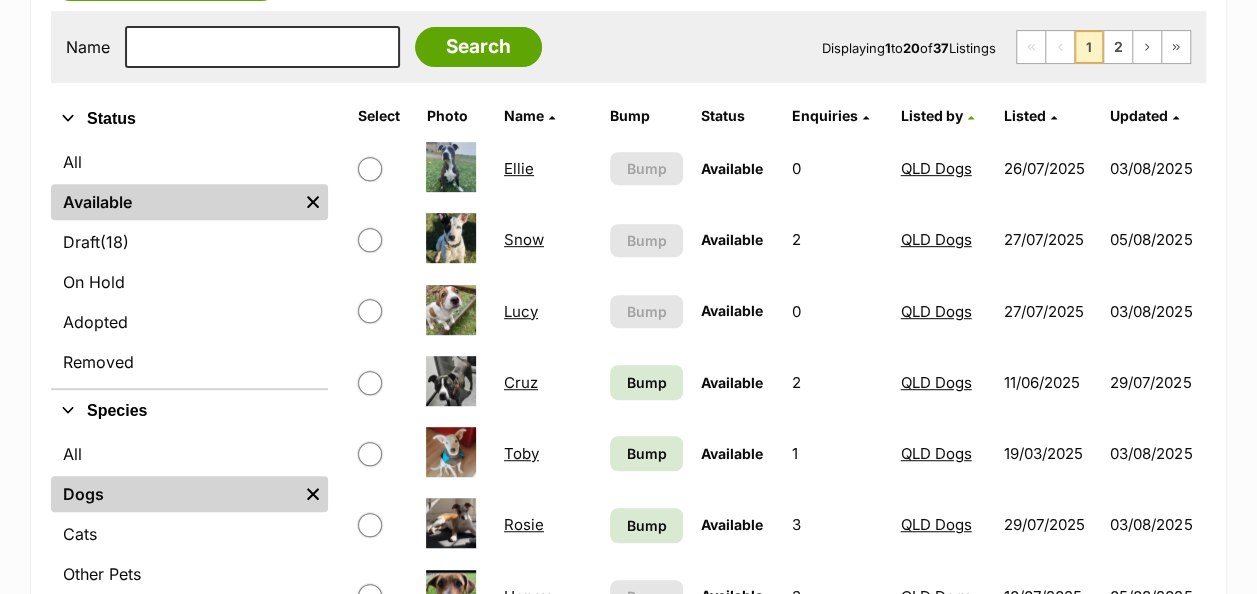 click on "Lucy" at bounding box center [521, 311] 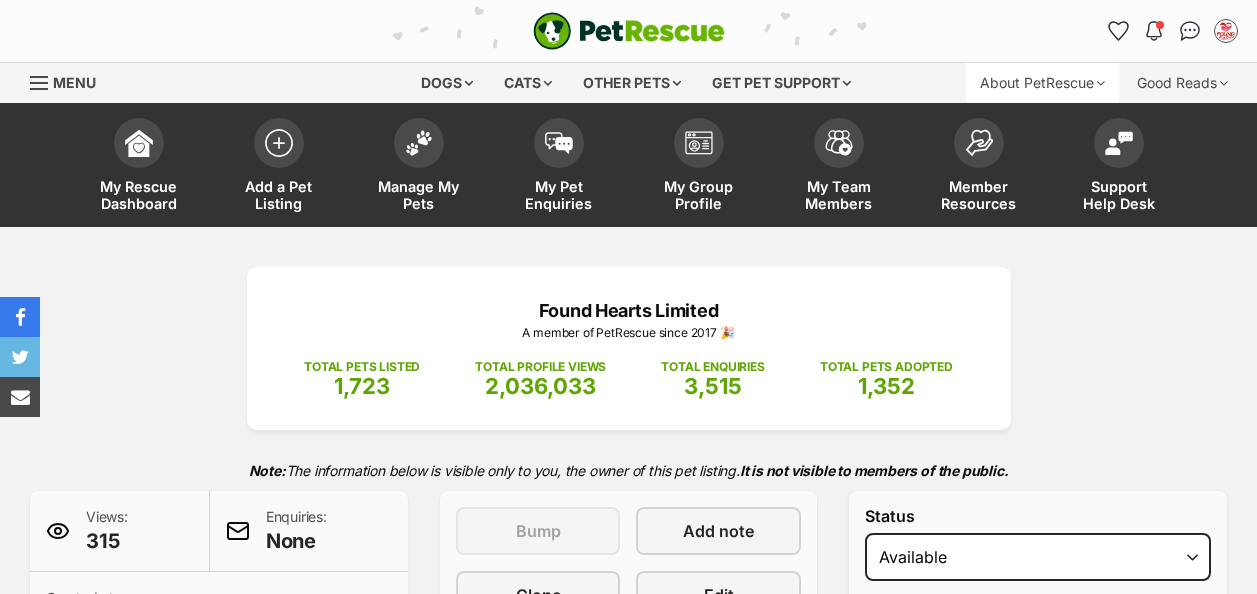 scroll, scrollTop: 0, scrollLeft: 0, axis: both 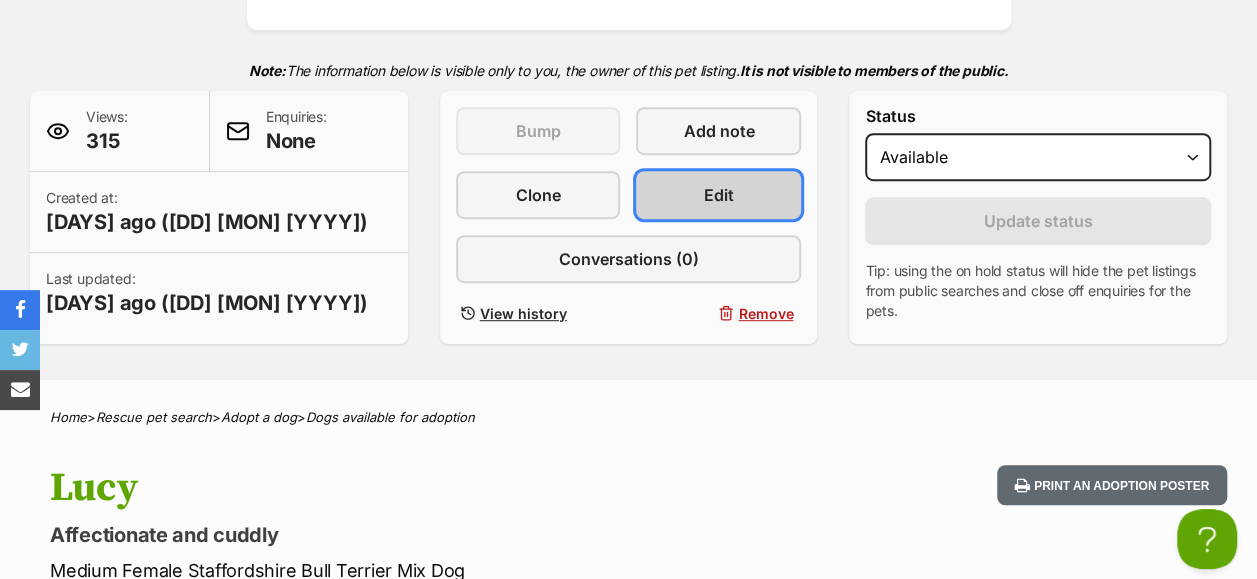 click on "Edit" at bounding box center [719, 195] 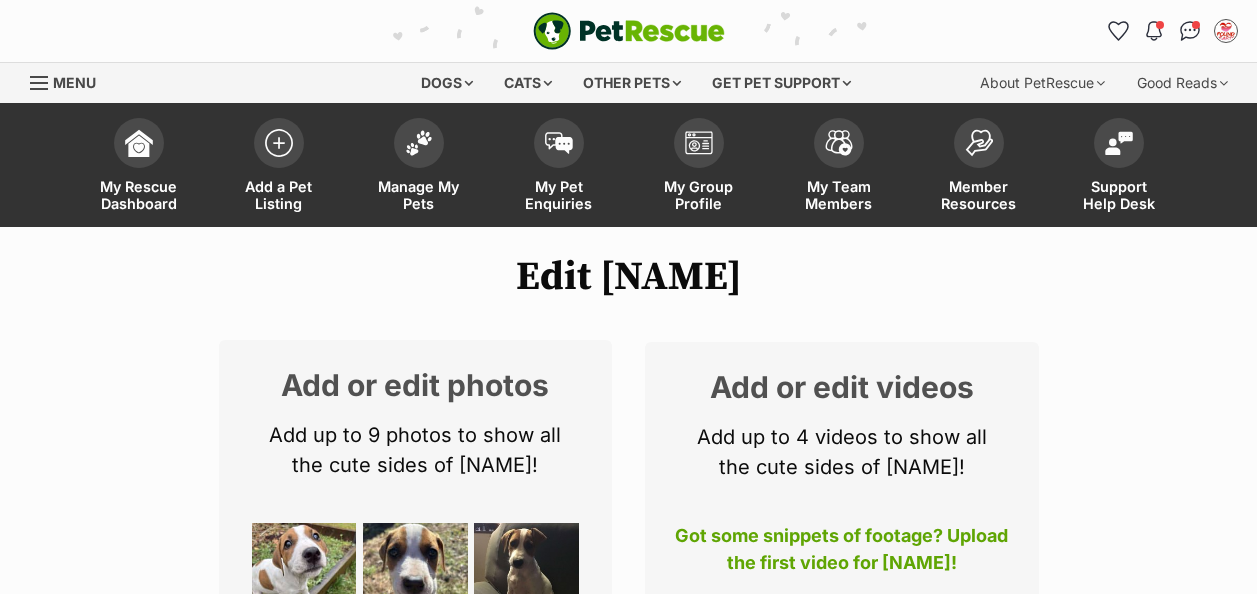 scroll, scrollTop: 400, scrollLeft: 0, axis: vertical 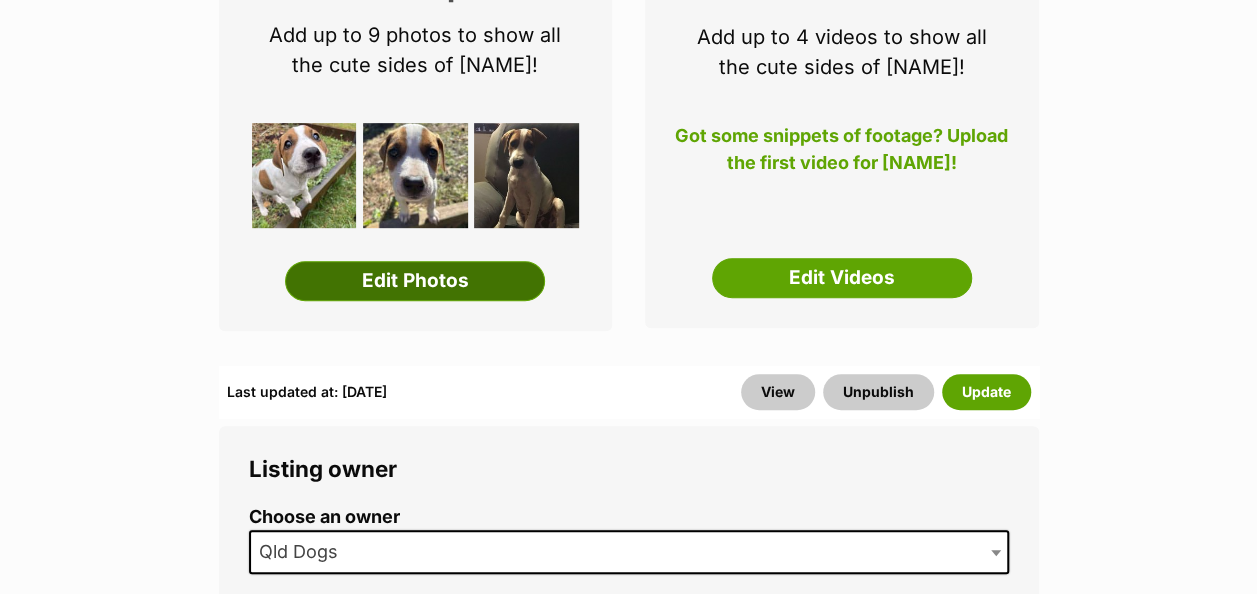 click on "Edit Photos" at bounding box center (415, 281) 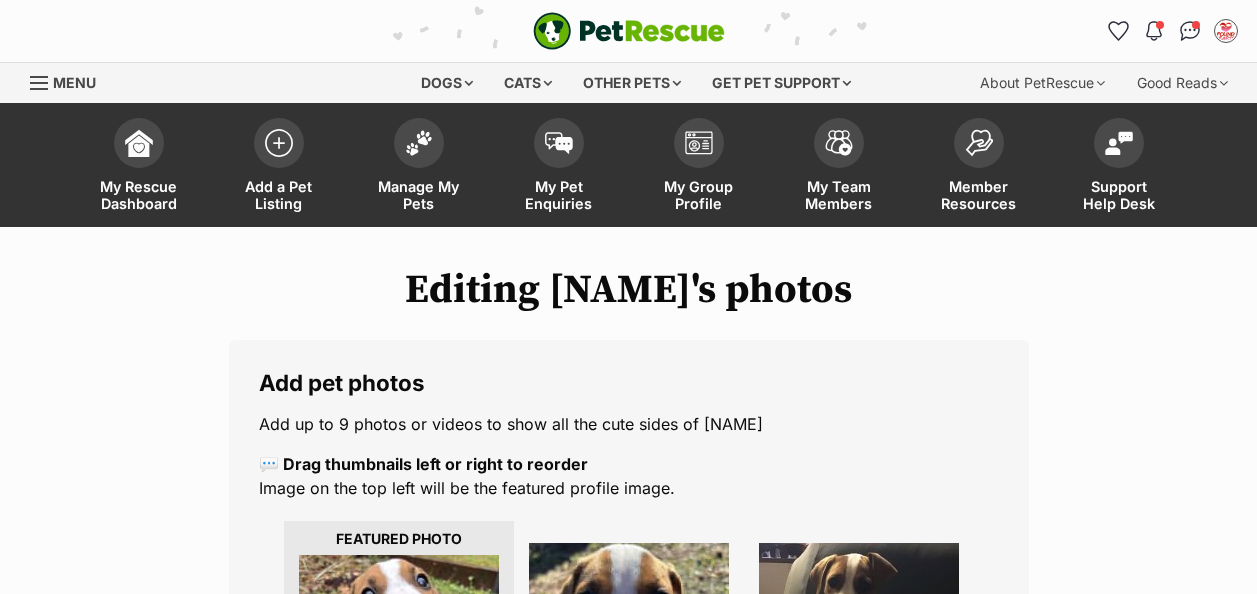 scroll, scrollTop: 6, scrollLeft: 0, axis: vertical 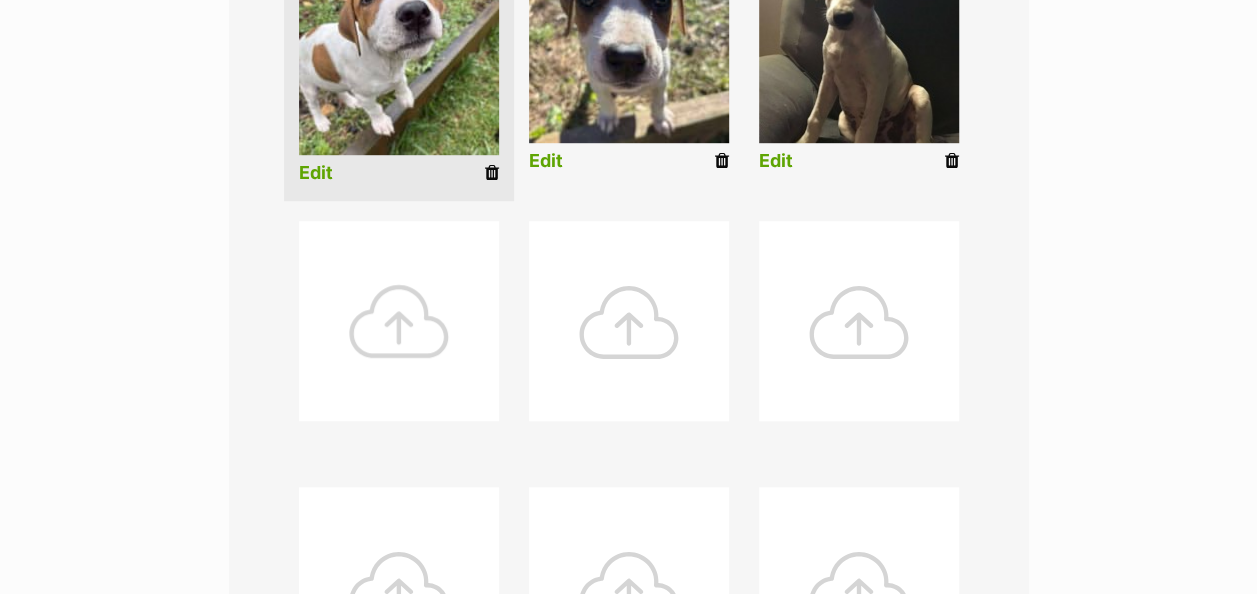 click at bounding box center [399, 321] 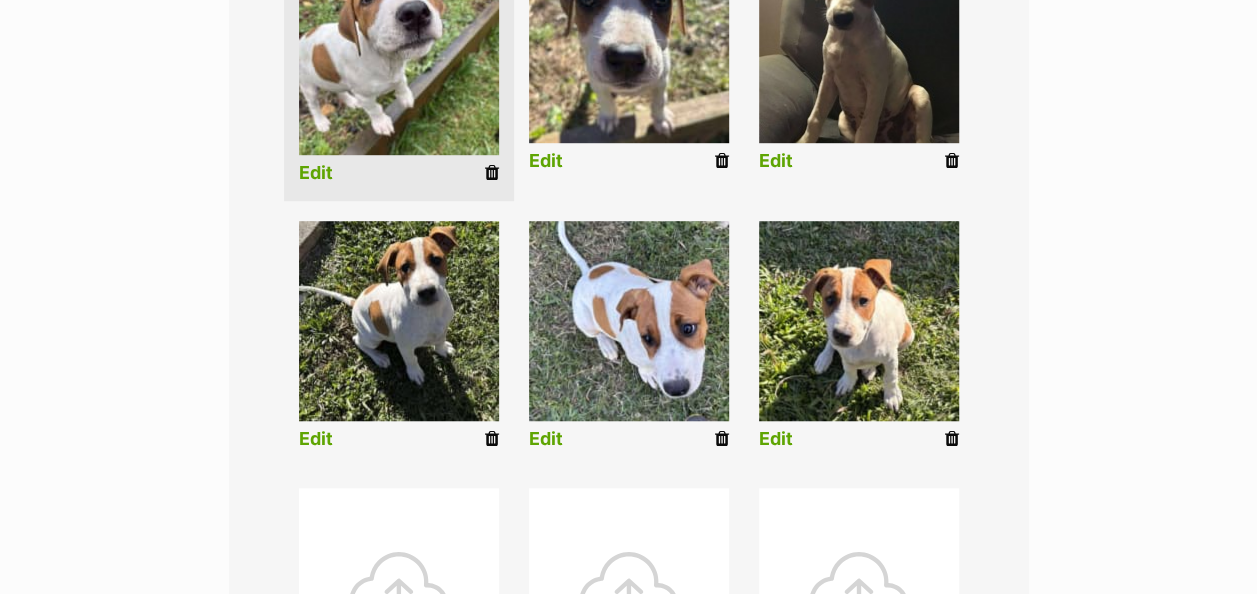 click on "Edit" at bounding box center [316, 439] 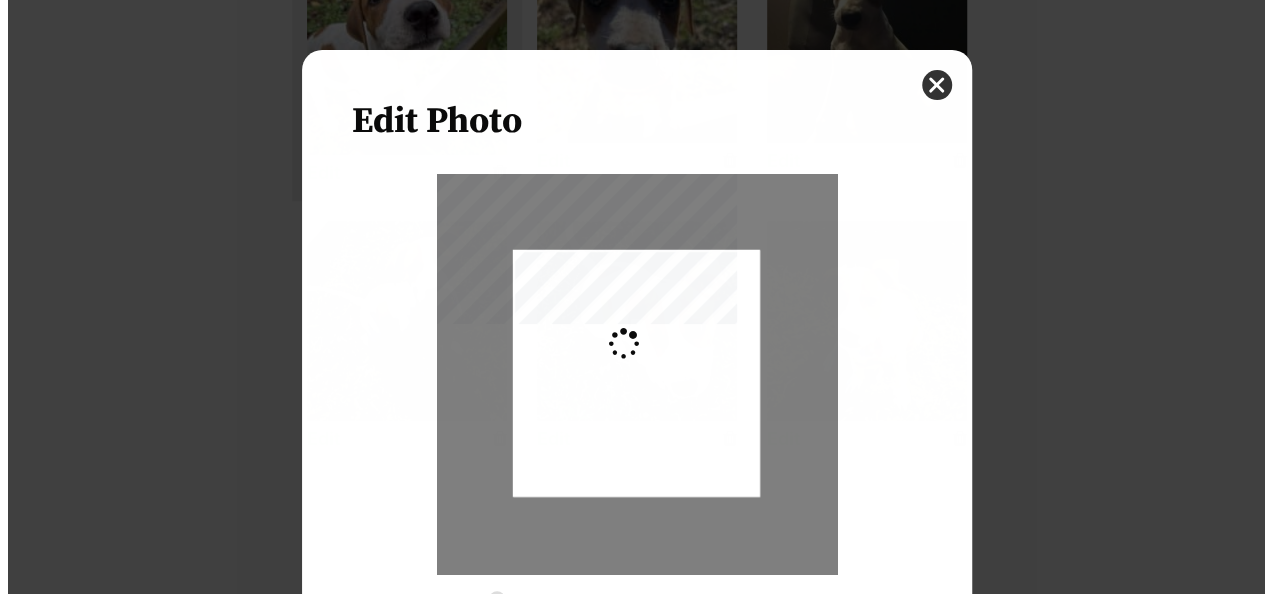 scroll, scrollTop: 0, scrollLeft: 0, axis: both 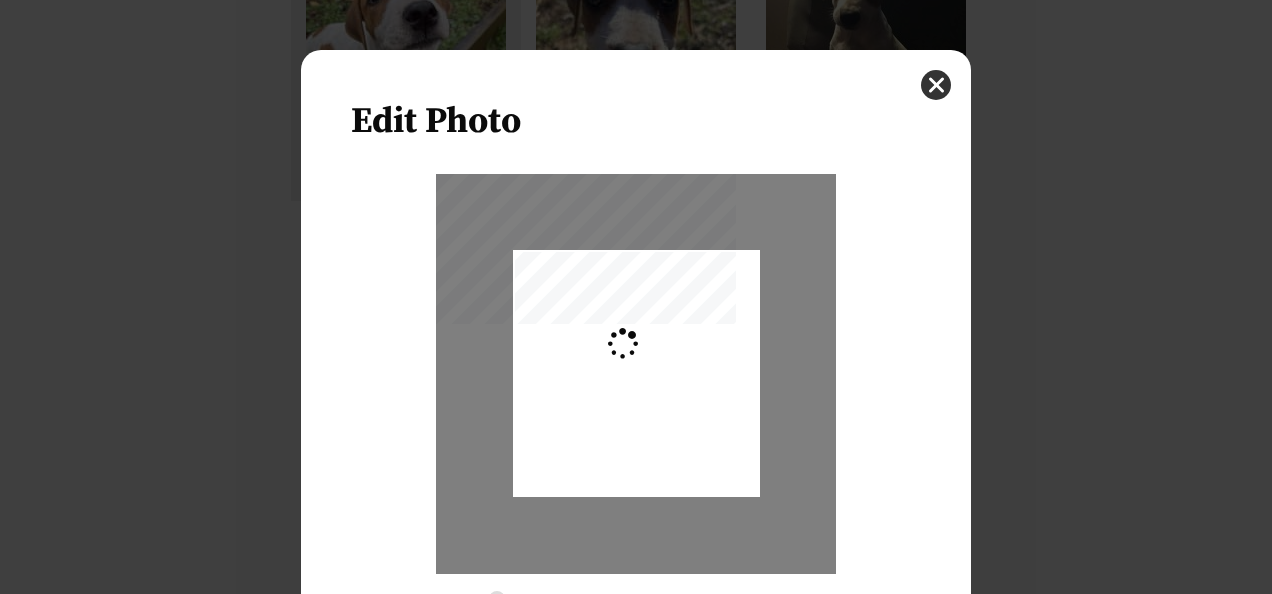 type on "0.3246" 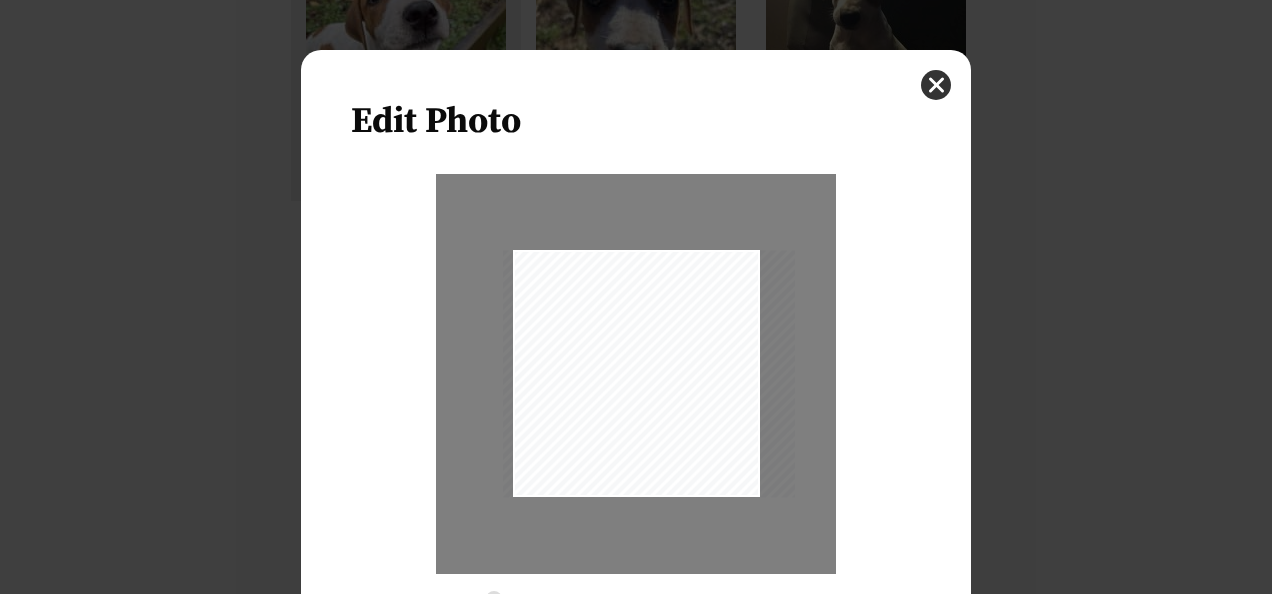drag, startPoint x: 679, startPoint y: 371, endPoint x: 692, endPoint y: 416, distance: 46.840153 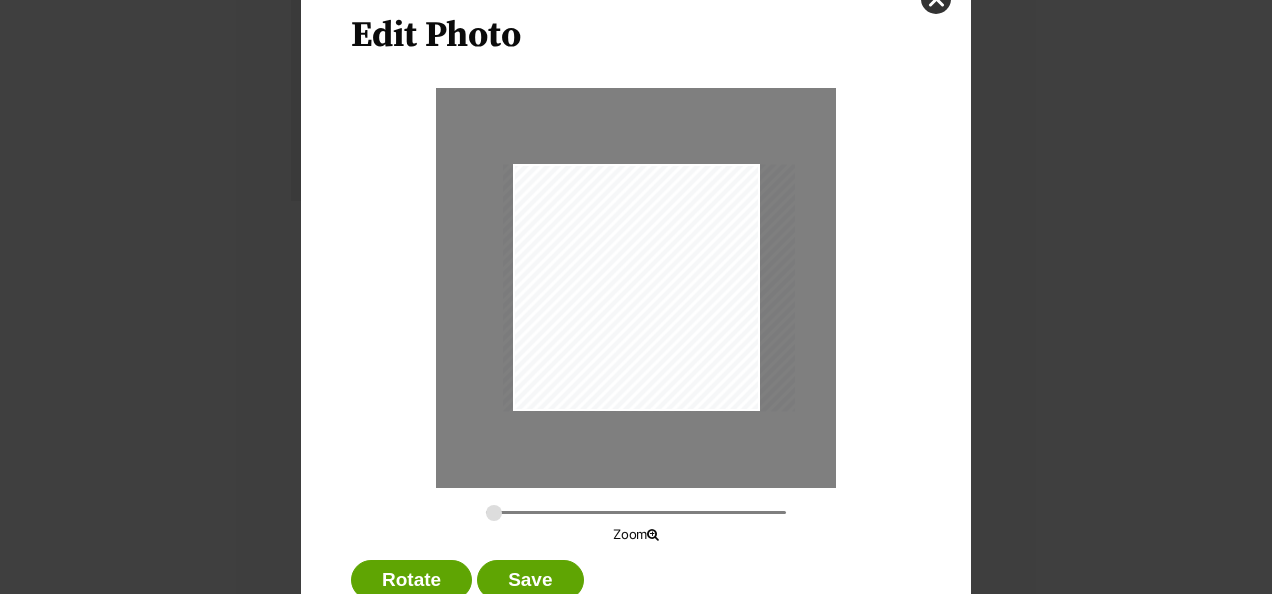 scroll, scrollTop: 151, scrollLeft: 0, axis: vertical 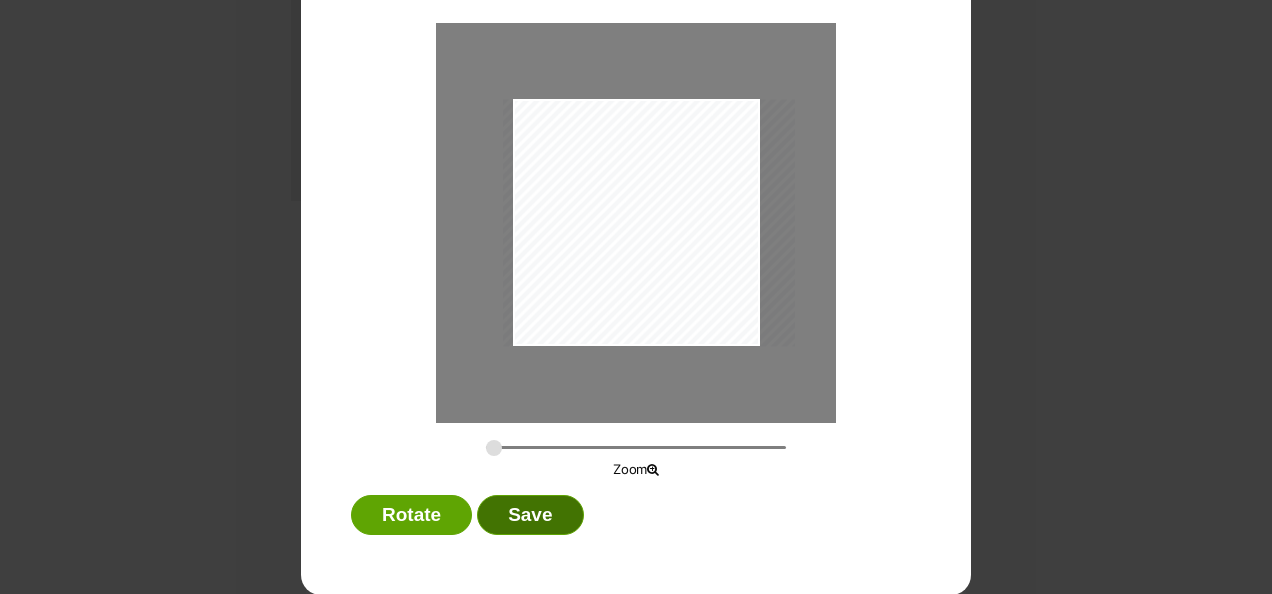 click on "Save" at bounding box center [530, 515] 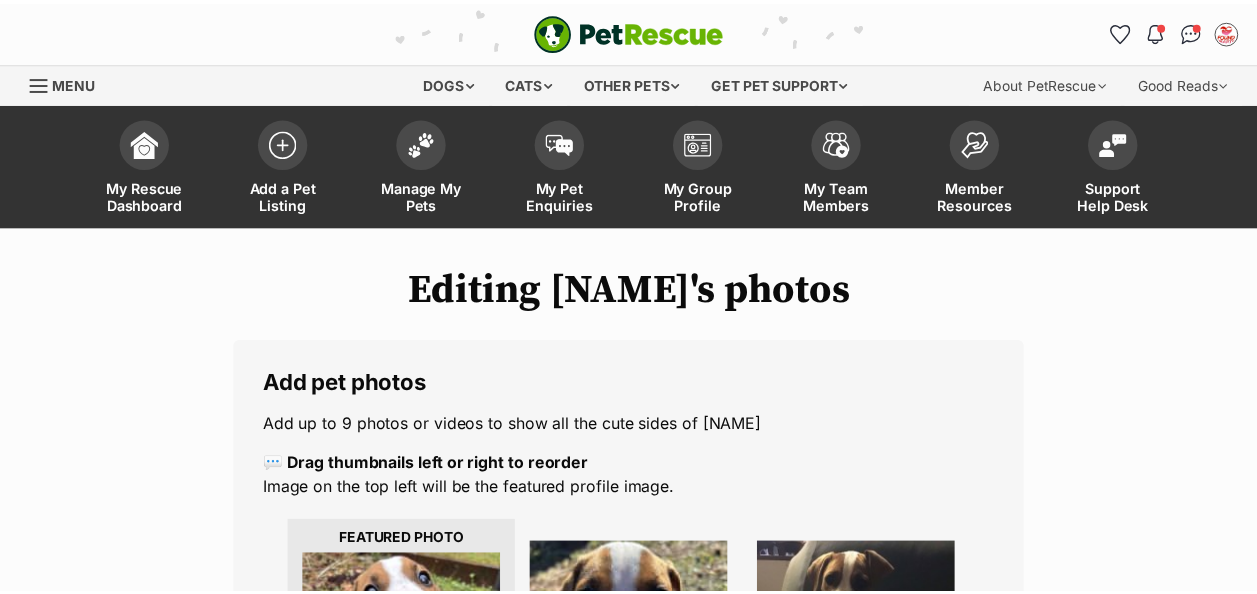 scroll, scrollTop: 600, scrollLeft: 0, axis: vertical 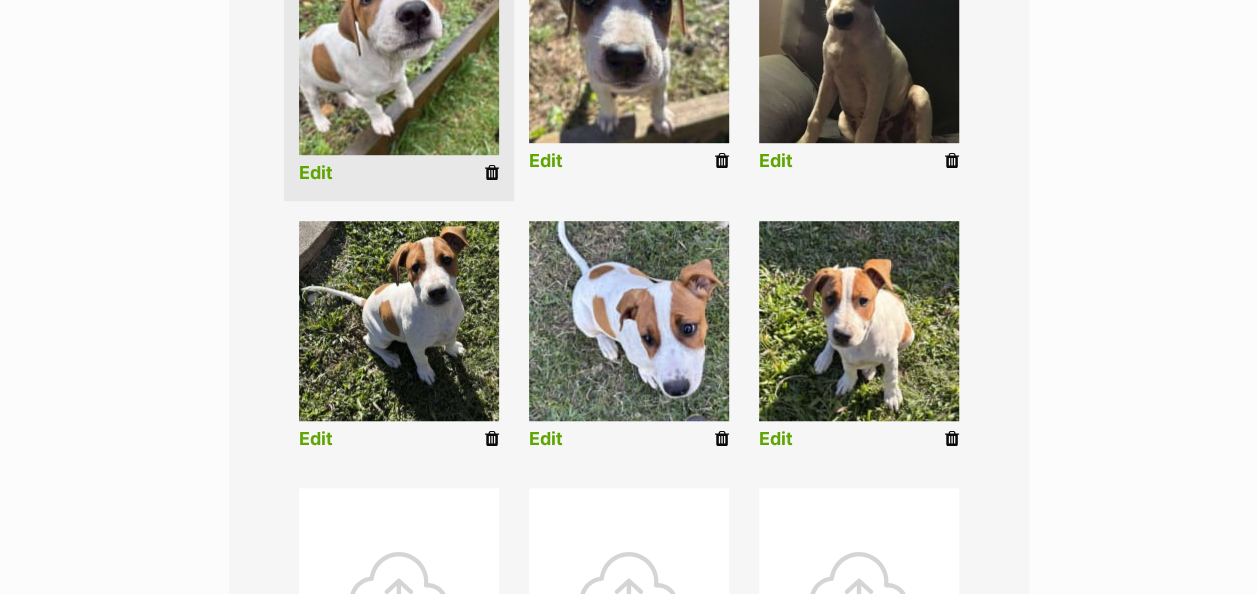 click on "Edit" at bounding box center (776, 439) 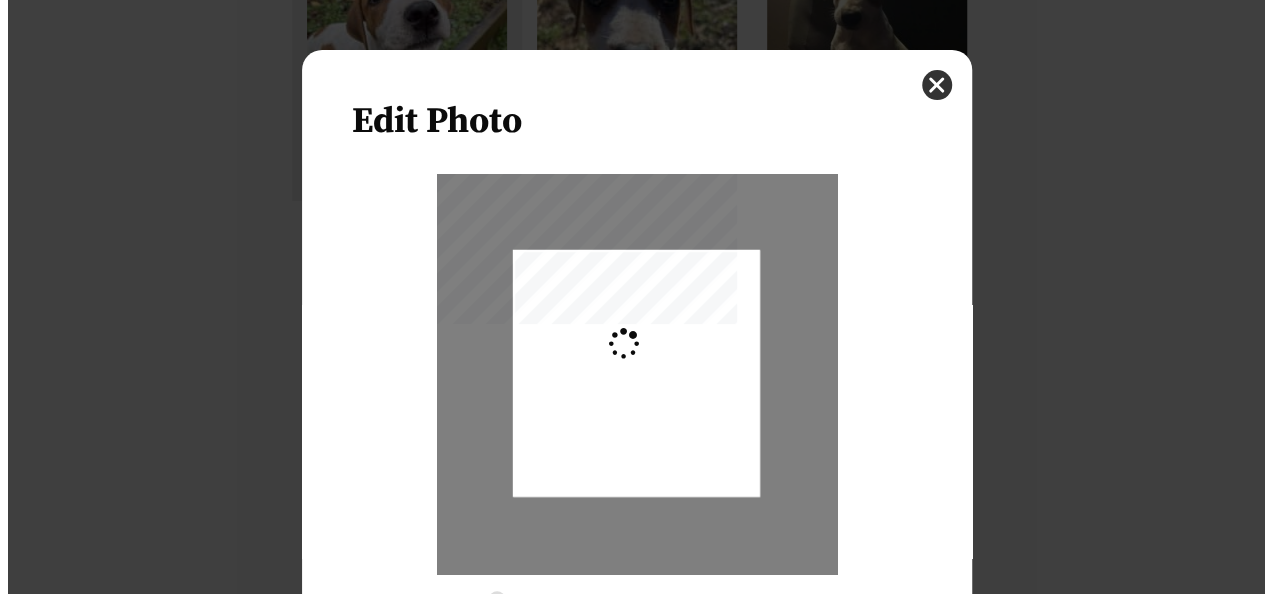 scroll, scrollTop: 0, scrollLeft: 0, axis: both 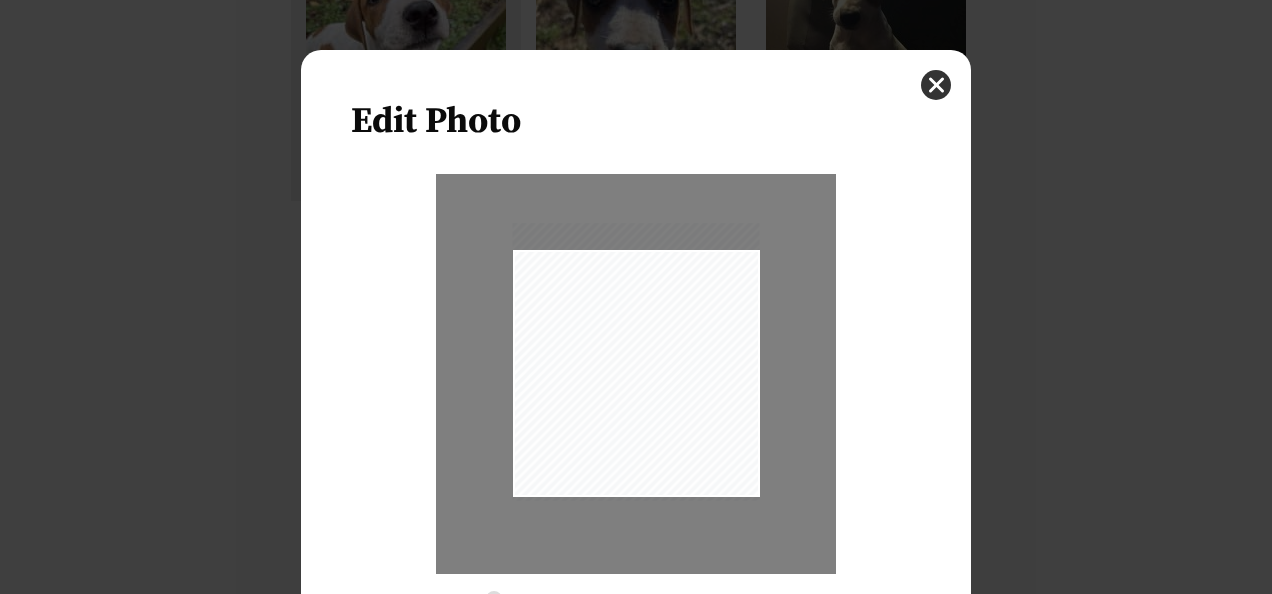 drag, startPoint x: 624, startPoint y: 402, endPoint x: 624, endPoint y: 384, distance: 18 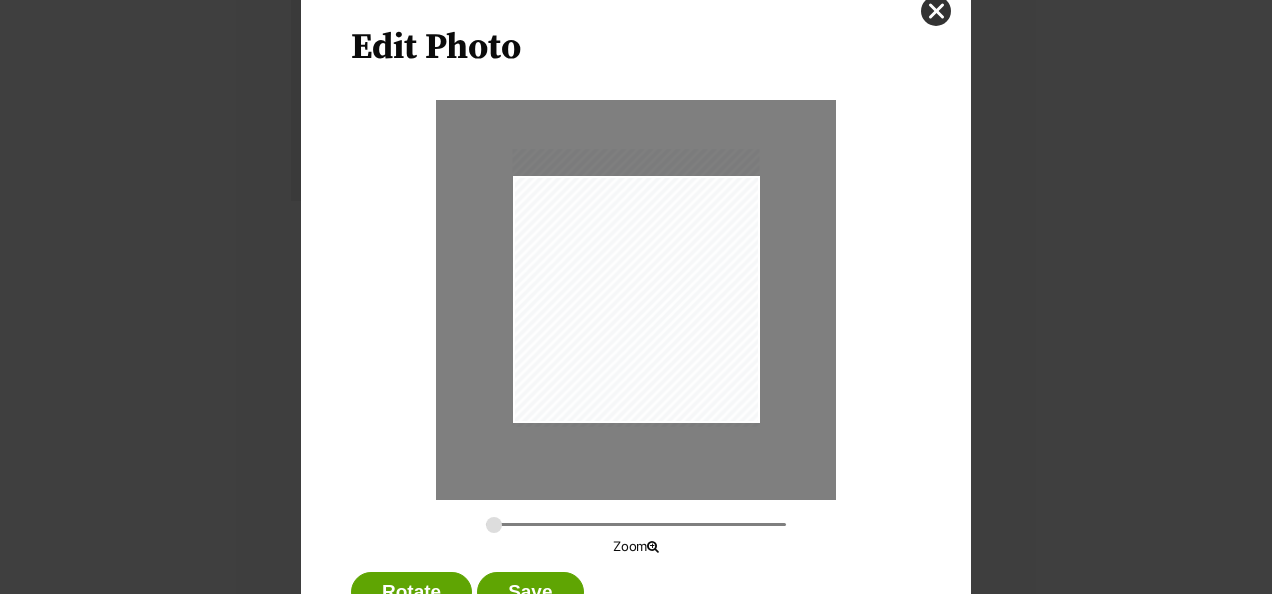 scroll, scrollTop: 151, scrollLeft: 0, axis: vertical 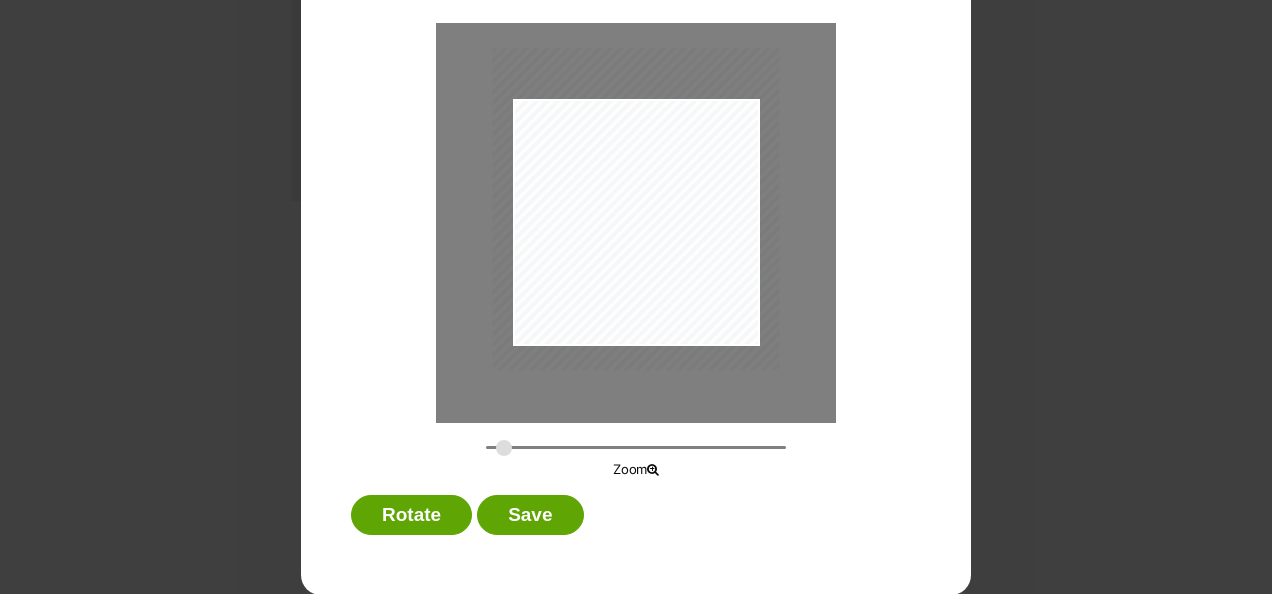 type on "0.319" 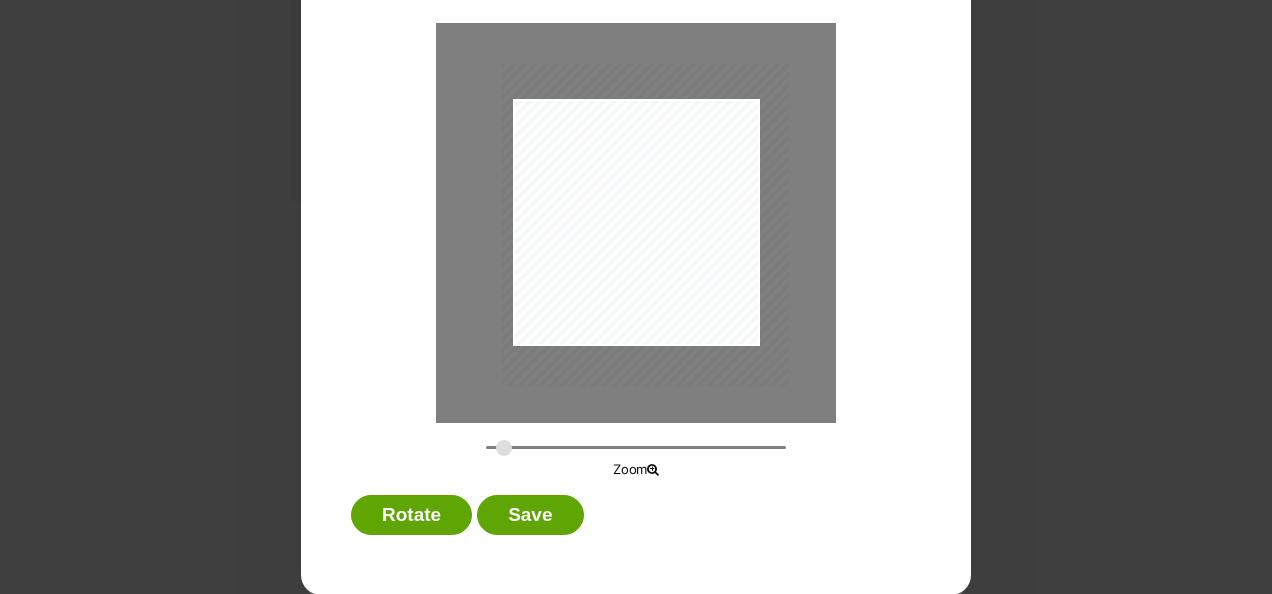 drag, startPoint x: 588, startPoint y: 279, endPoint x: 566, endPoint y: 396, distance: 119.05041 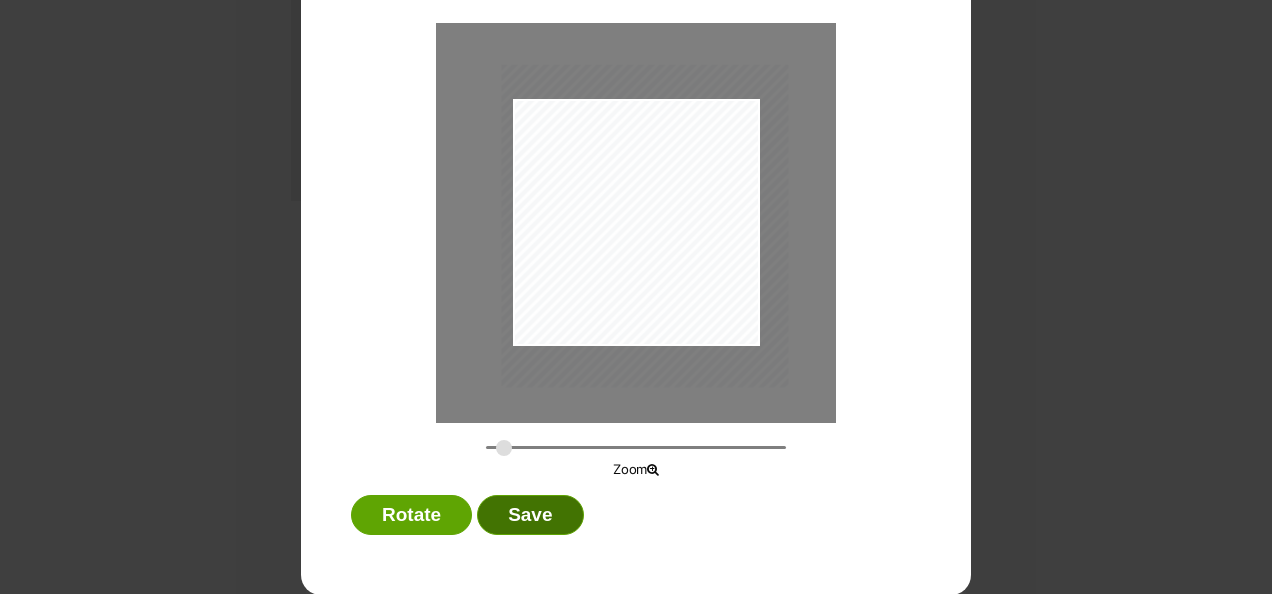 click on "Save" at bounding box center [530, 515] 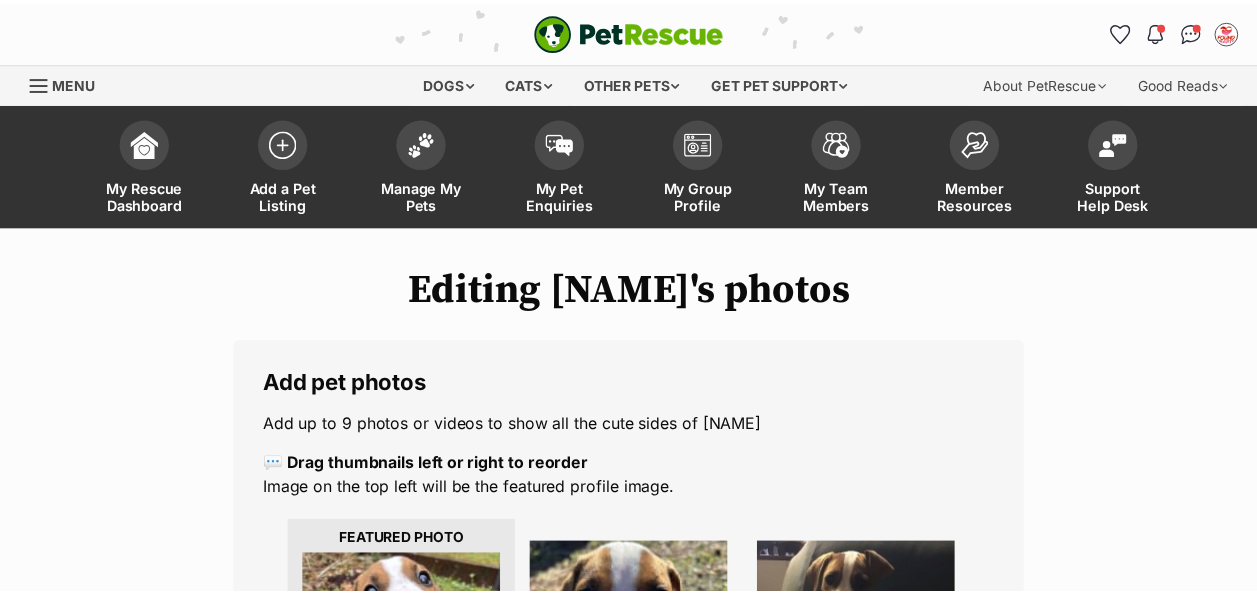scroll, scrollTop: 600, scrollLeft: 0, axis: vertical 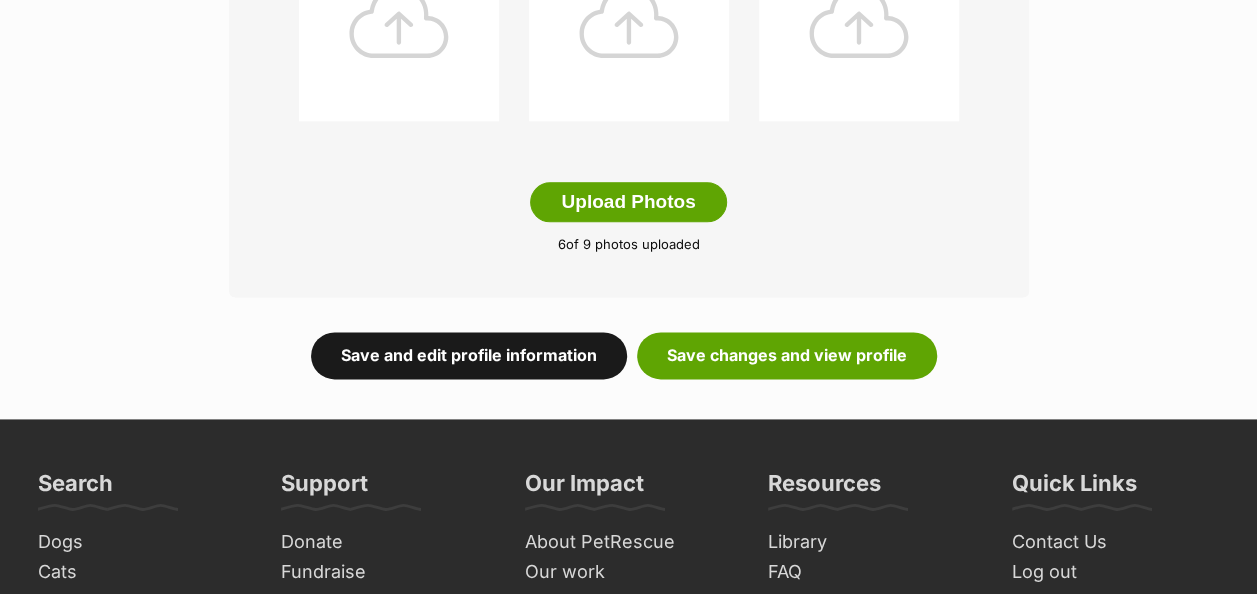 click on "Save and edit profile information" at bounding box center [469, 355] 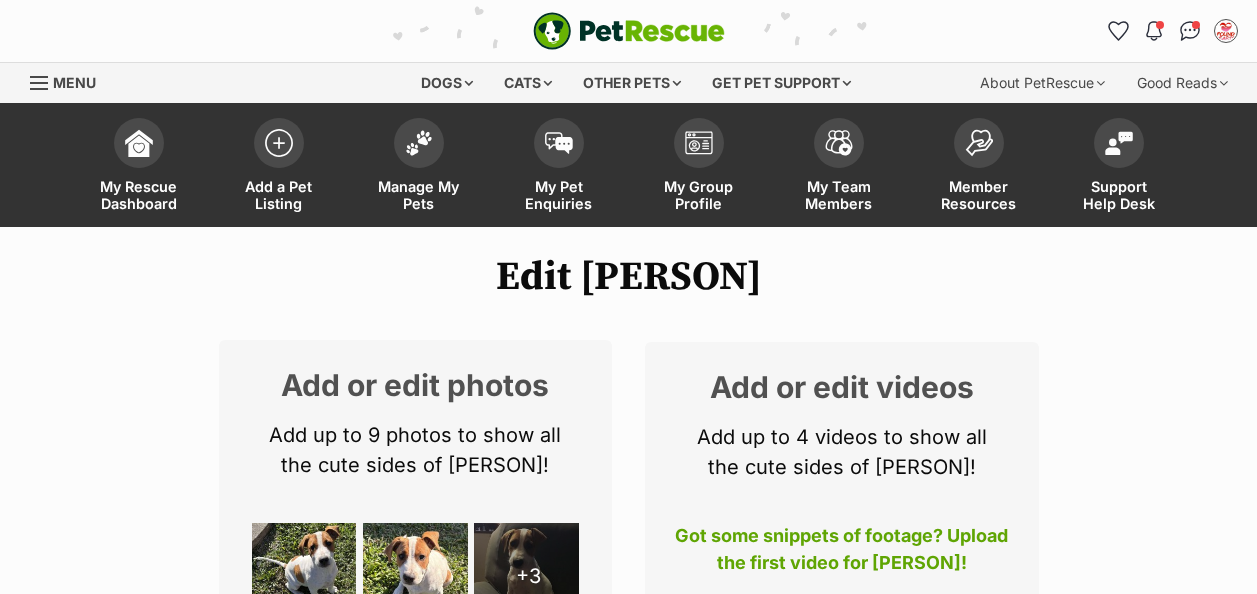 scroll, scrollTop: 500, scrollLeft: 0, axis: vertical 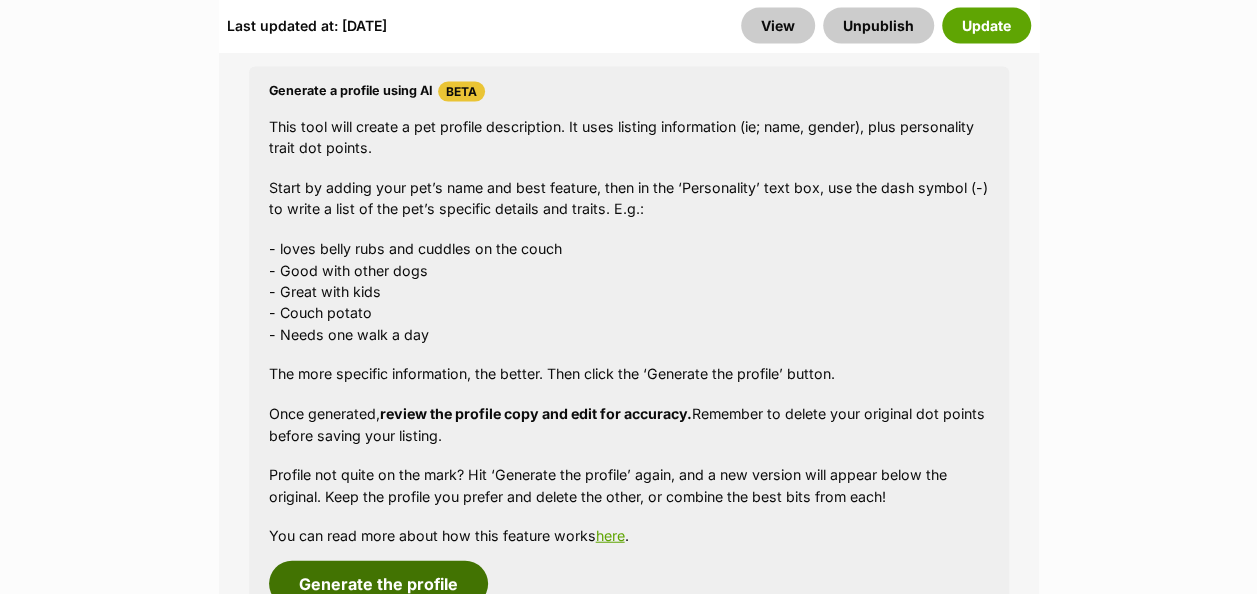 click on "Generate the profile" at bounding box center (378, 584) 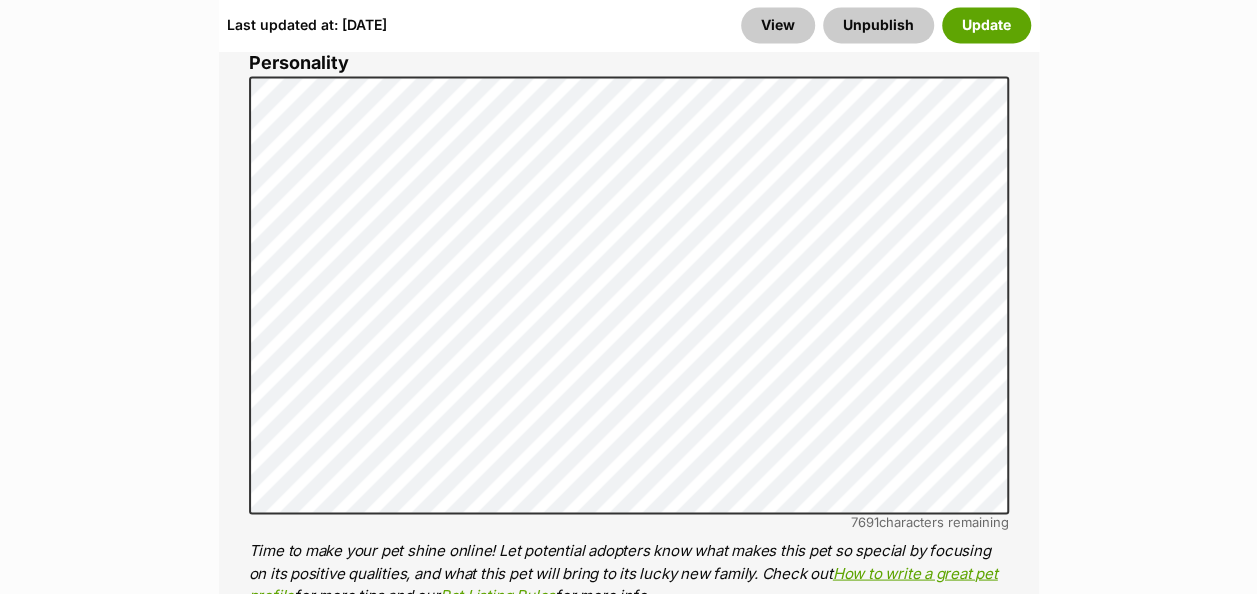 scroll, scrollTop: 1633, scrollLeft: 0, axis: vertical 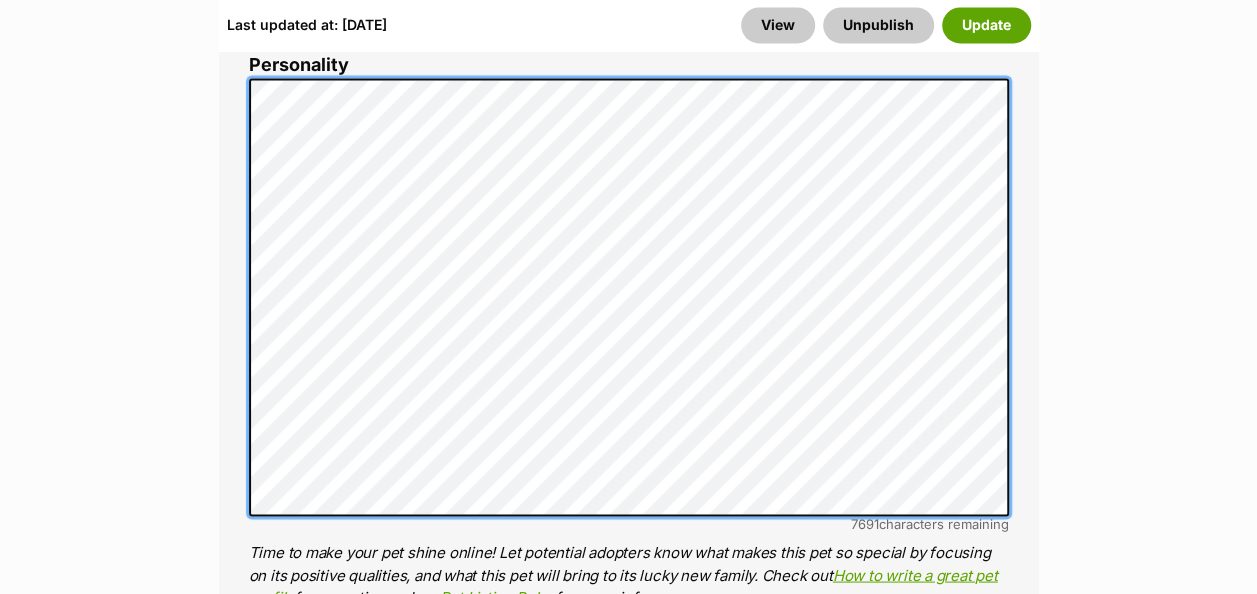 click on "Species Dog" at bounding box center [628, 2687] 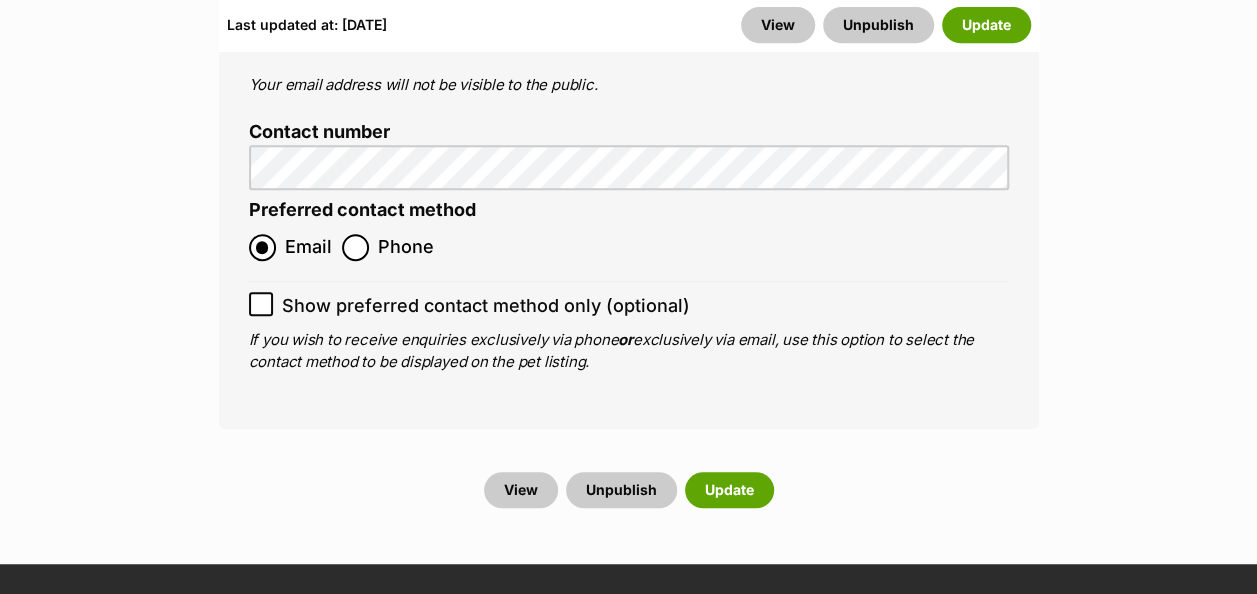 scroll, scrollTop: 8033, scrollLeft: 0, axis: vertical 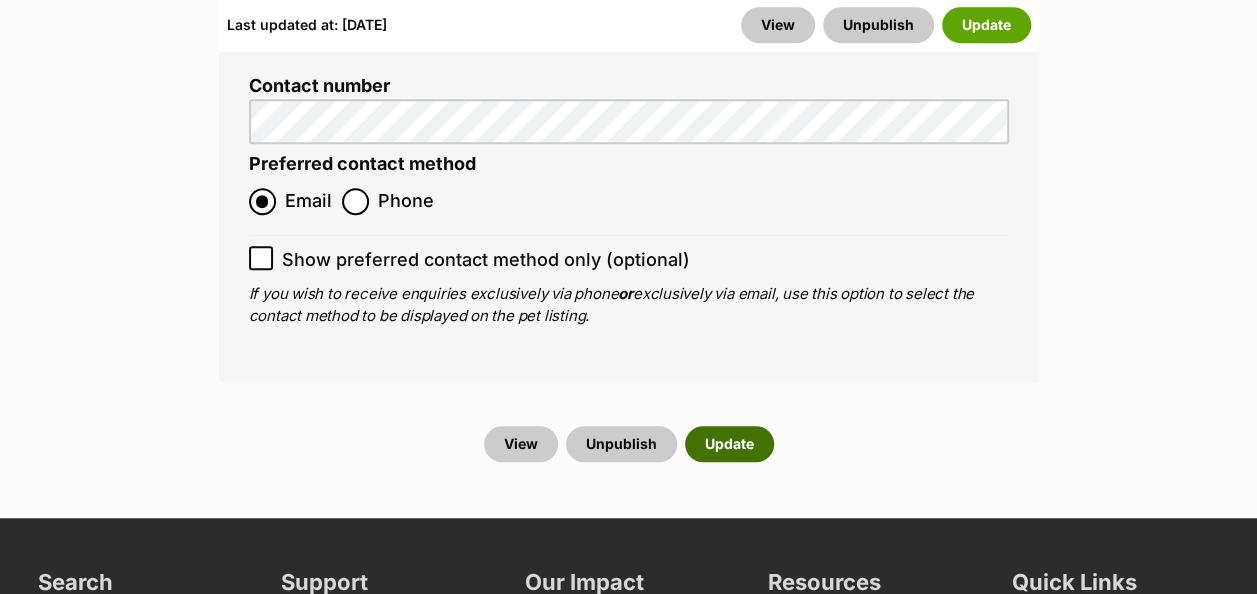 click on "Update" at bounding box center (729, 444) 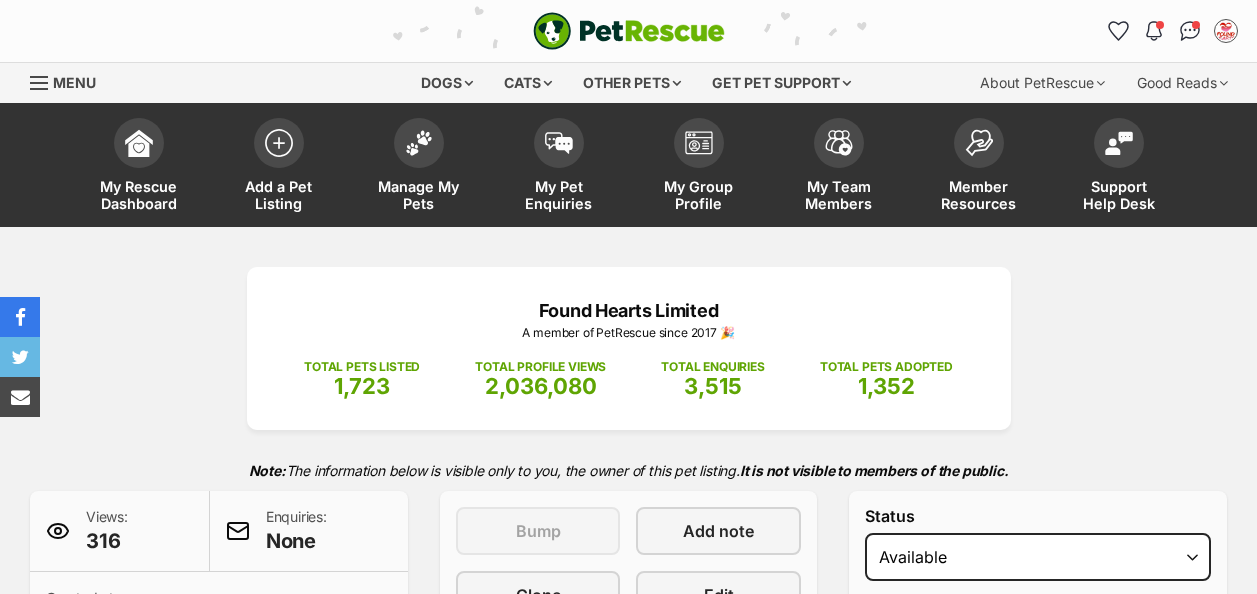 scroll, scrollTop: 600, scrollLeft: 0, axis: vertical 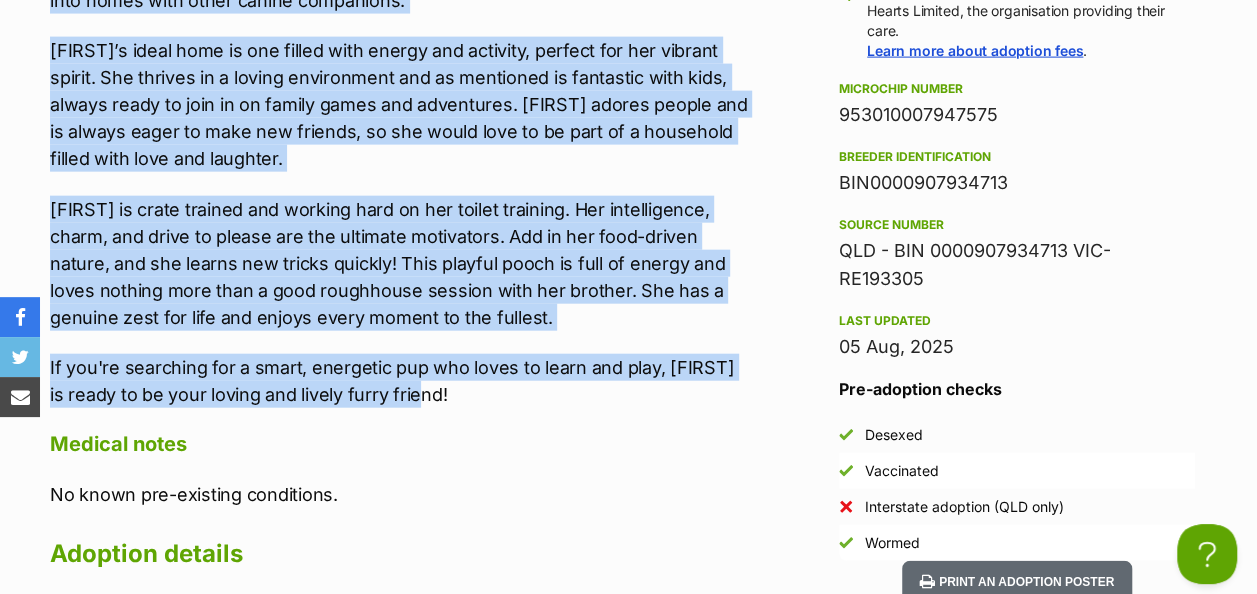 drag, startPoint x: 54, startPoint y: 205, endPoint x: 586, endPoint y: 361, distance: 554.4006 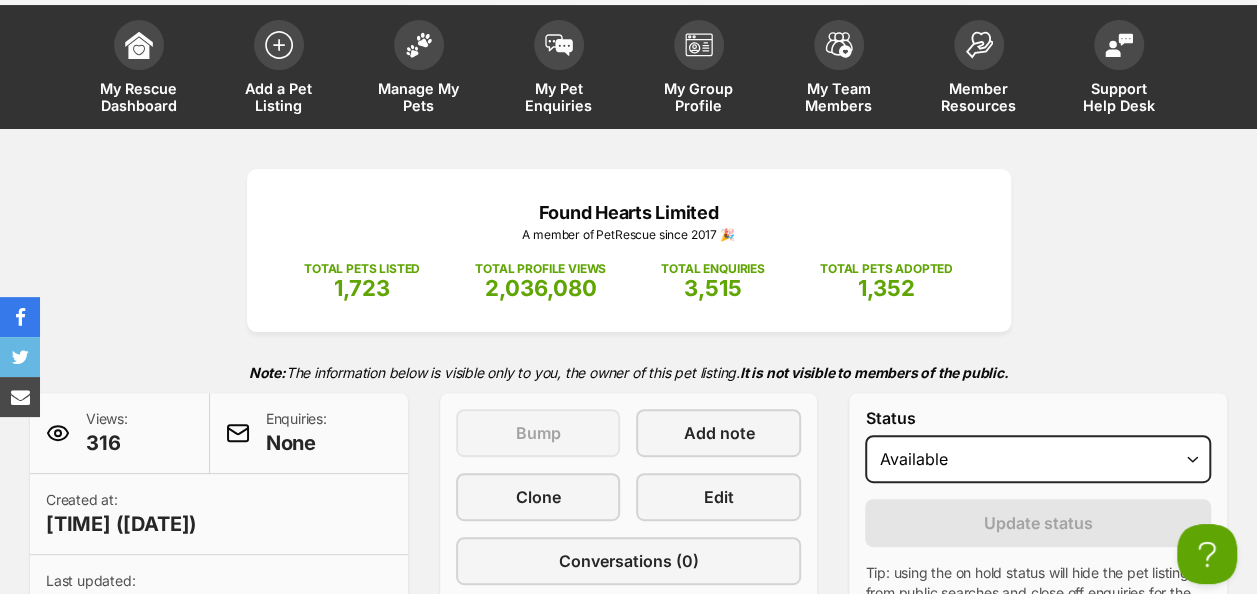 scroll, scrollTop: 0, scrollLeft: 0, axis: both 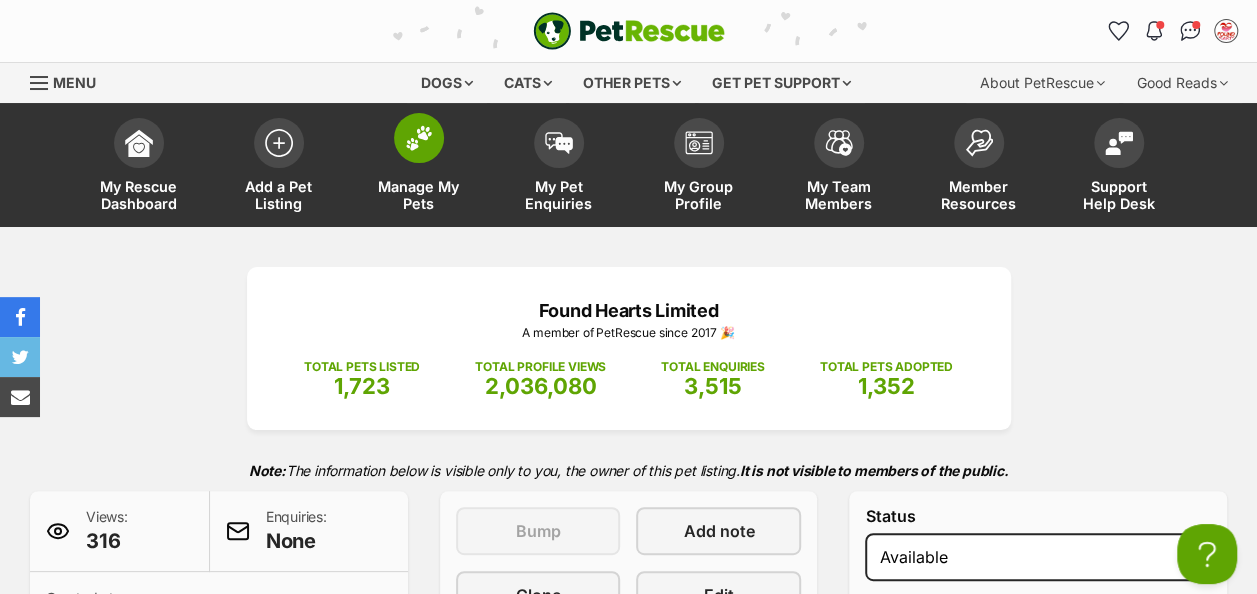 click at bounding box center (419, 138) 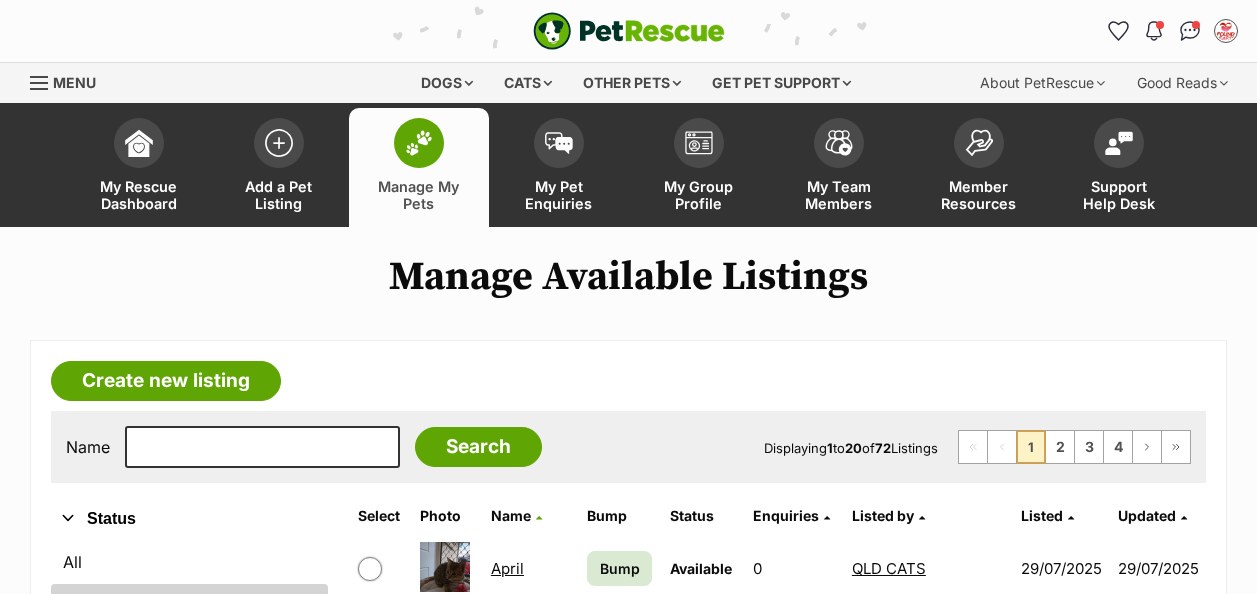 scroll, scrollTop: 500, scrollLeft: 0, axis: vertical 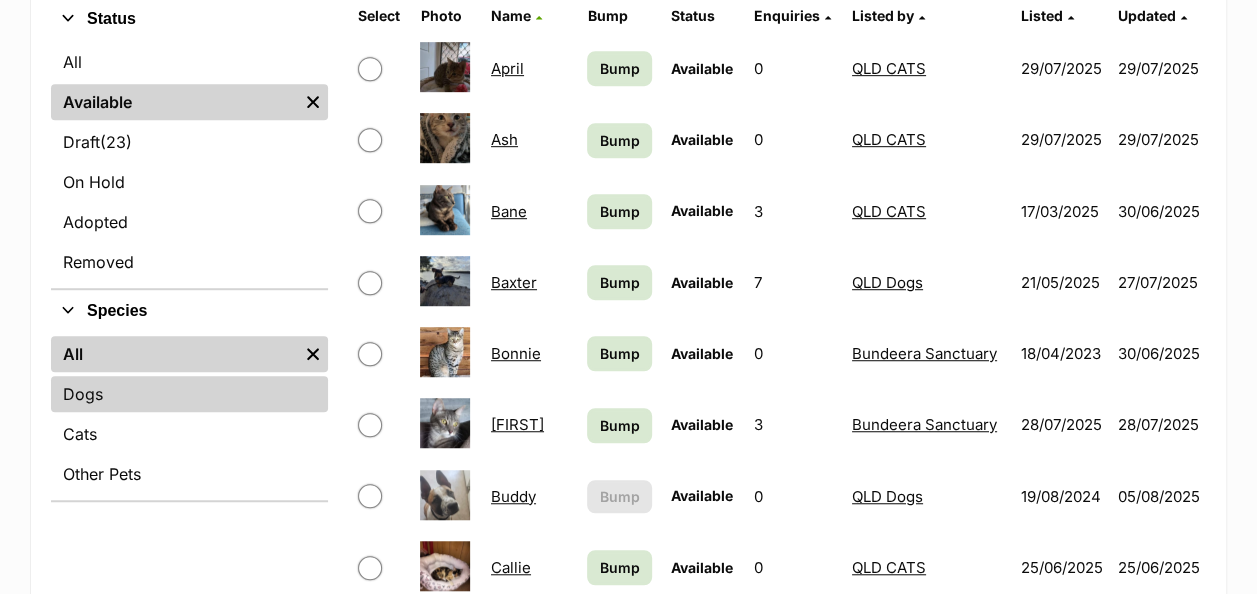 click on "Dogs" at bounding box center (189, 394) 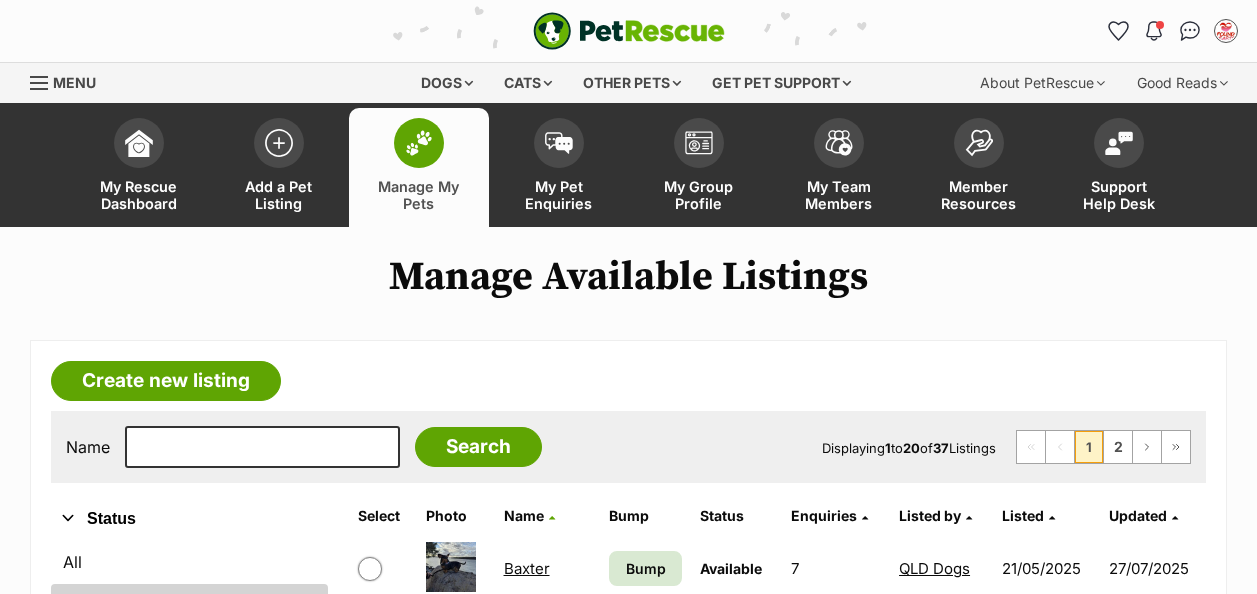 scroll, scrollTop: 0, scrollLeft: 0, axis: both 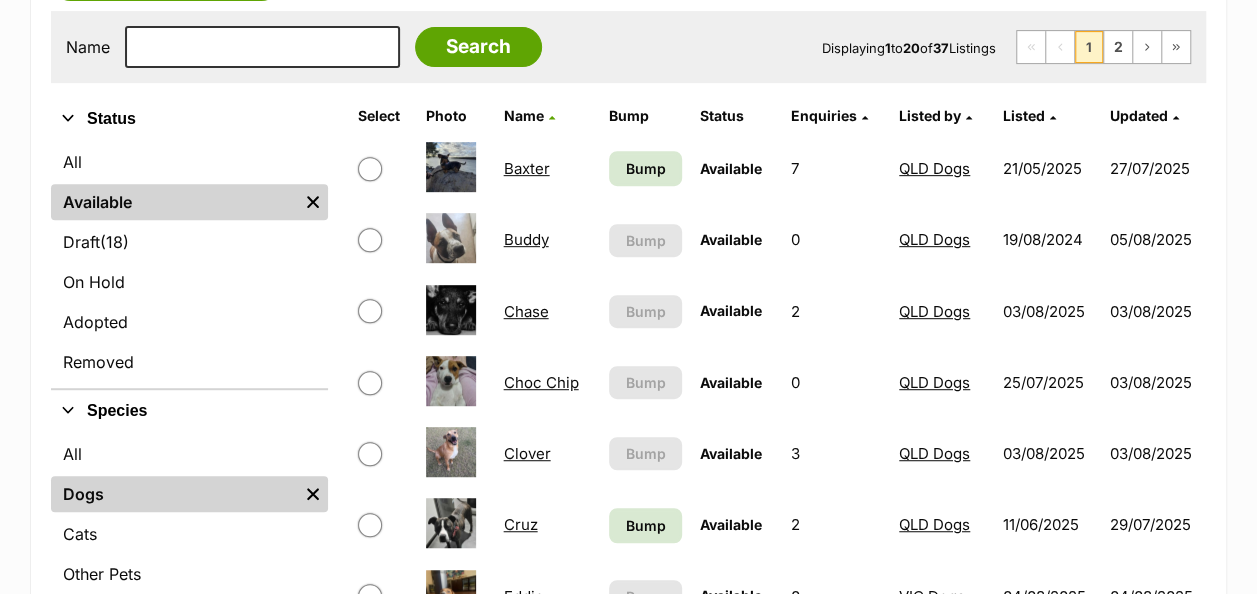 click on "Listed by" at bounding box center [930, 115] 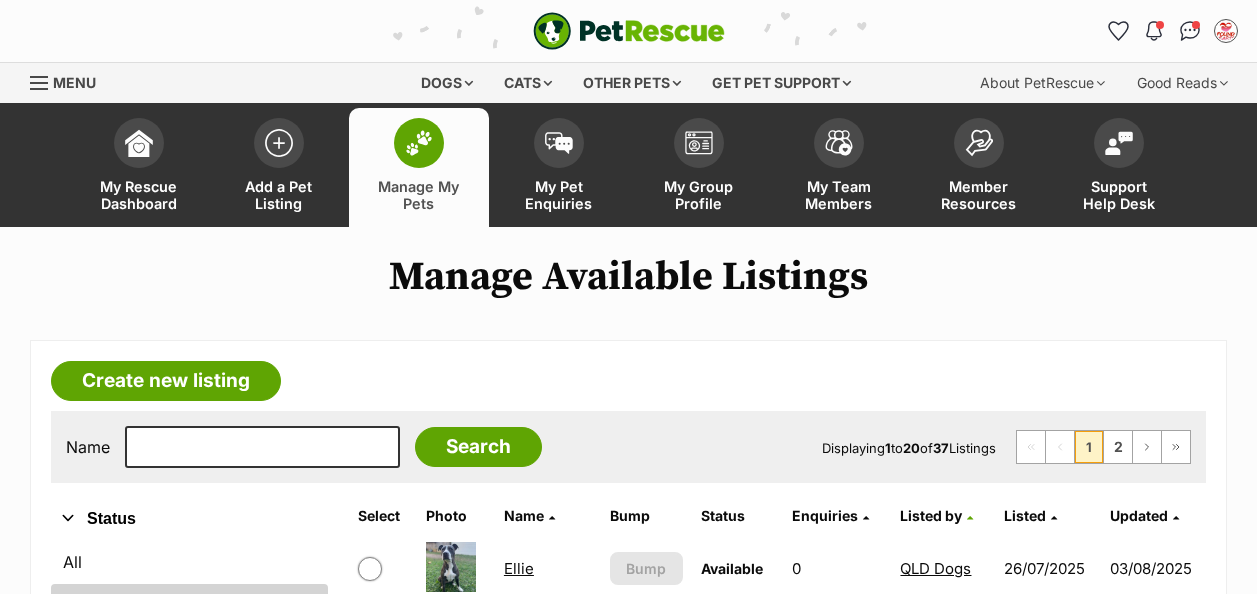 scroll, scrollTop: 0, scrollLeft: 0, axis: both 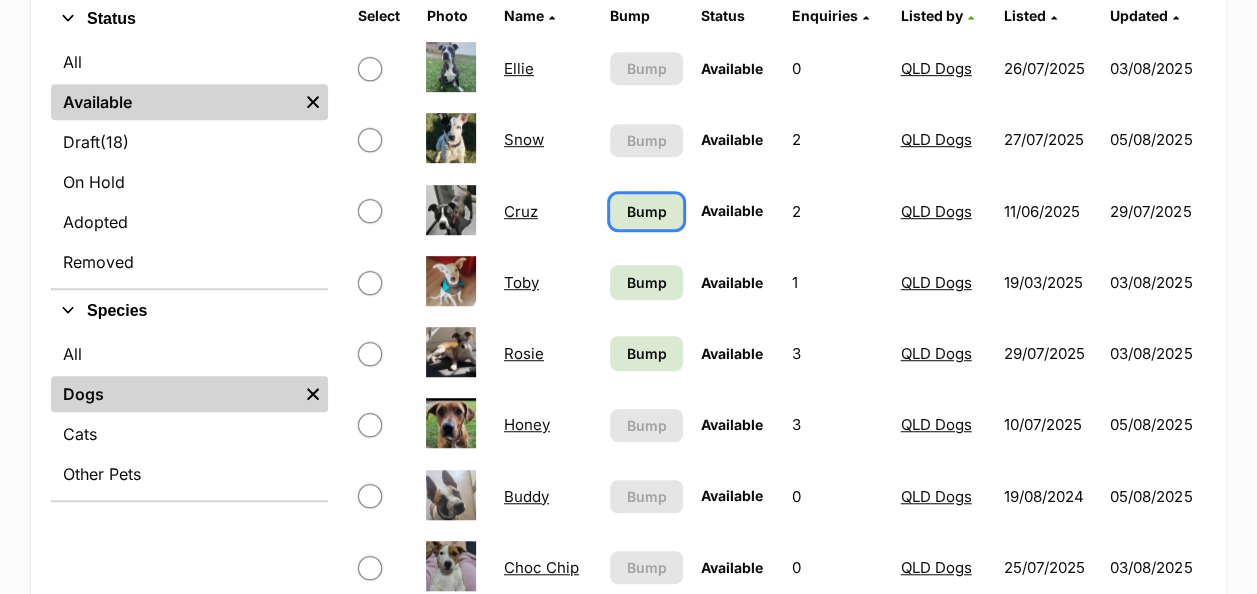 click on "Bump" at bounding box center [646, 211] 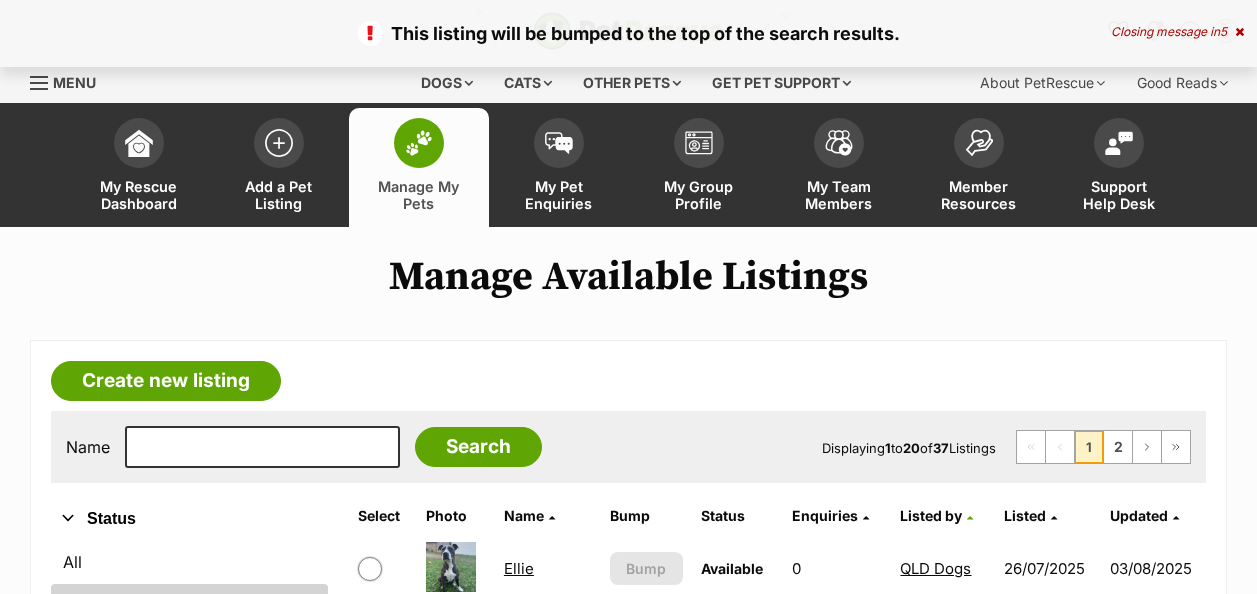scroll, scrollTop: 500, scrollLeft: 0, axis: vertical 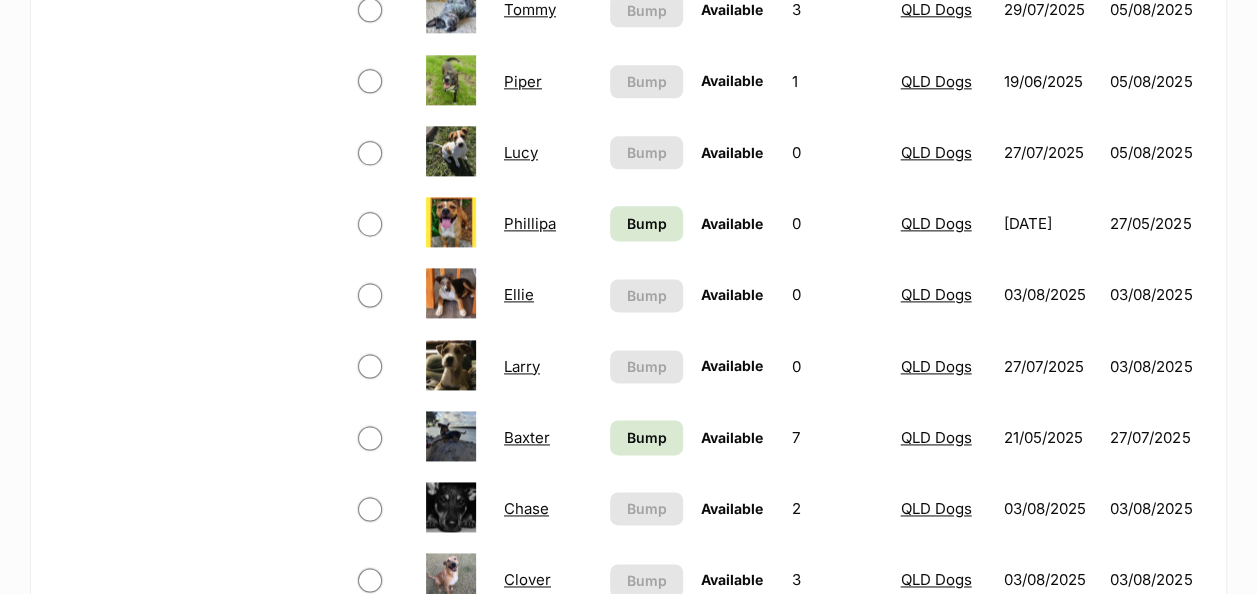 click on "Larry" at bounding box center [522, 366] 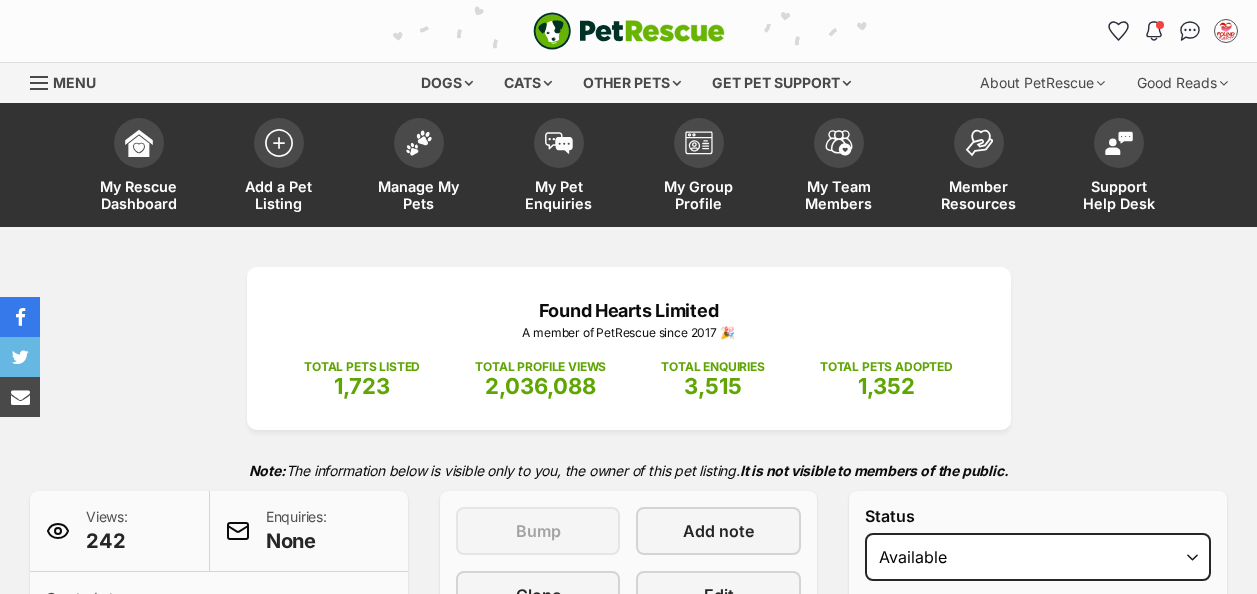 scroll, scrollTop: 0, scrollLeft: 0, axis: both 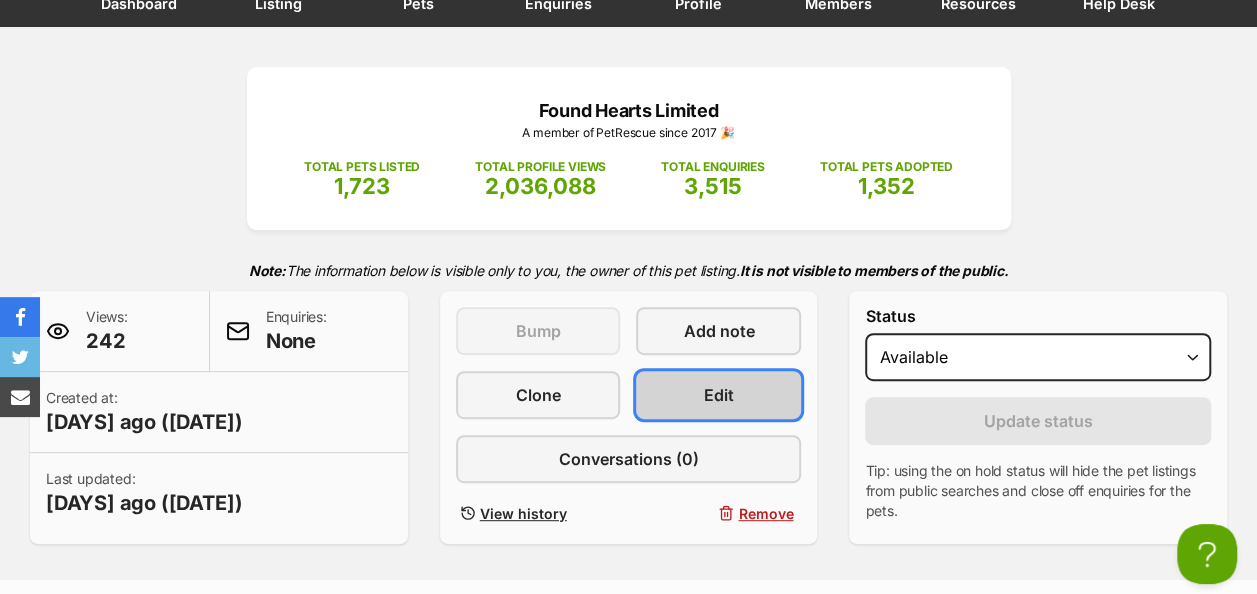 click on "Edit" at bounding box center (719, 395) 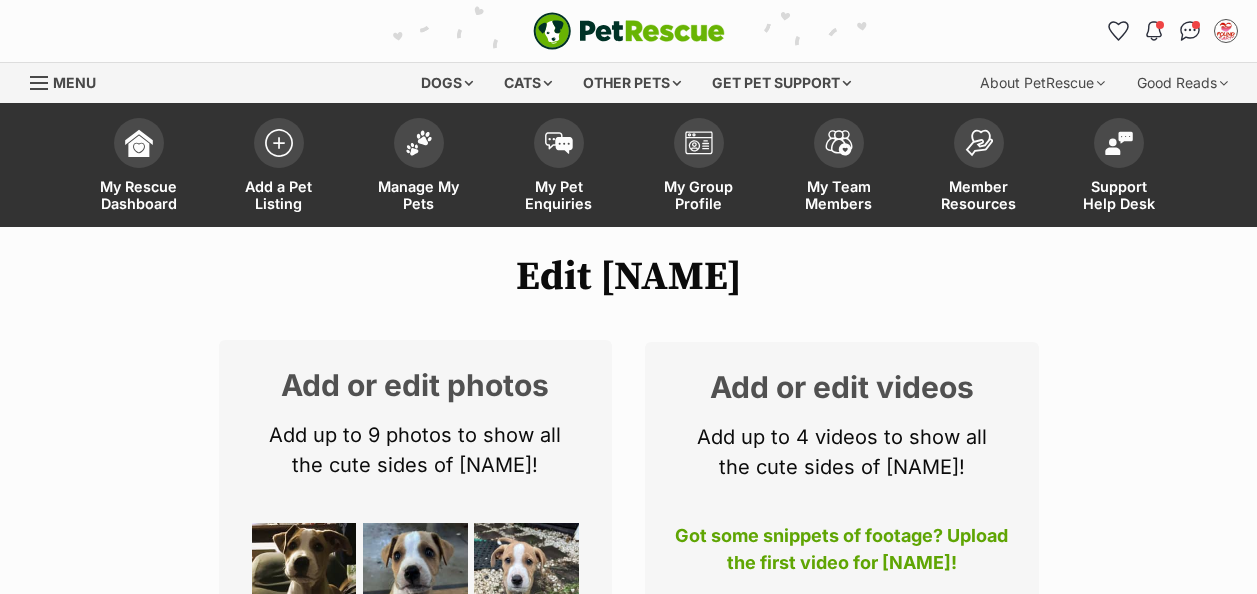 scroll, scrollTop: 500, scrollLeft: 0, axis: vertical 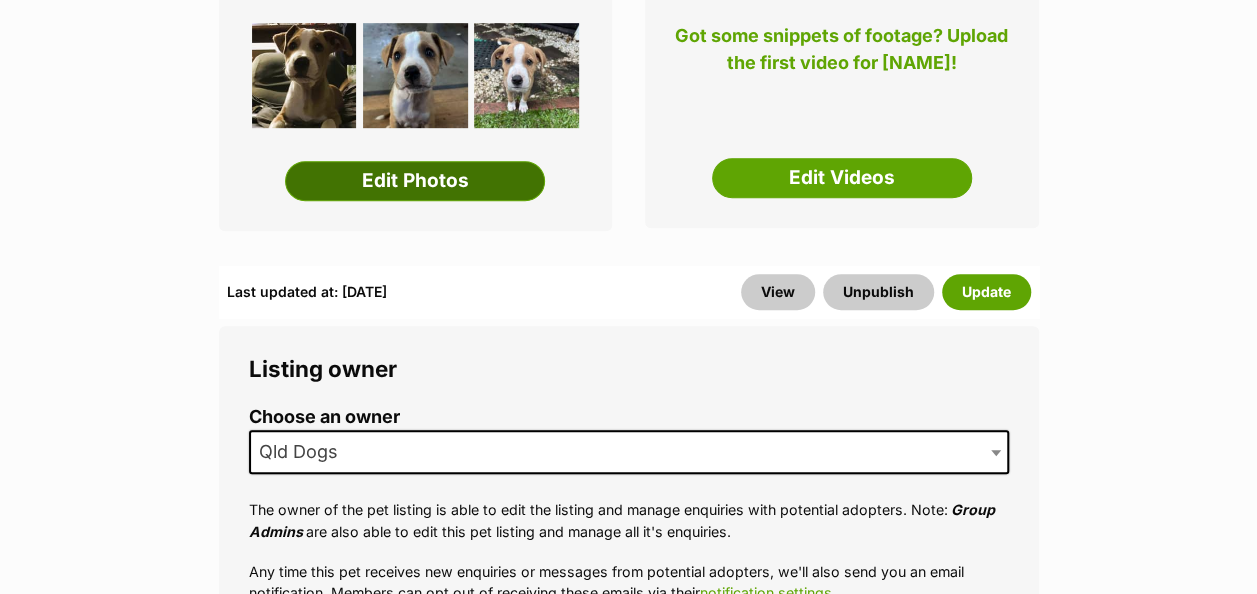 click on "Edit Photos" at bounding box center (415, 181) 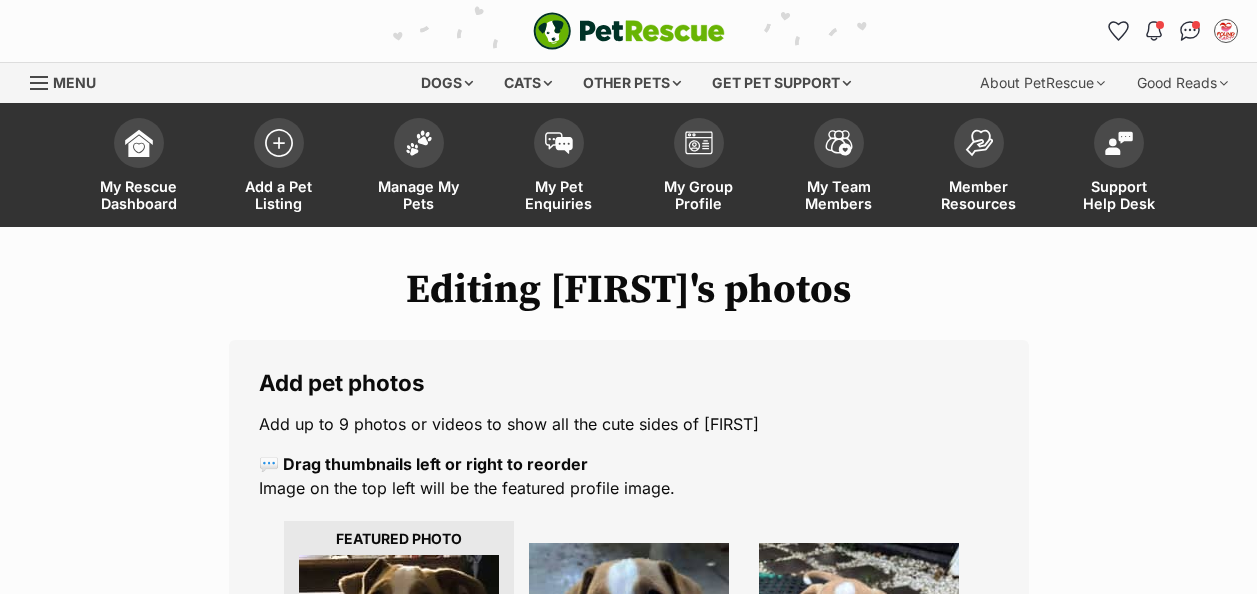 scroll, scrollTop: 0, scrollLeft: 0, axis: both 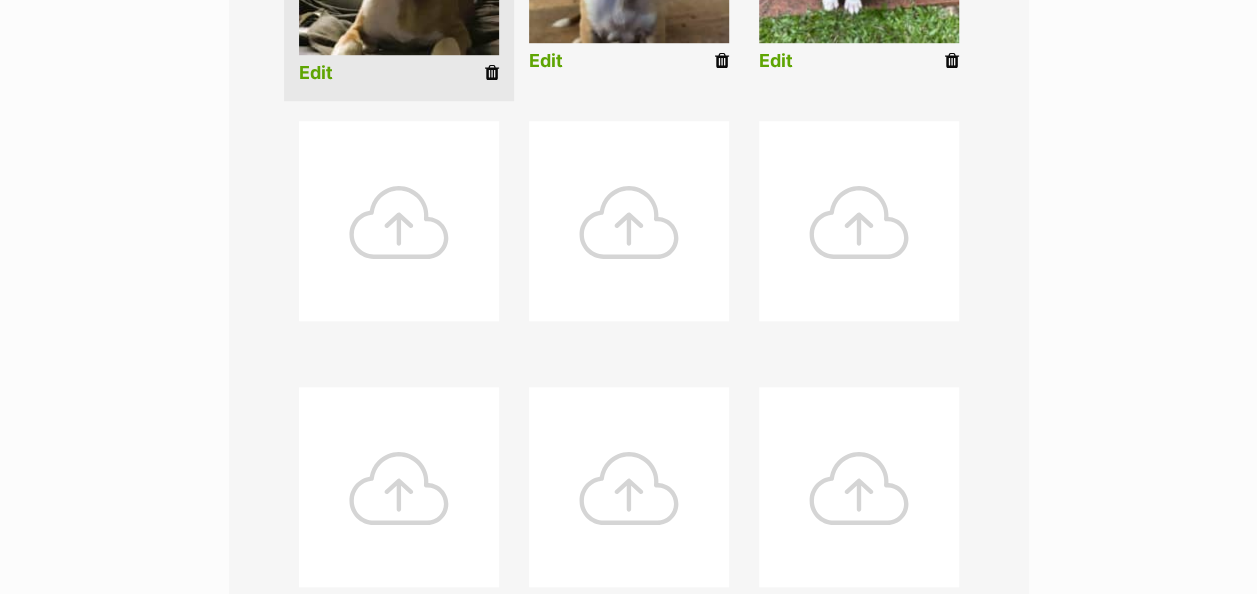 click at bounding box center [399, 221] 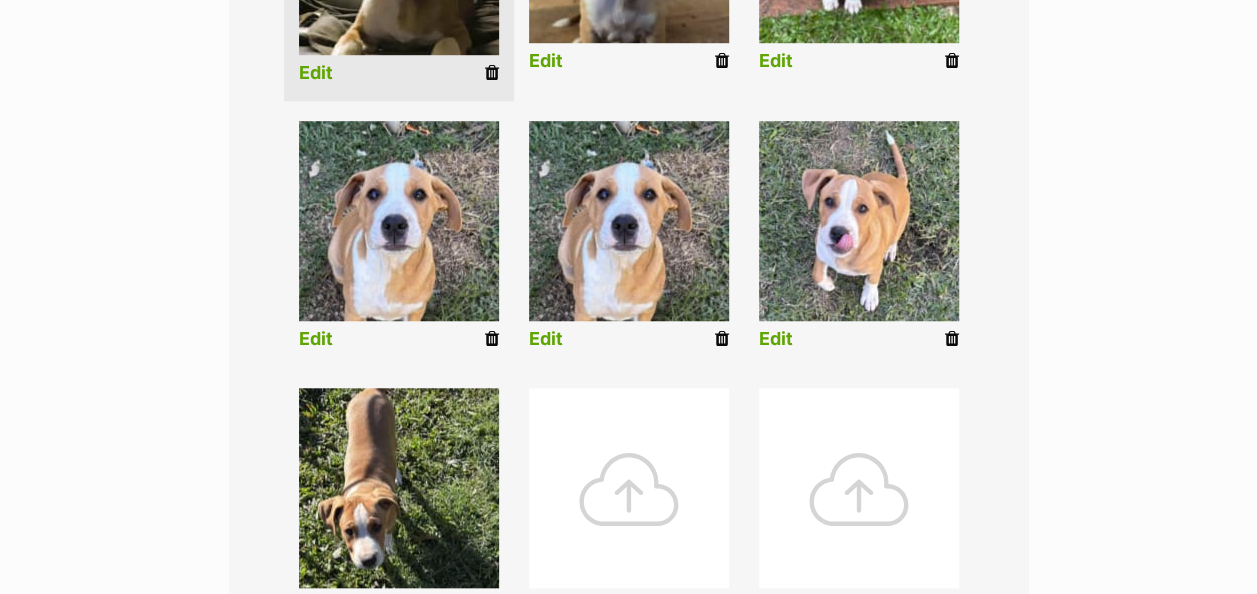 click on "Edit" at bounding box center (316, 339) 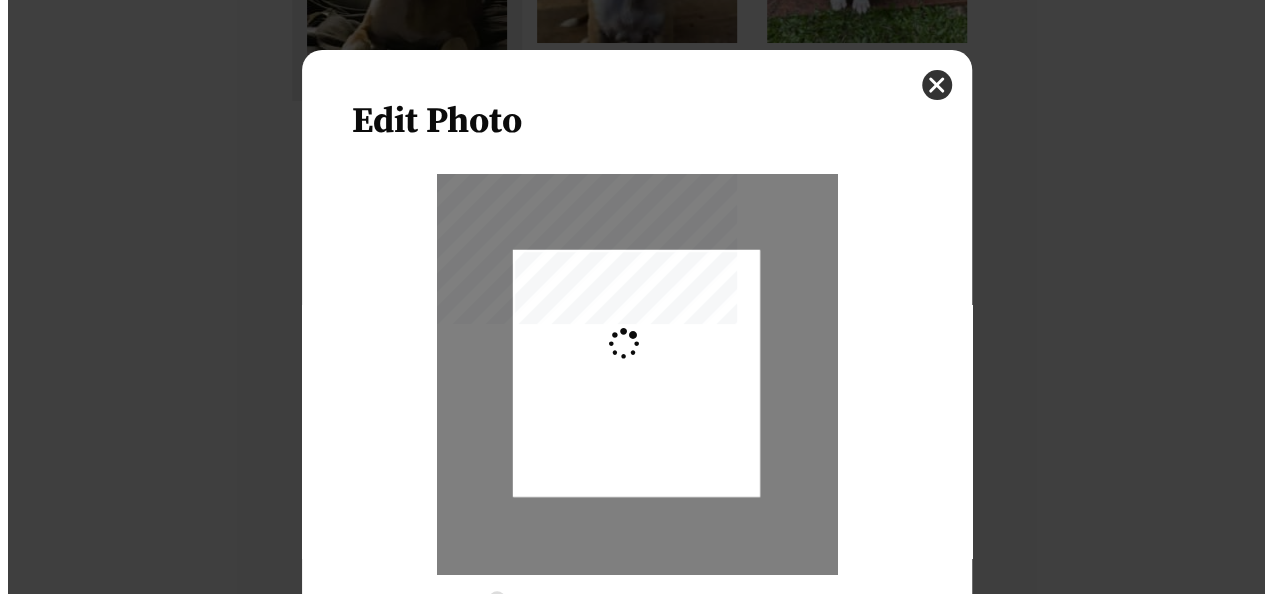 scroll, scrollTop: 0, scrollLeft: 0, axis: both 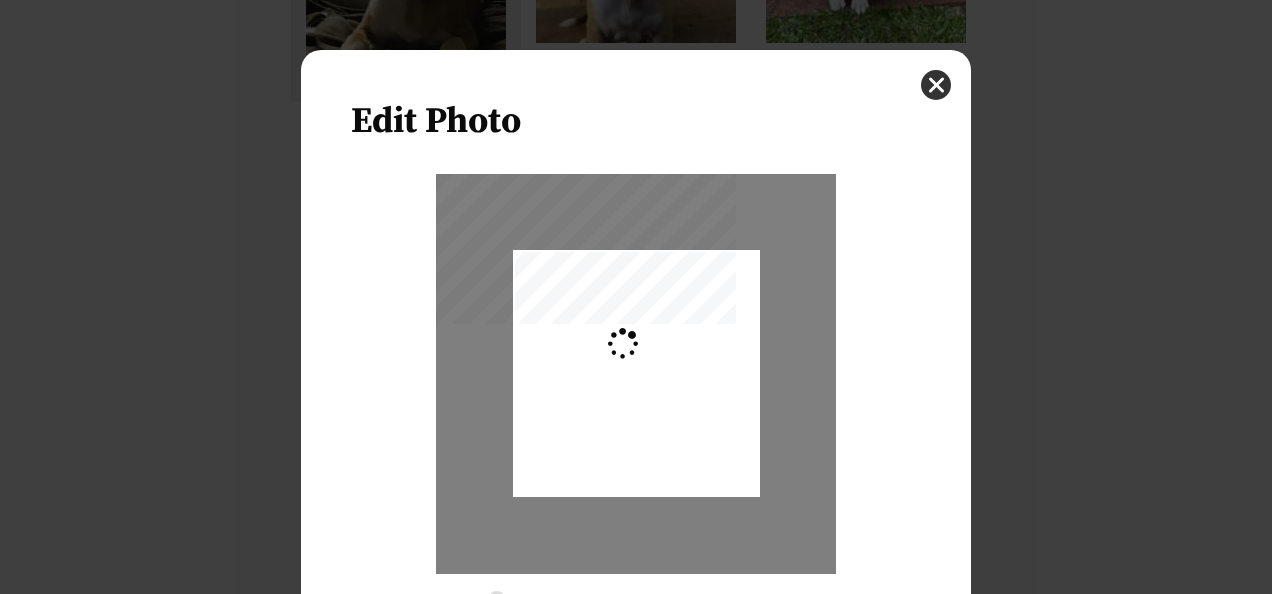 type on "0.2744" 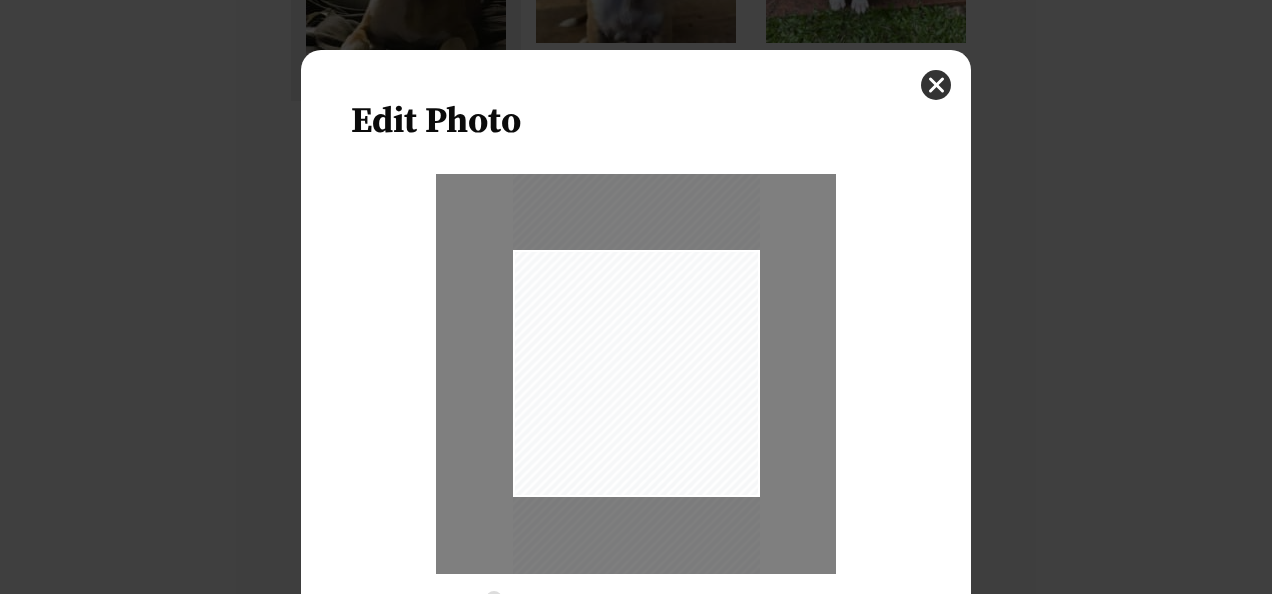 drag, startPoint x: 628, startPoint y: 326, endPoint x: 632, endPoint y: 365, distance: 39.20459 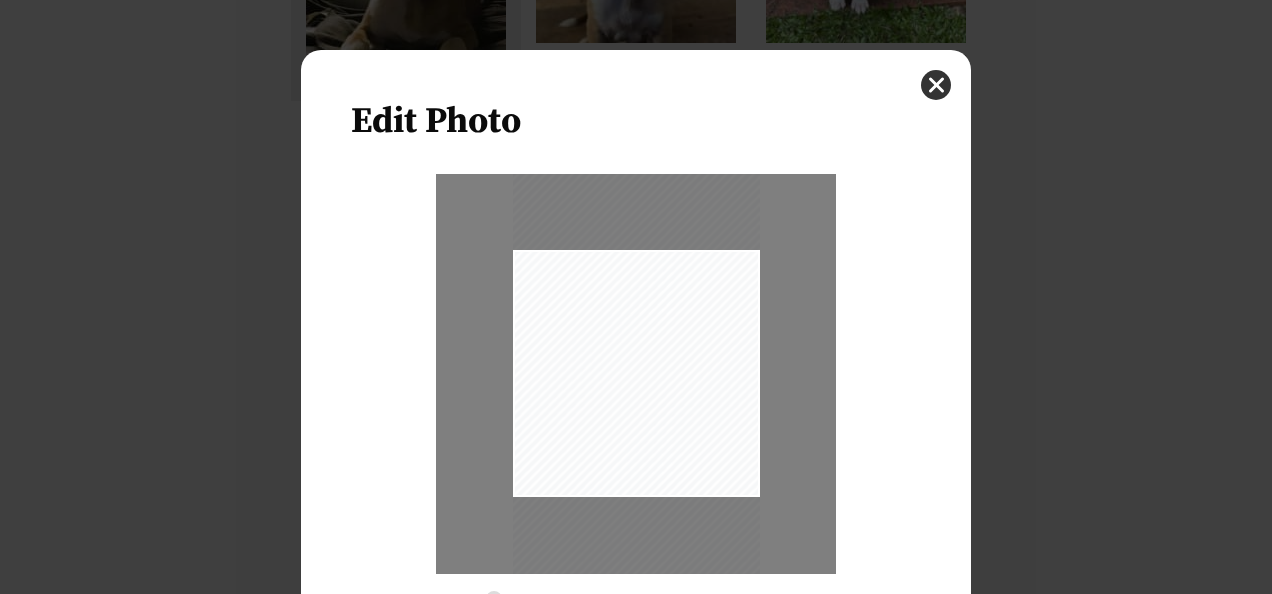 drag, startPoint x: 632, startPoint y: 365, endPoint x: 634, endPoint y: 348, distance: 17.117243 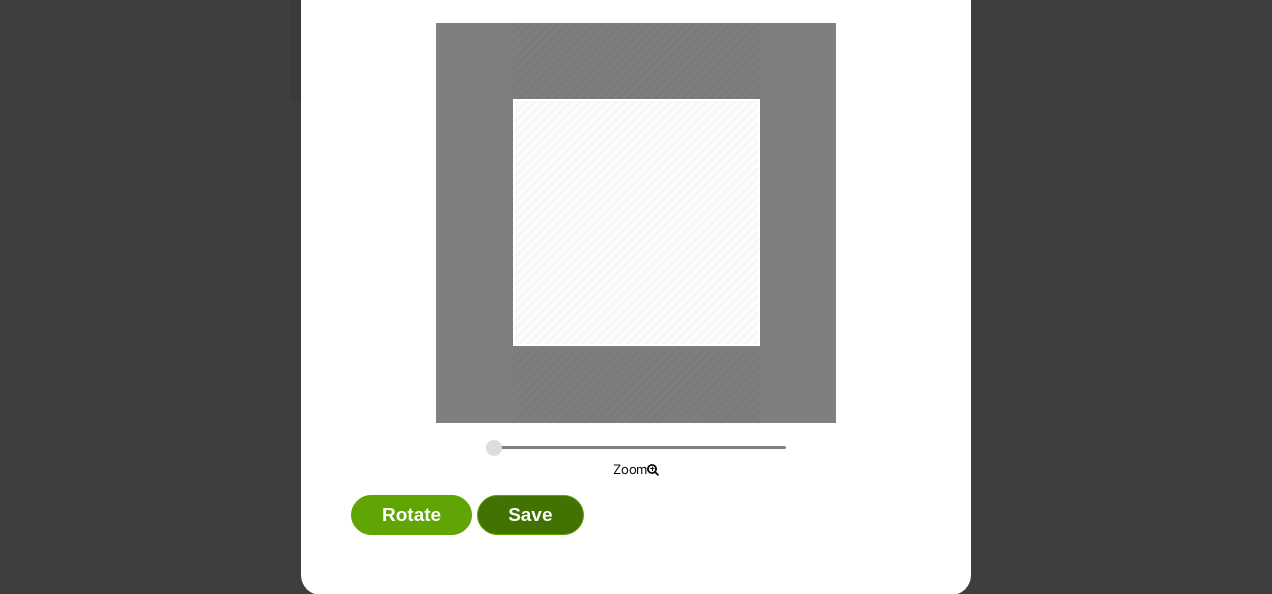 click on "Save" at bounding box center (530, 515) 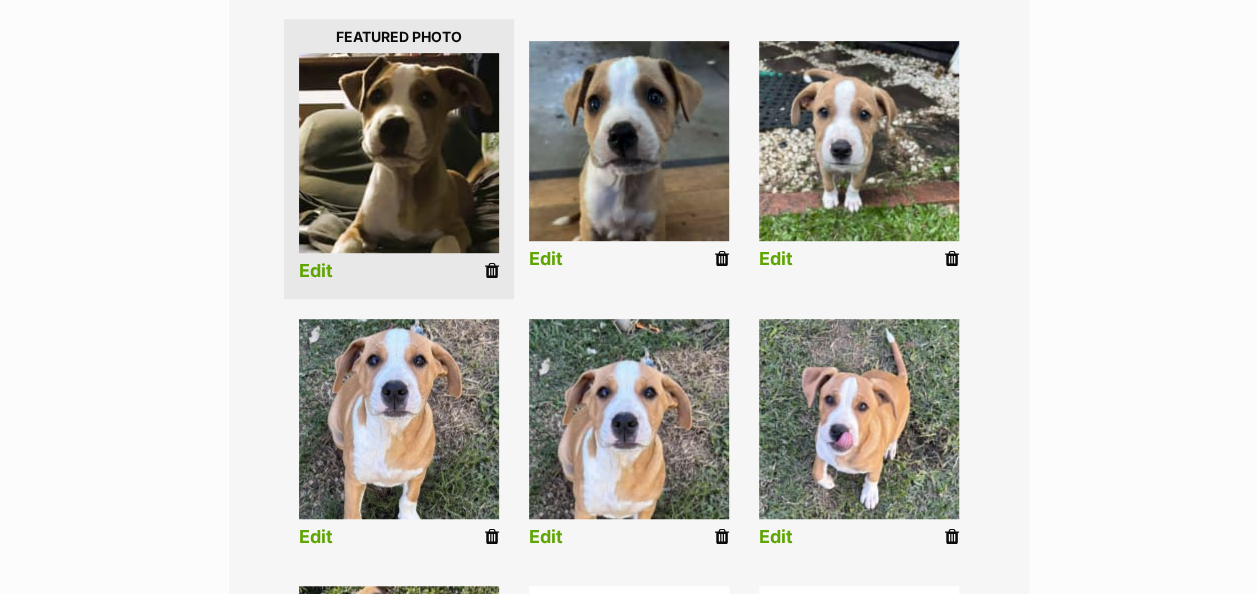 scroll, scrollTop: 500, scrollLeft: 0, axis: vertical 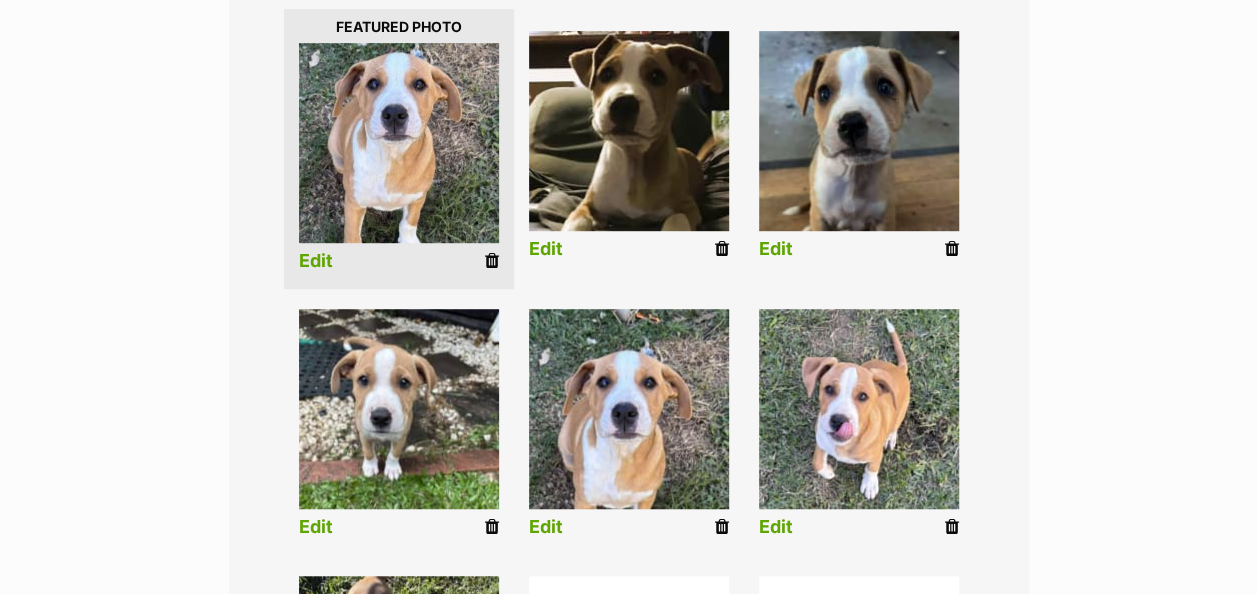 drag, startPoint x: 726, startPoint y: 519, endPoint x: 714, endPoint y: 86, distance: 433.16626 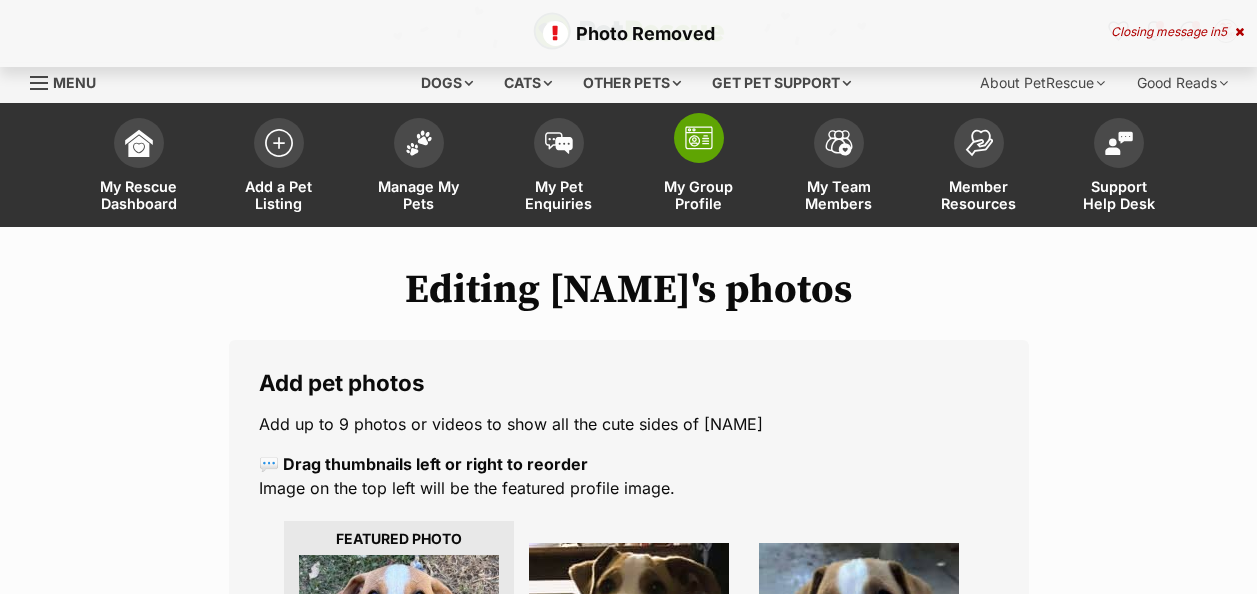 scroll, scrollTop: 0, scrollLeft: 0, axis: both 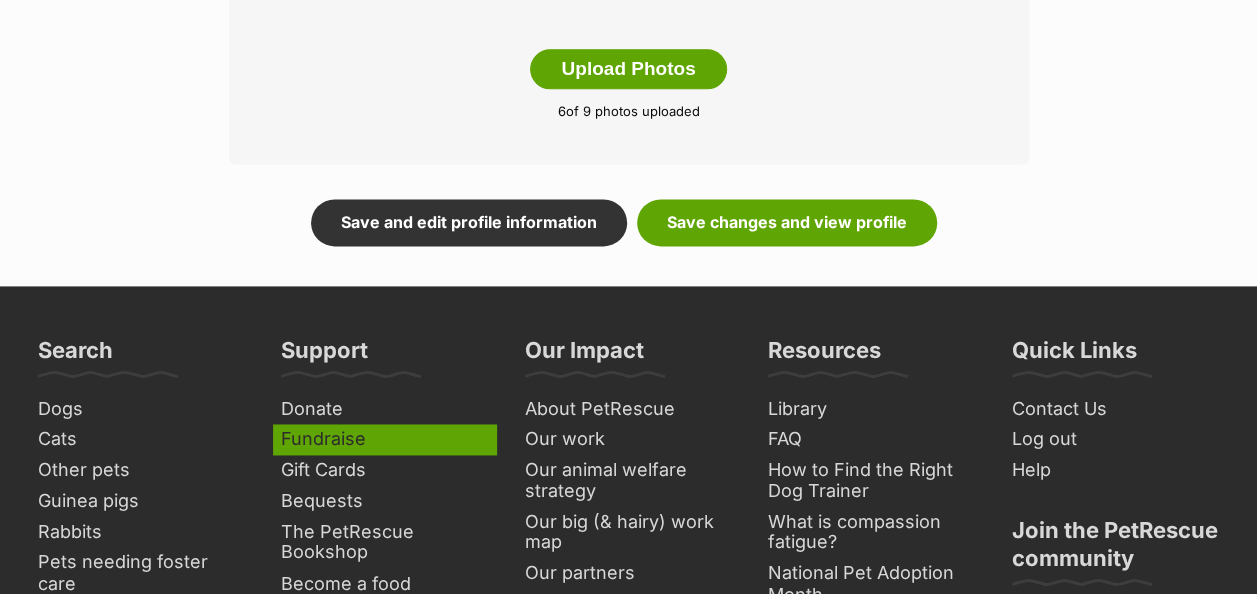 click on "Save and edit profile information" at bounding box center [469, 222] 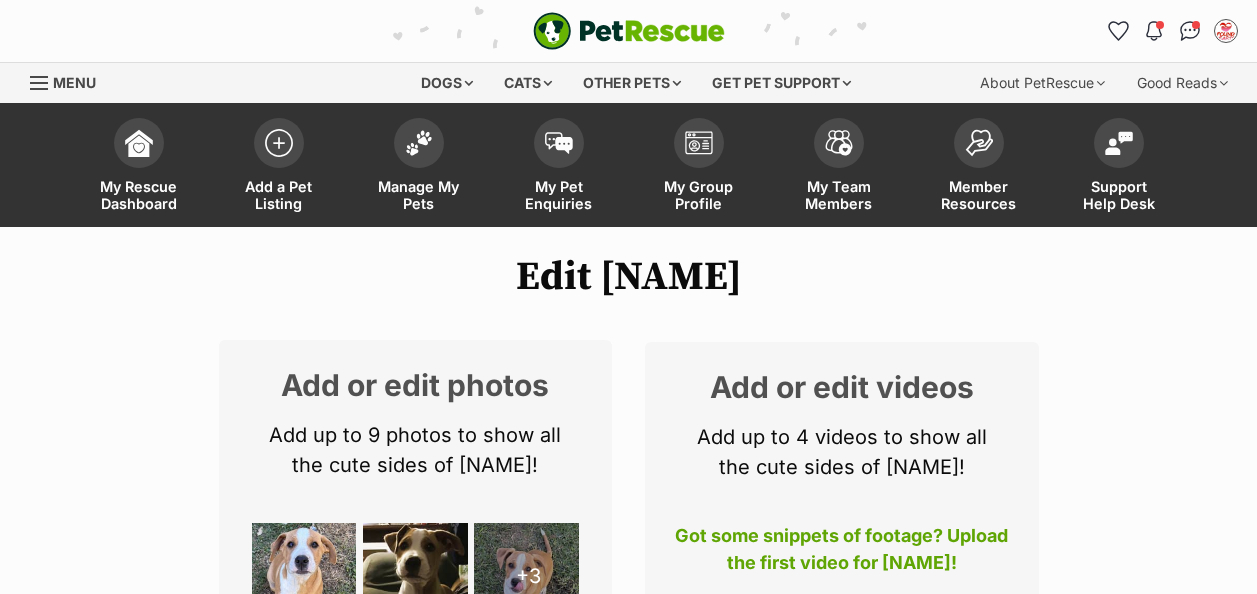 scroll, scrollTop: 0, scrollLeft: 0, axis: both 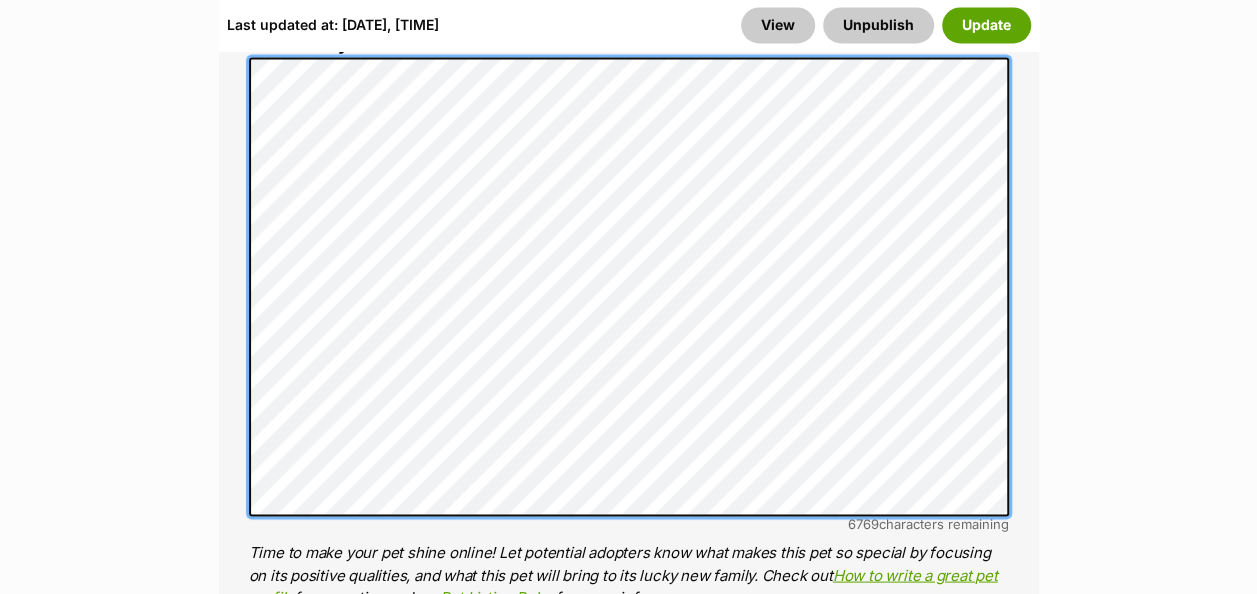 click on "Edit Larry
Add or edit photos
Add up to 9 photos to show all
the cute sides of Larry!
+3
Edit Photos
Add or edit videos
Add up to 4 videos to show all
the cute sides of Larry!
Got some snippets of footage? Upload the first video for Larry!
Edit Videos
Listing owner Choose an owner Qld Dogs
The owner of the pet listing is able to edit the listing and manage enquiries with potential adopters. Note:
Group Admins
are also able to edit this pet listing and manage all it's enquiries.
Any time this pet receives new enquiries or messages from potential adopters, we'll also send you an email notification. Members can opt out of receiving these emails via their
notification settings .
About This Pet Name
Henlo there, it looks like you might be using the pet name field to indicate that this pet is now on hold - we recommend updating the status to on hold from the  listing page  instead!
Species Dog" at bounding box center [628, 2677] 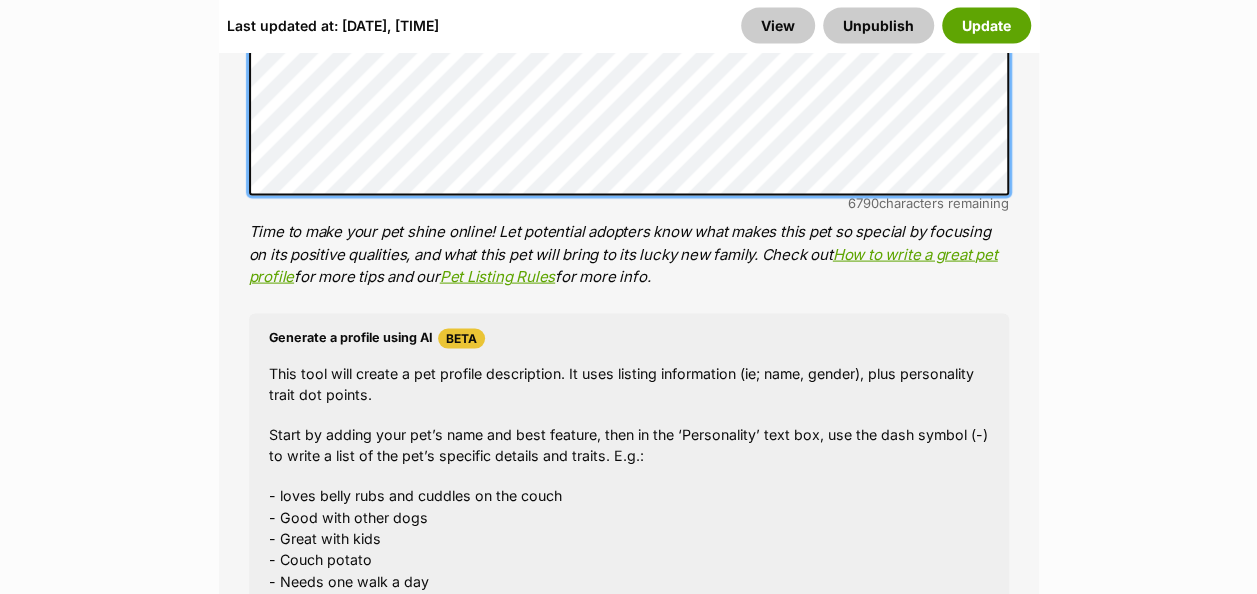 scroll, scrollTop: 1574, scrollLeft: 0, axis: vertical 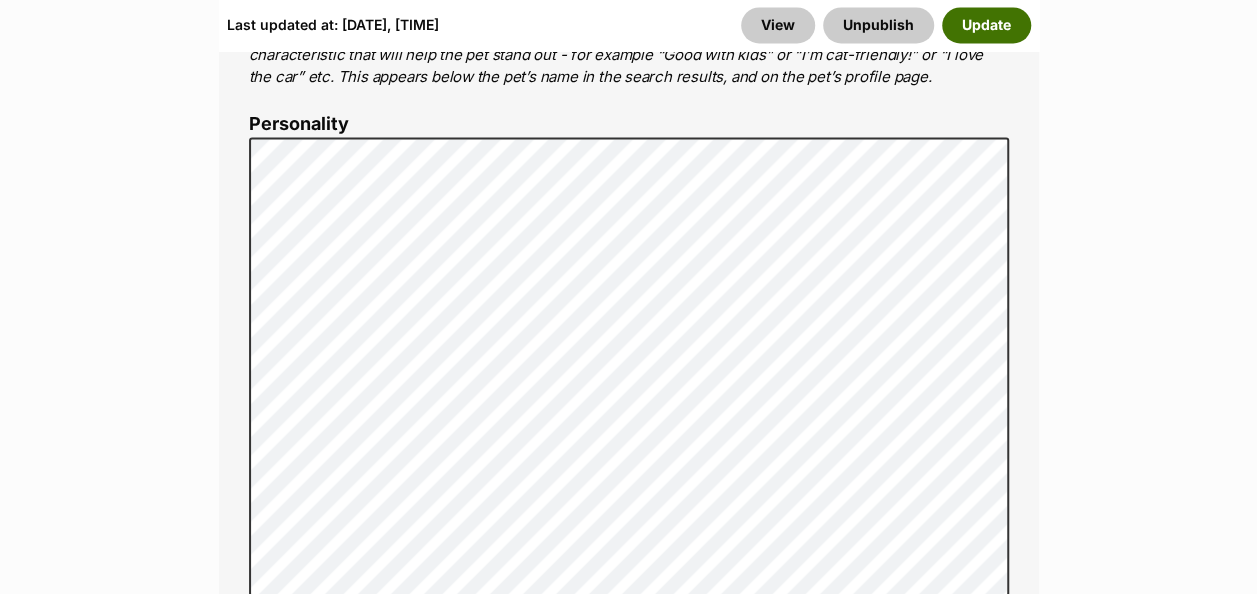 click on "Update" at bounding box center (986, 25) 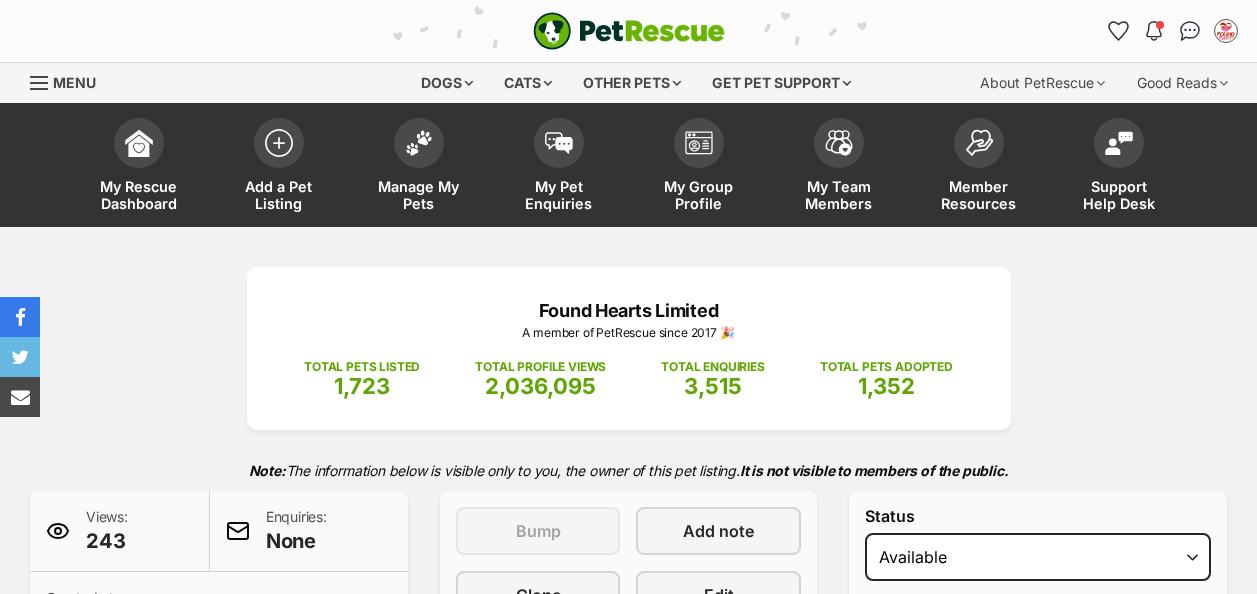 scroll, scrollTop: 0, scrollLeft: 0, axis: both 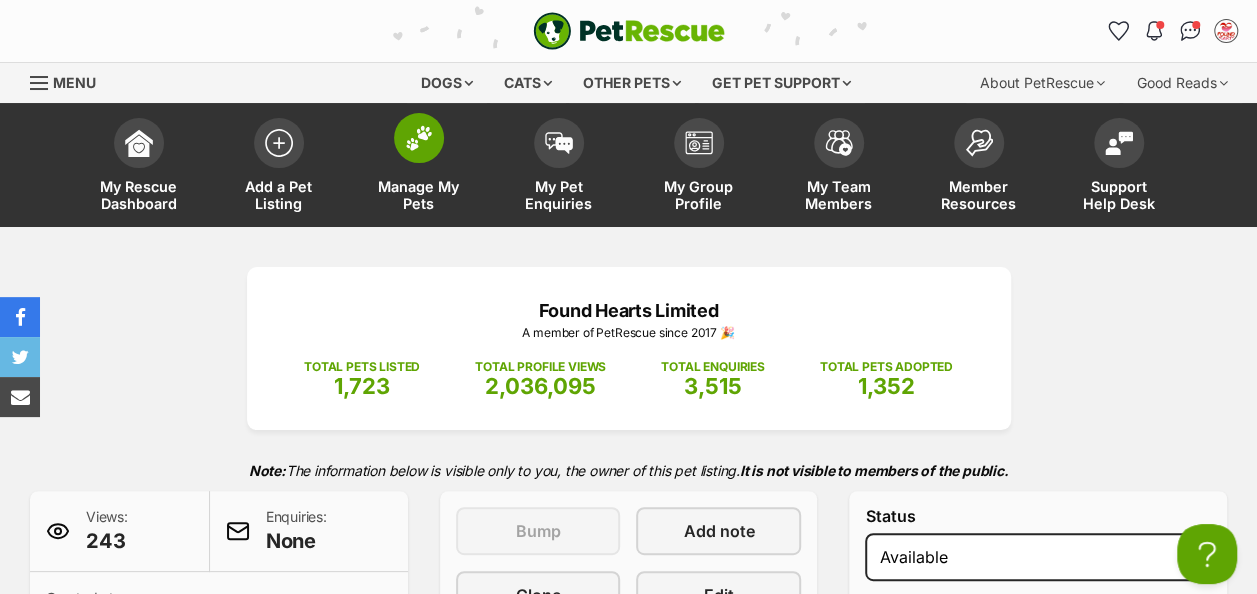 click at bounding box center (419, 138) 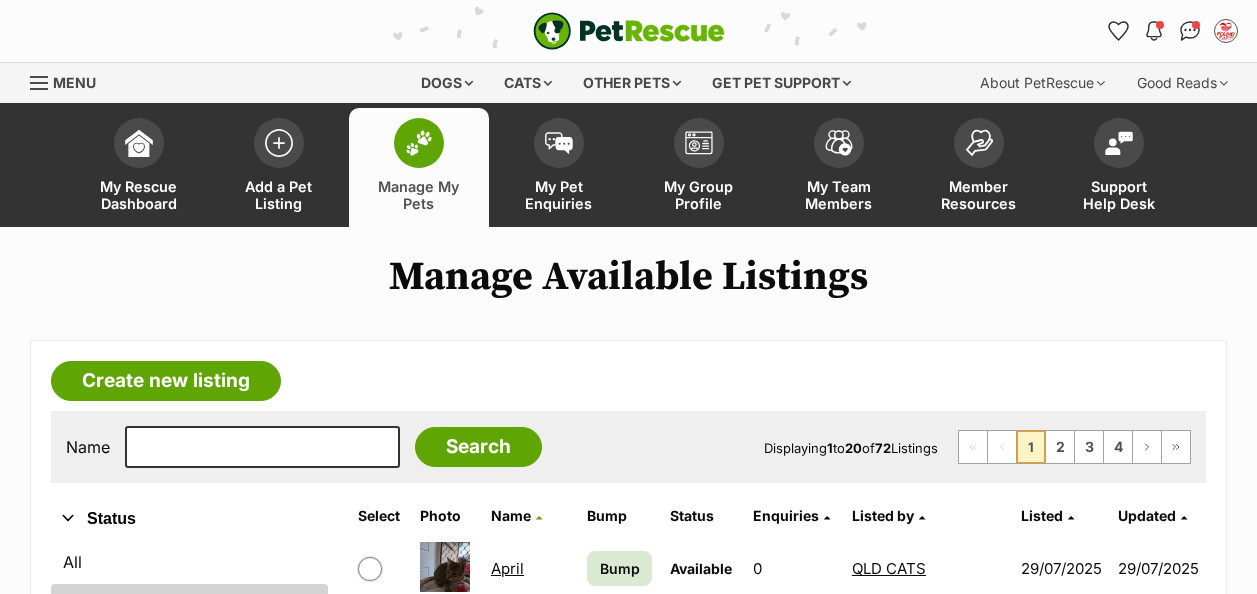 scroll, scrollTop: 368, scrollLeft: 0, axis: vertical 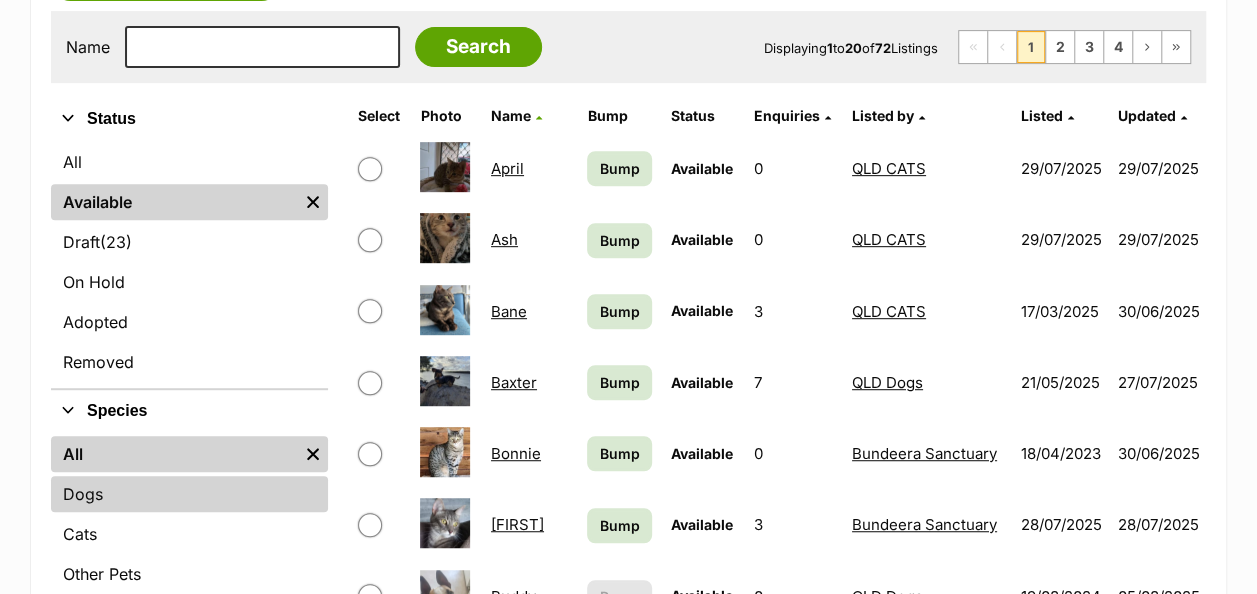 click on "Dogs" at bounding box center (189, 494) 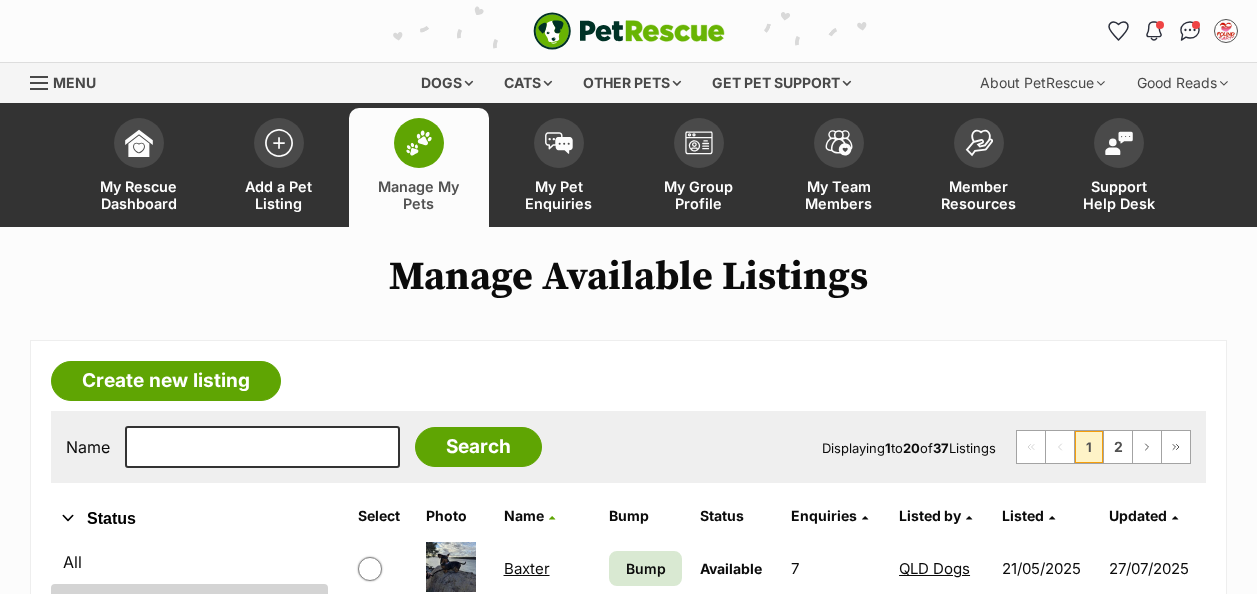 scroll, scrollTop: 0, scrollLeft: 0, axis: both 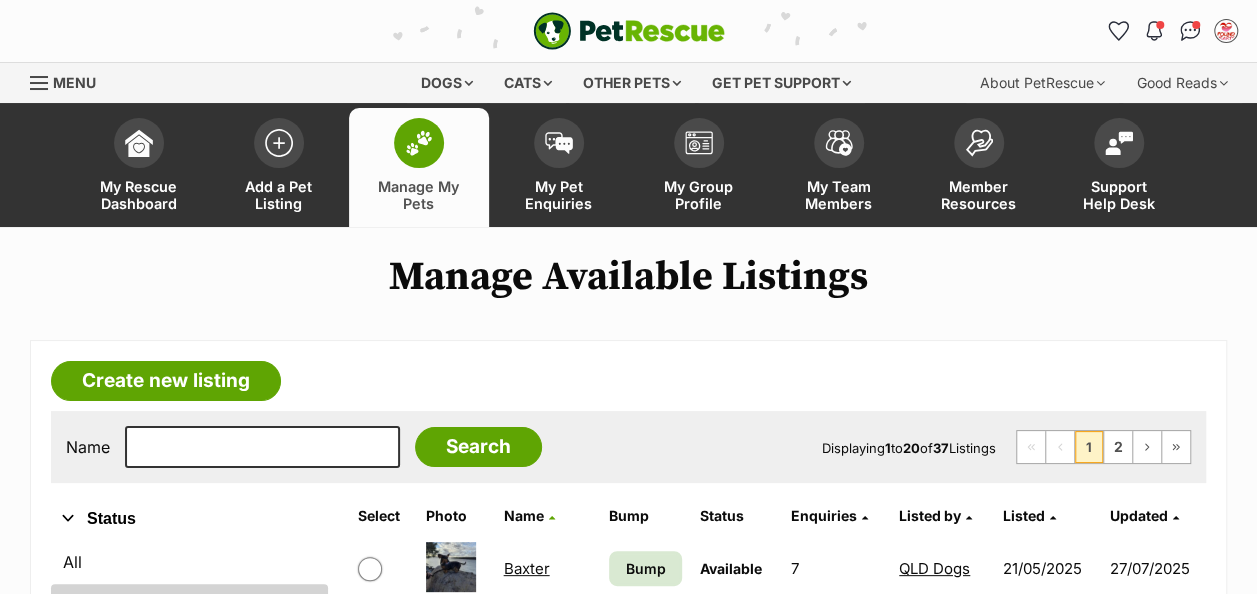 drag, startPoint x: 909, startPoint y: 501, endPoint x: 914, endPoint y: 512, distance: 12.083046 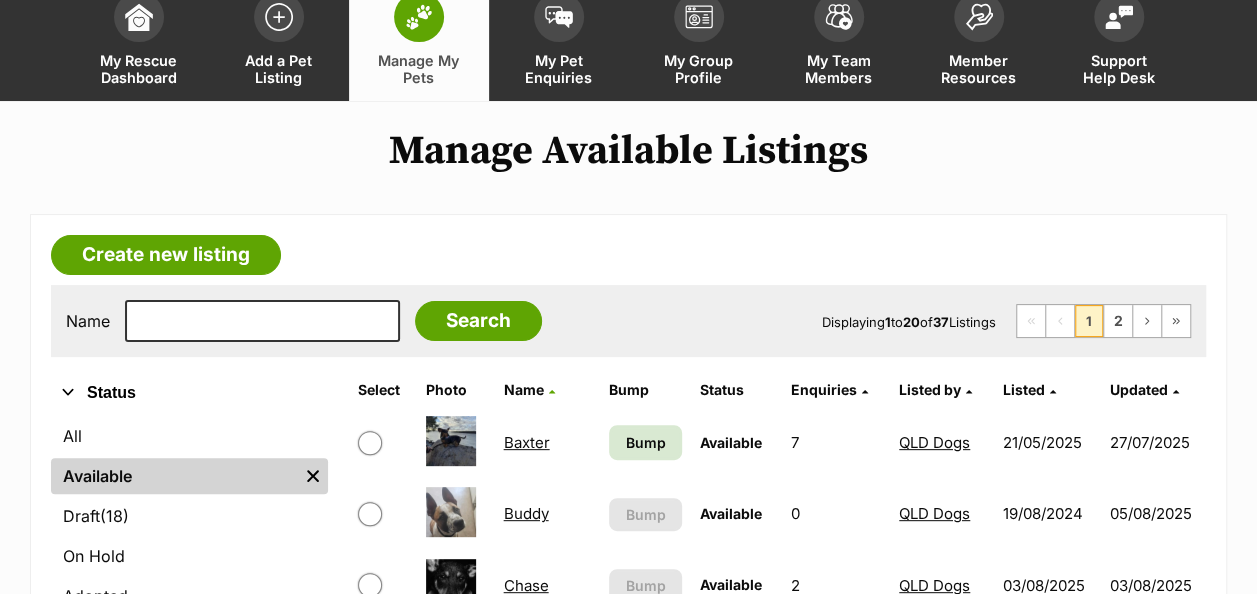 scroll, scrollTop: 200, scrollLeft: 0, axis: vertical 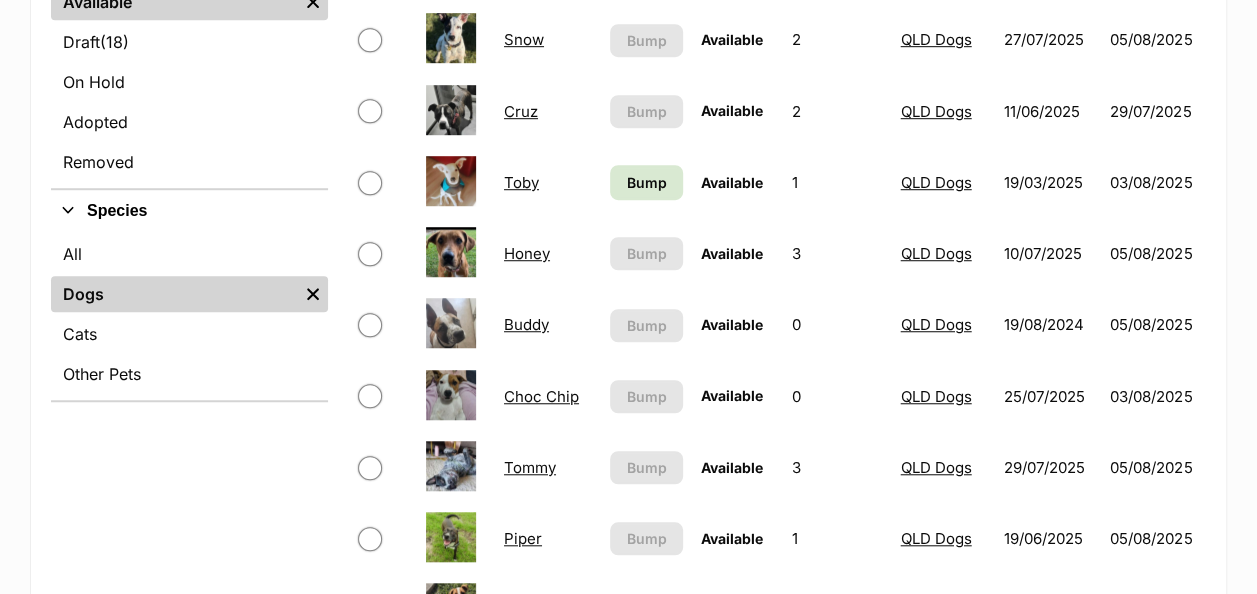 click on "Cruz" at bounding box center [521, 111] 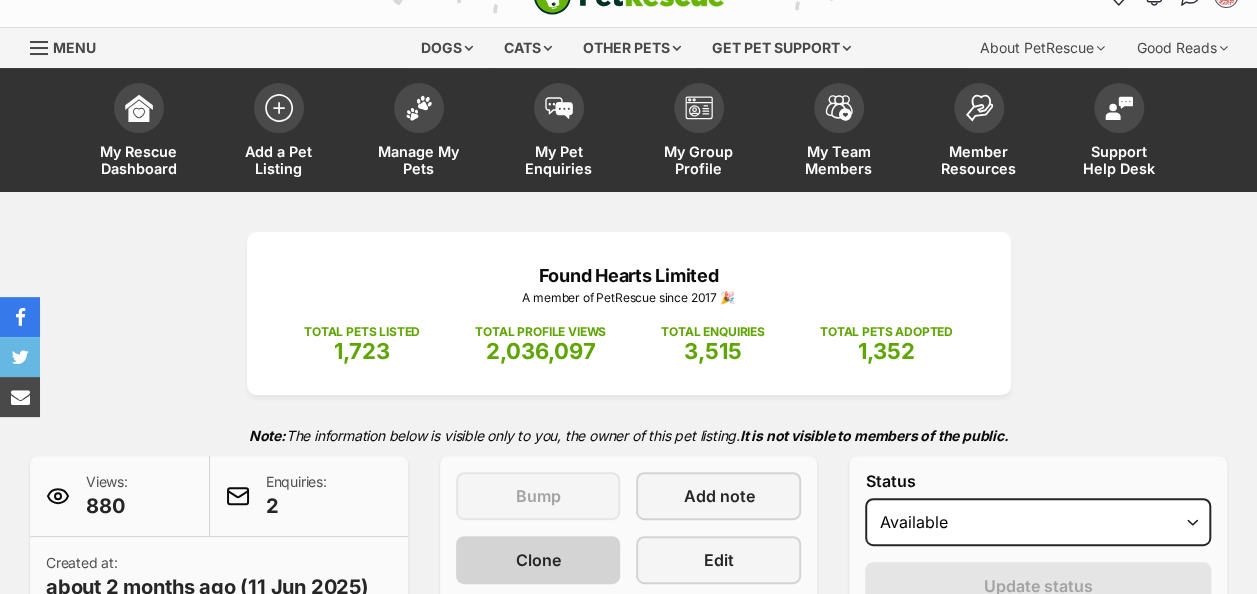 scroll, scrollTop: 400, scrollLeft: 0, axis: vertical 